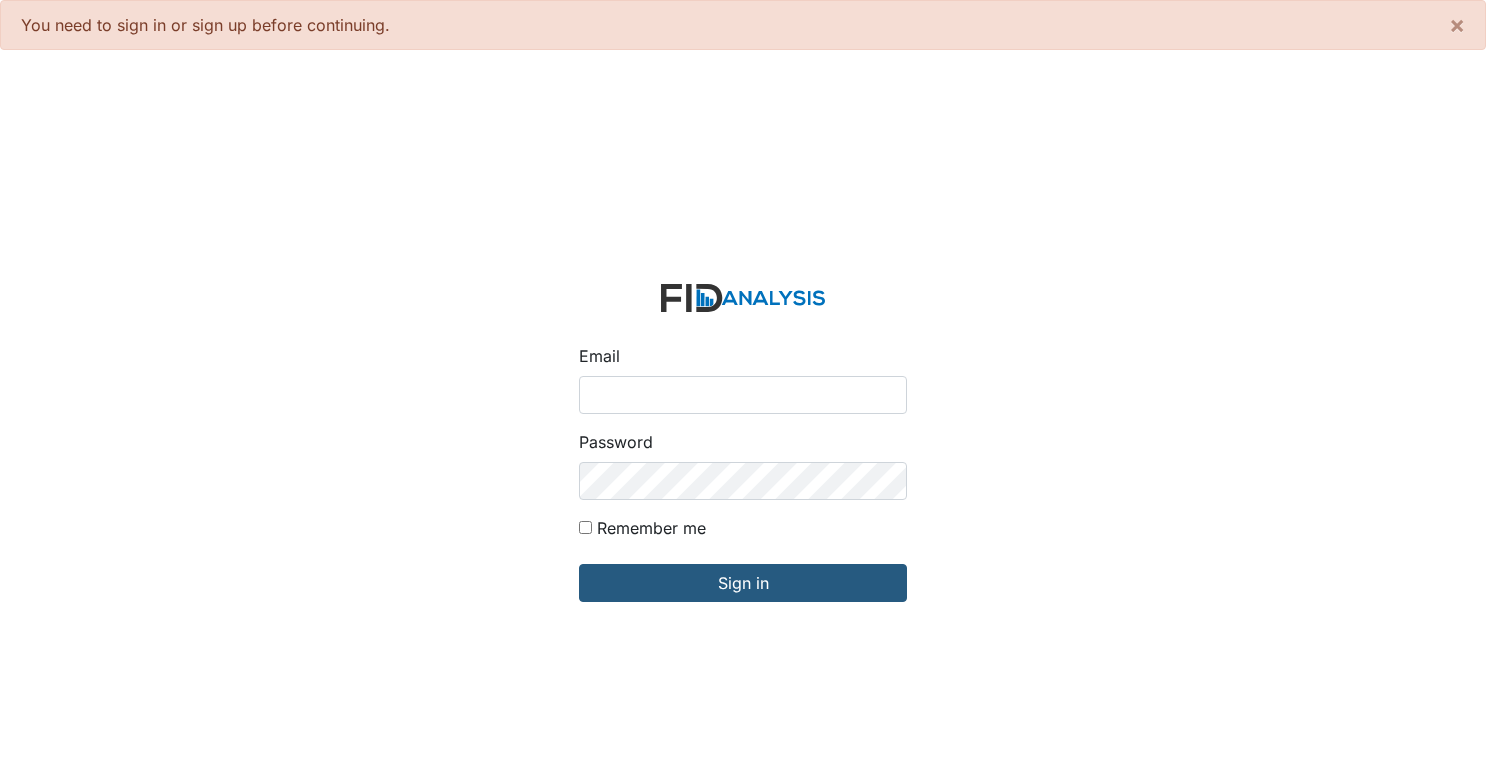 scroll, scrollTop: 0, scrollLeft: 0, axis: both 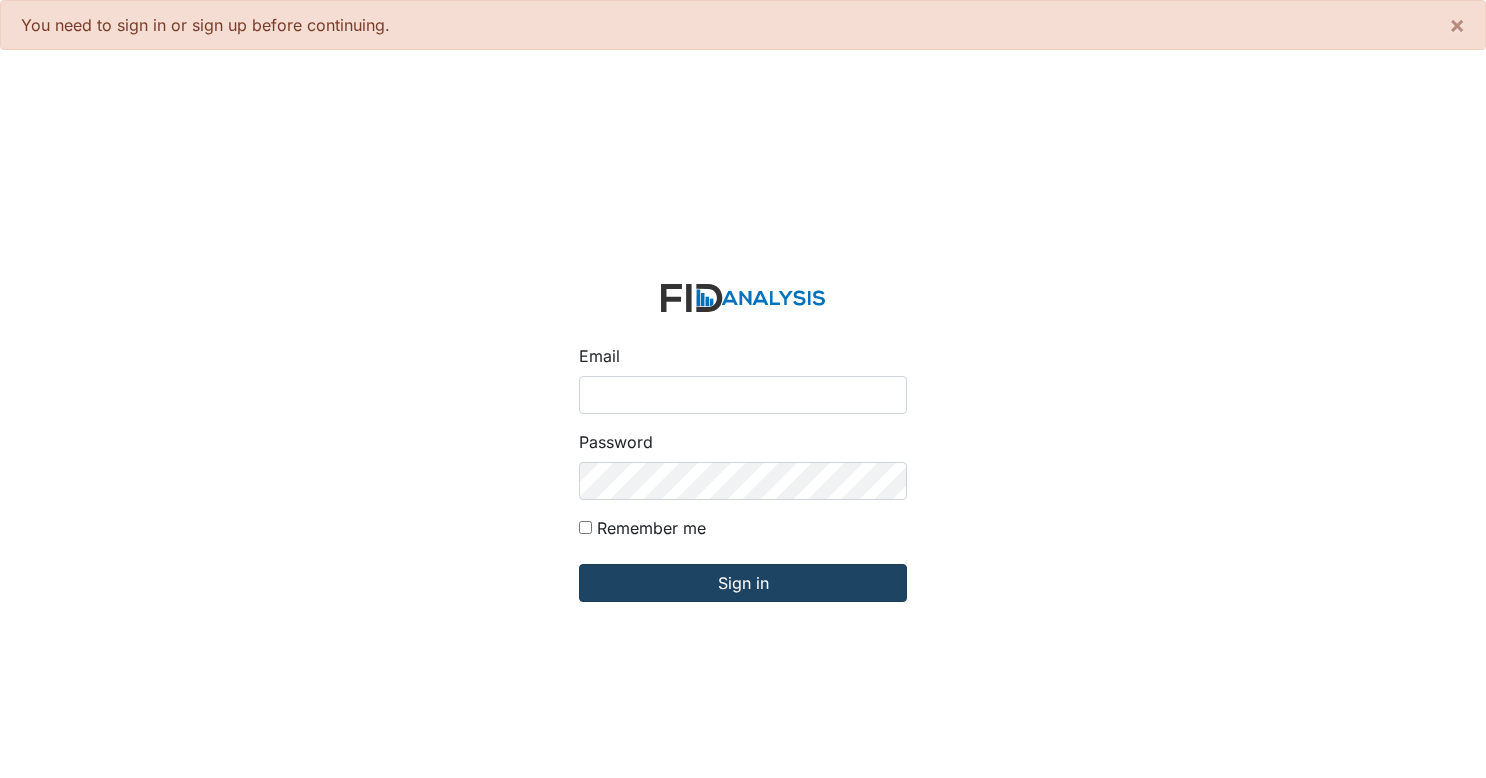 type on "[EMAIL_ADDRESS][DOMAIN_NAME]" 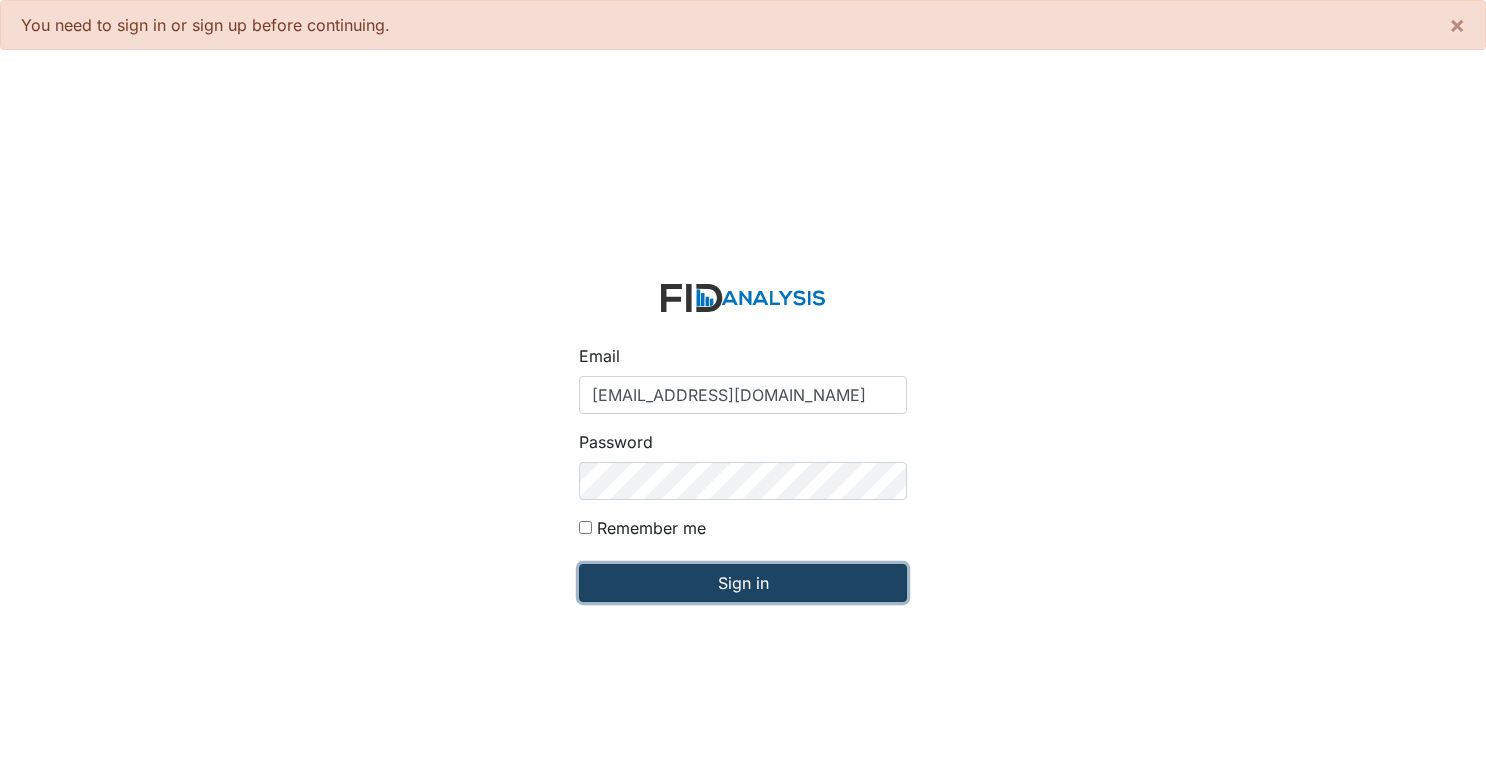 click on "Sign in" at bounding box center [743, 583] 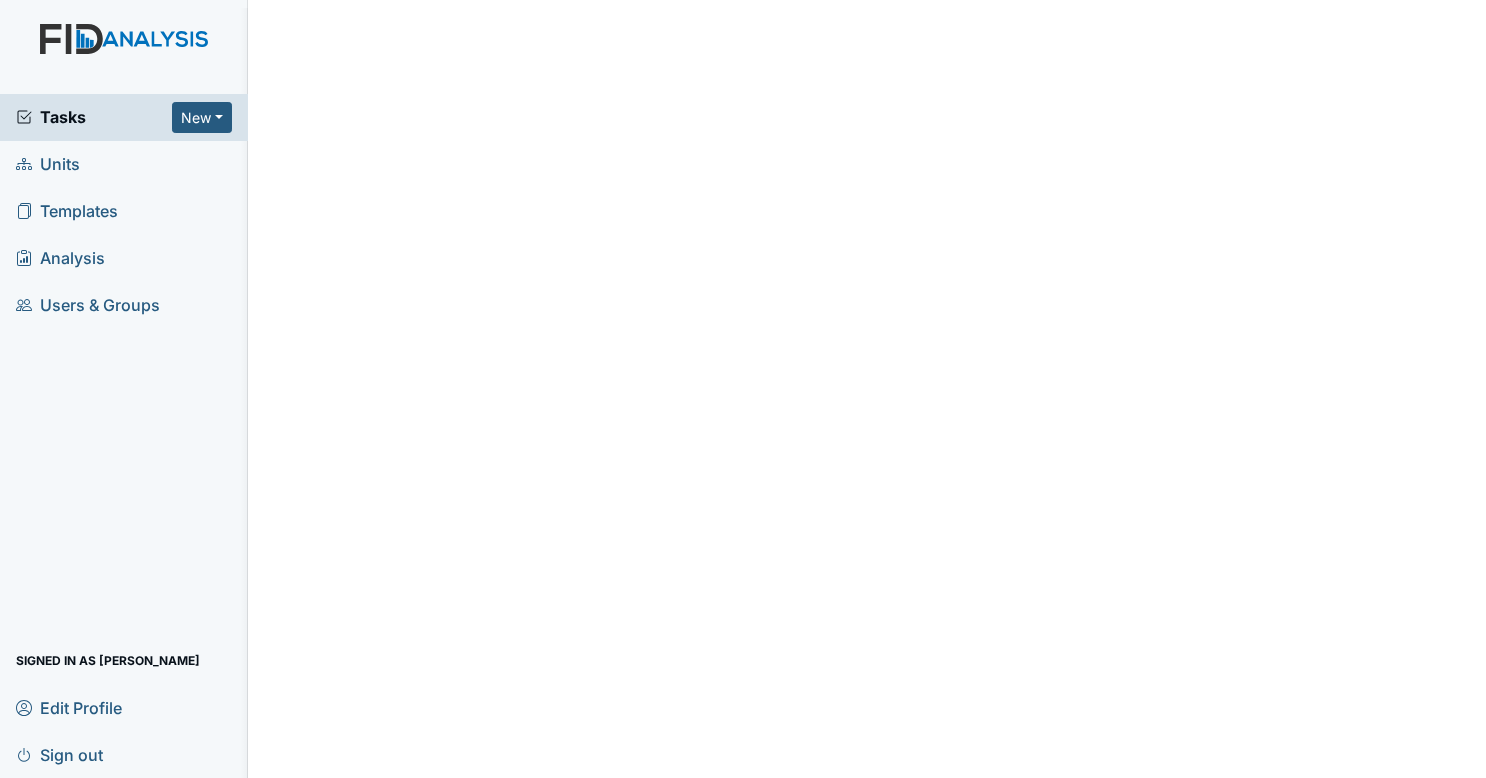scroll, scrollTop: 0, scrollLeft: 0, axis: both 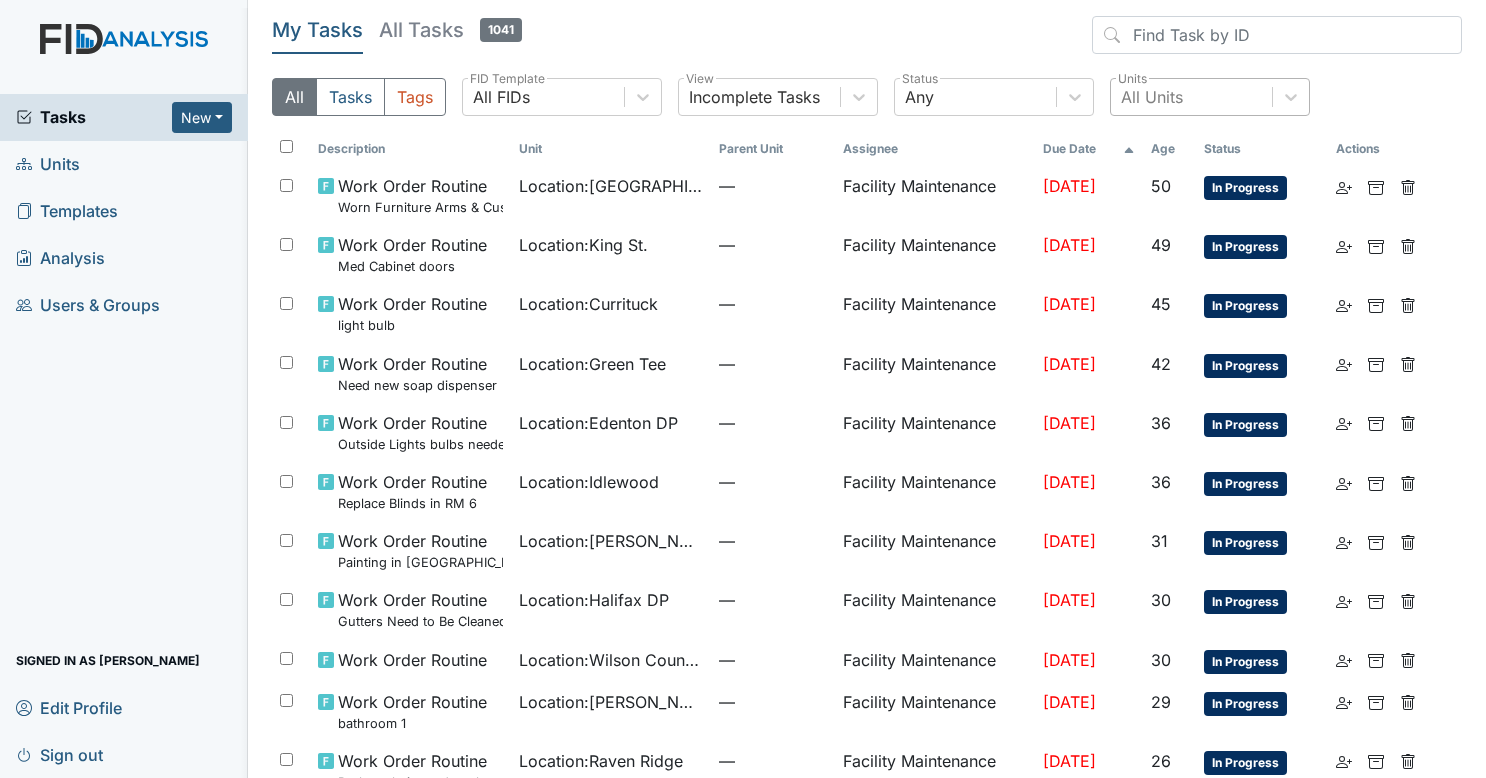 click on "All Units" at bounding box center [1152, 97] 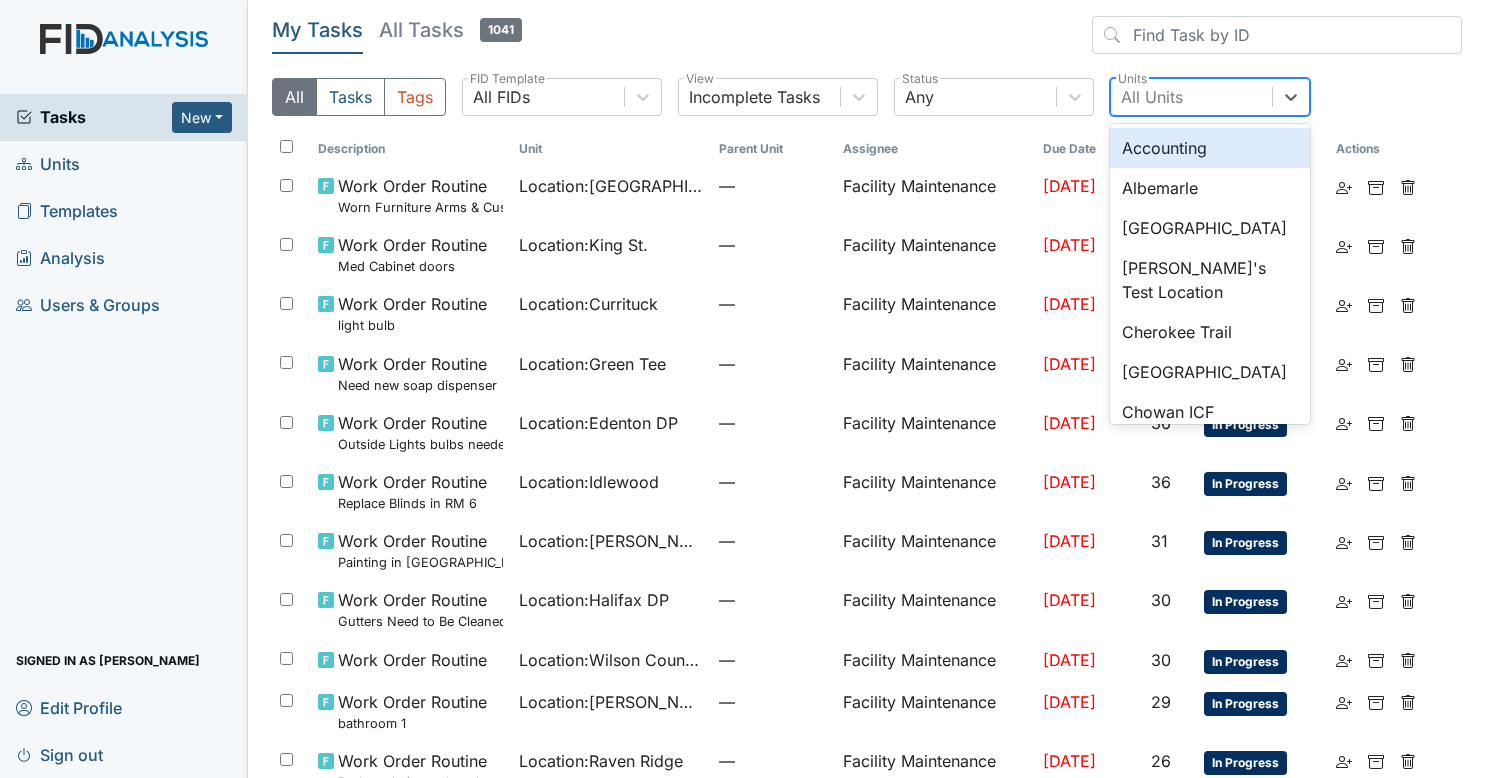 type on "w" 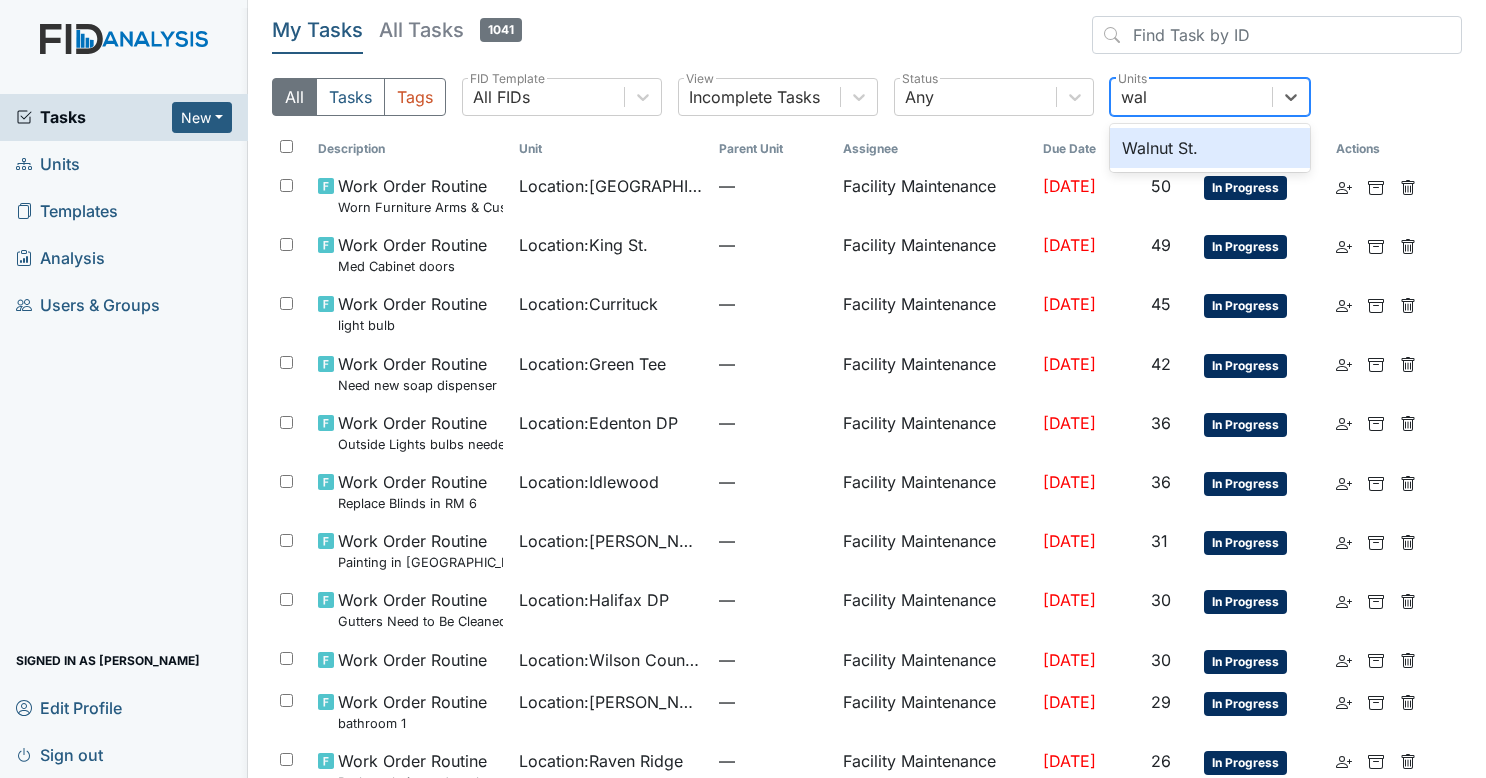 type on "waln" 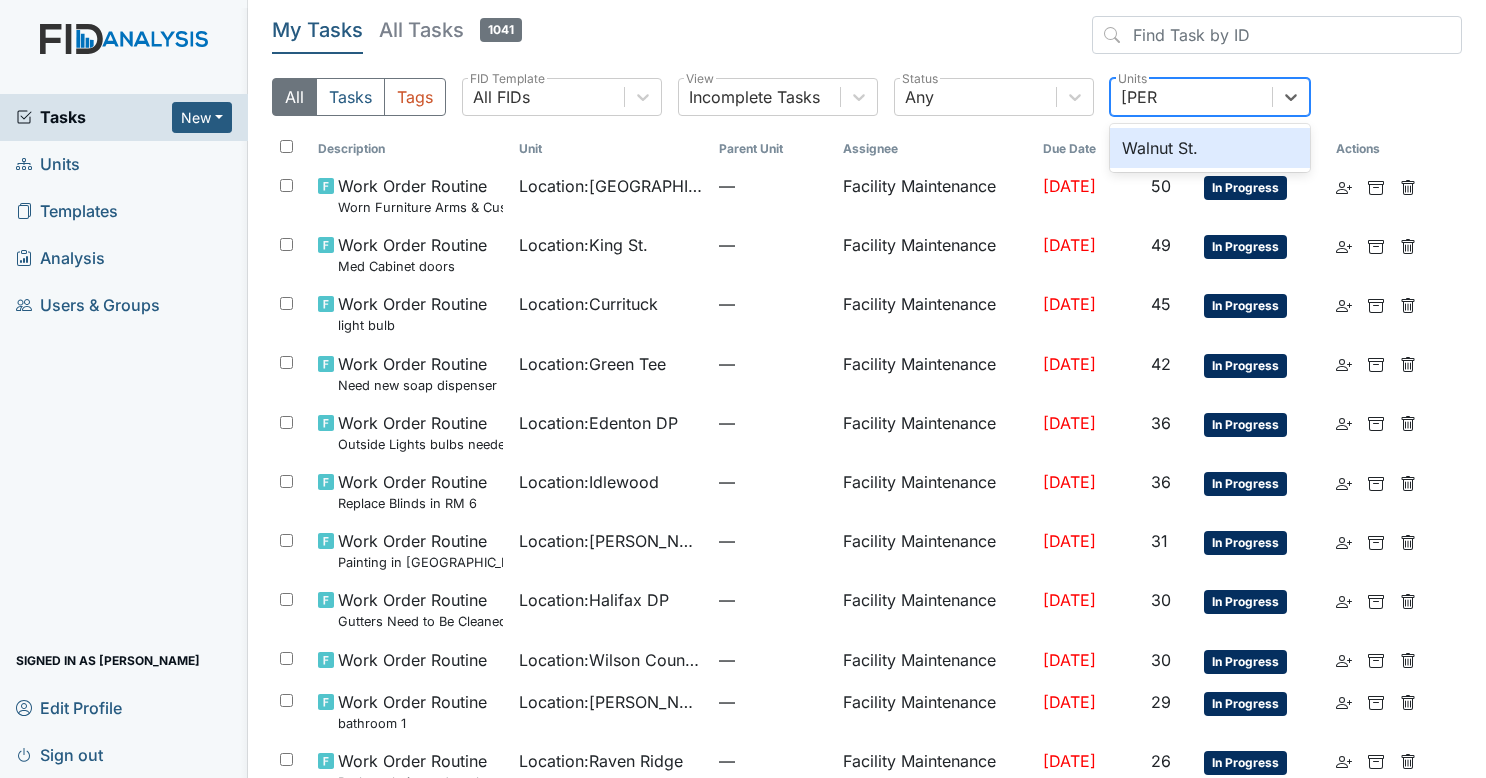 click on "Walnut St." at bounding box center (1210, 148) 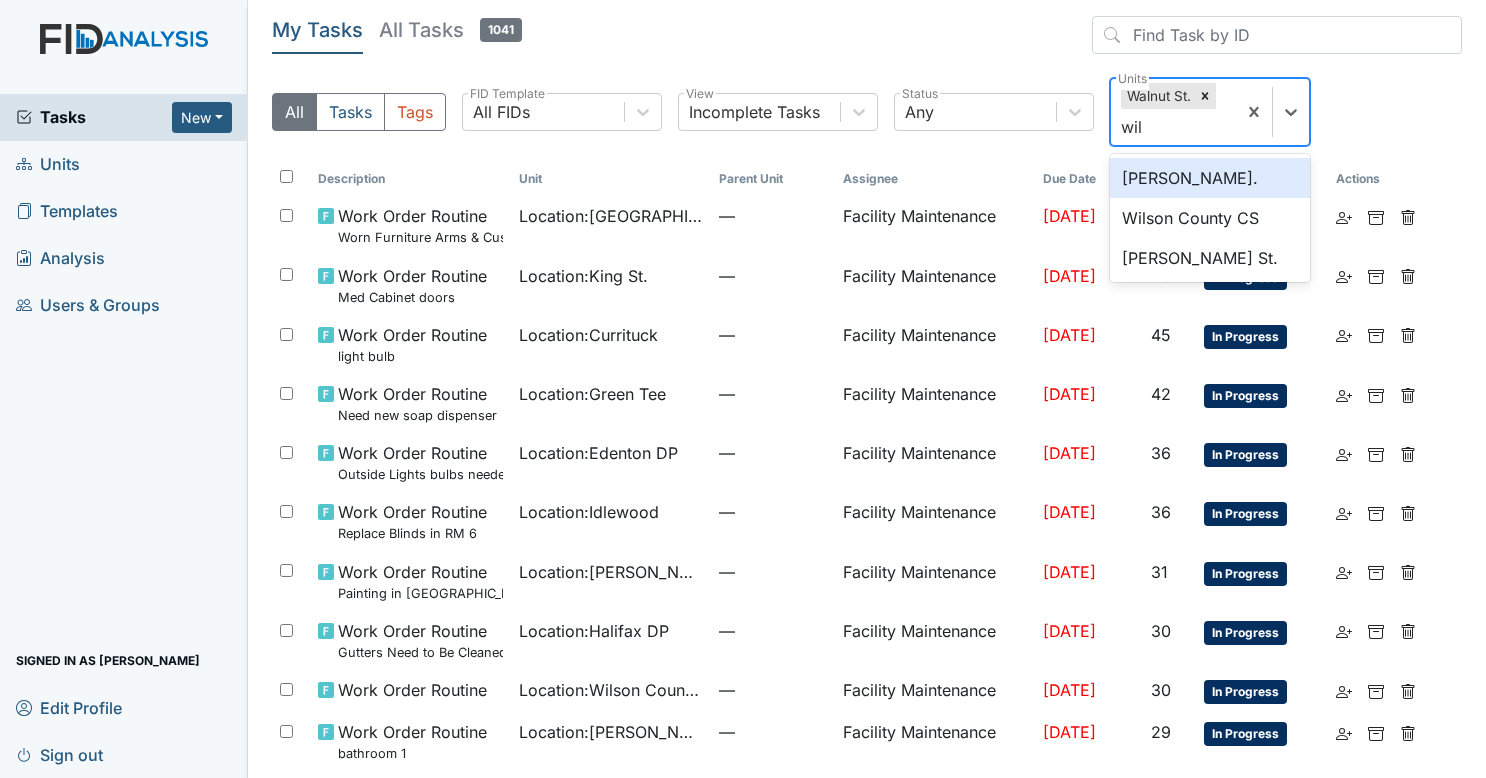 type on "will" 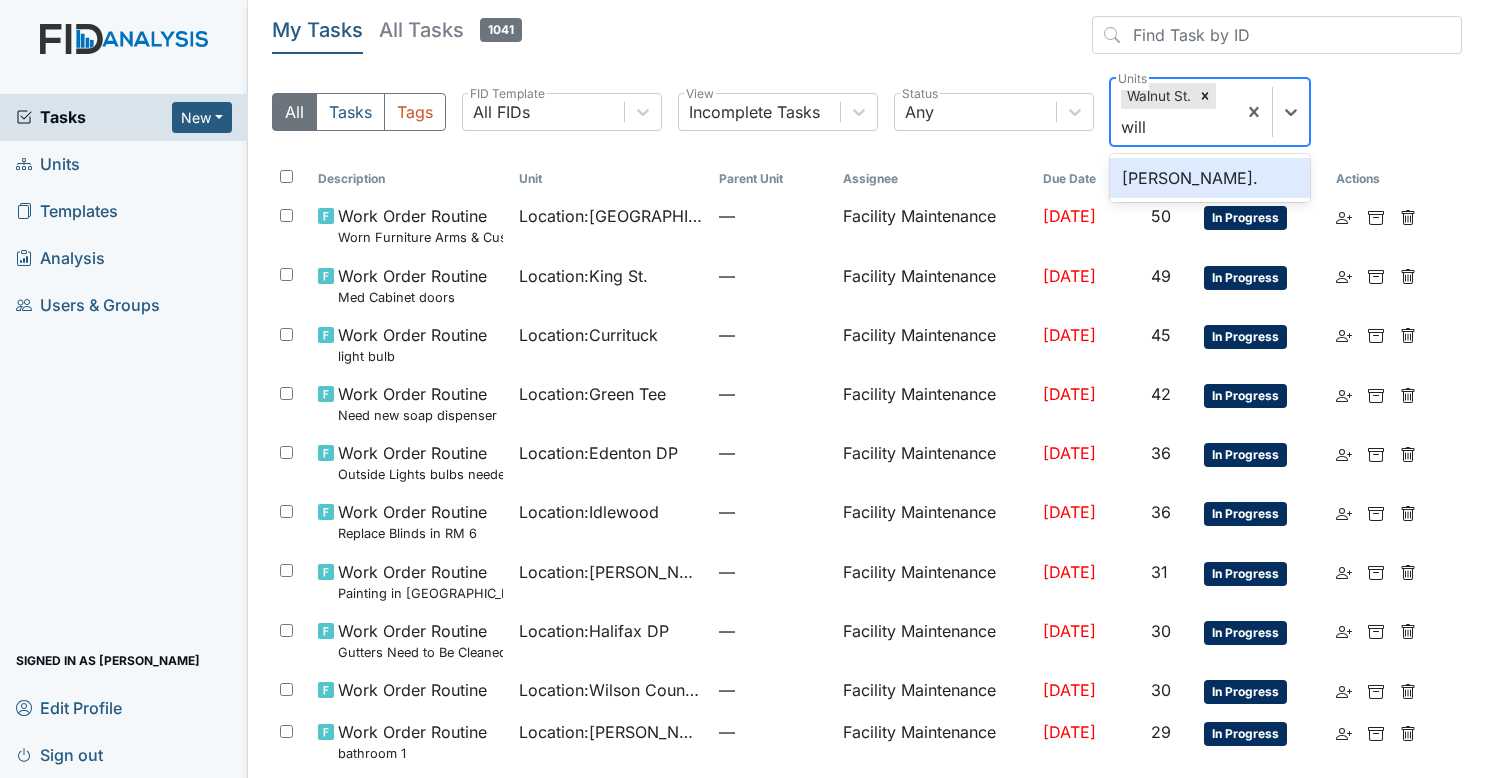 click on "William St." at bounding box center [1210, 178] 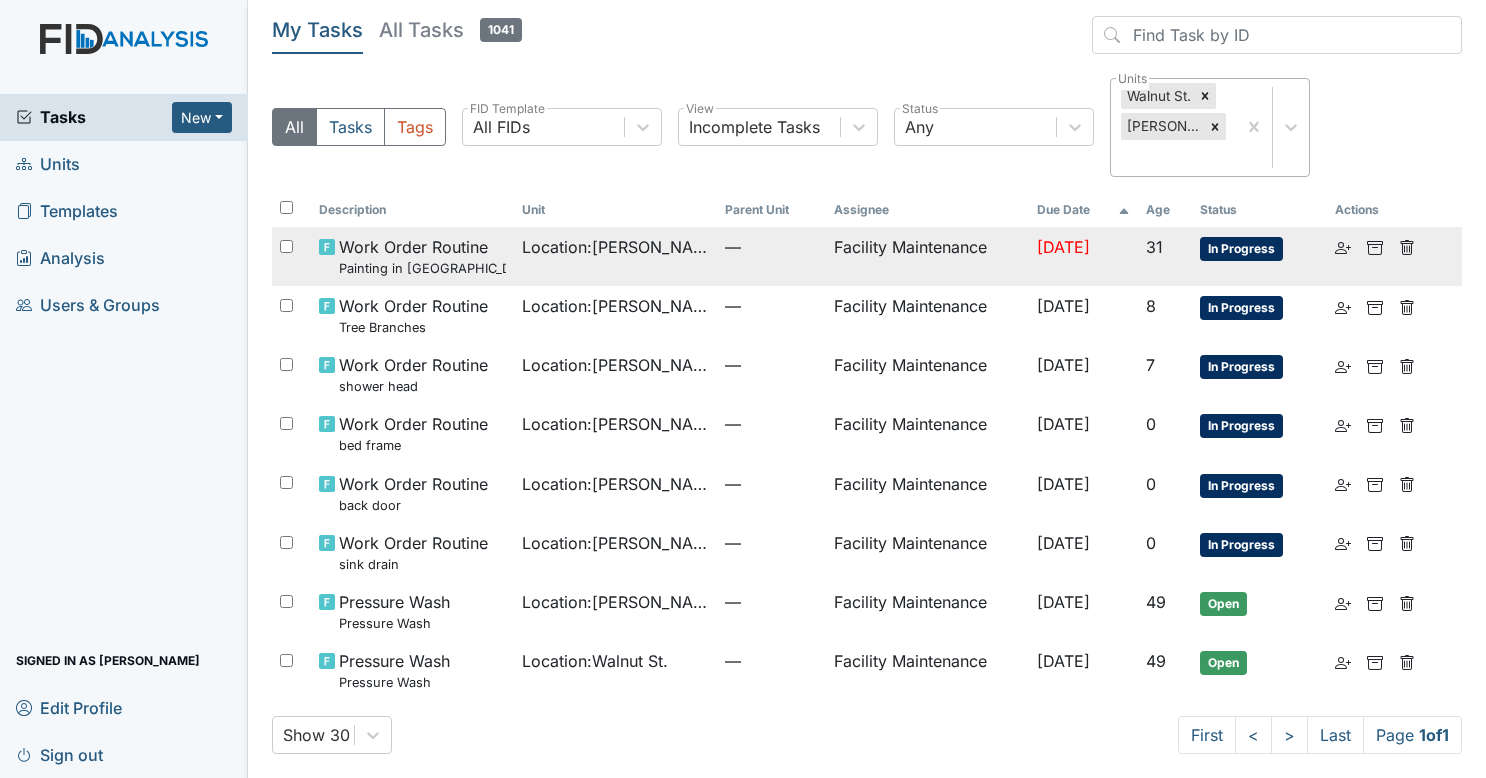 click on "—" at bounding box center [771, 247] 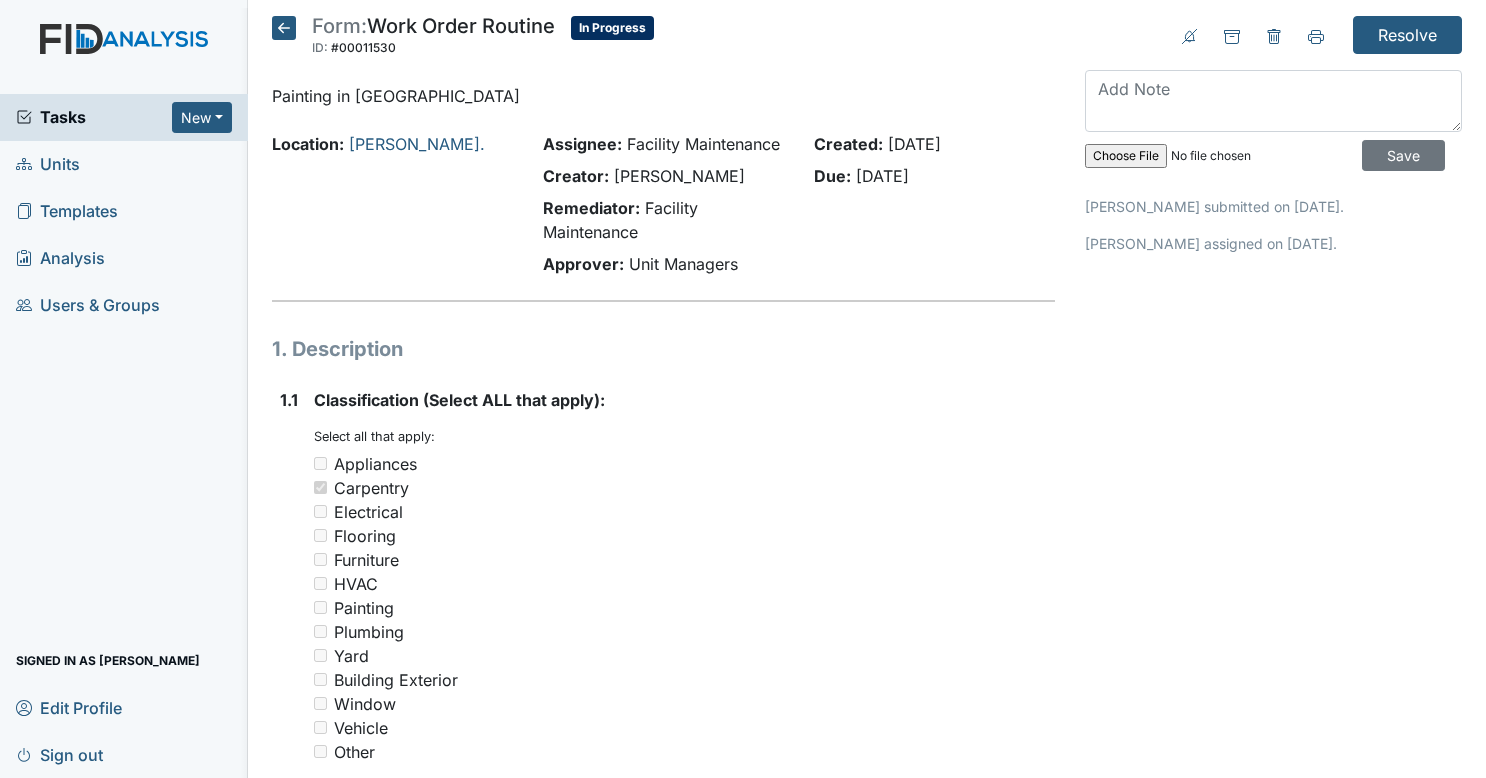 scroll, scrollTop: 0, scrollLeft: 0, axis: both 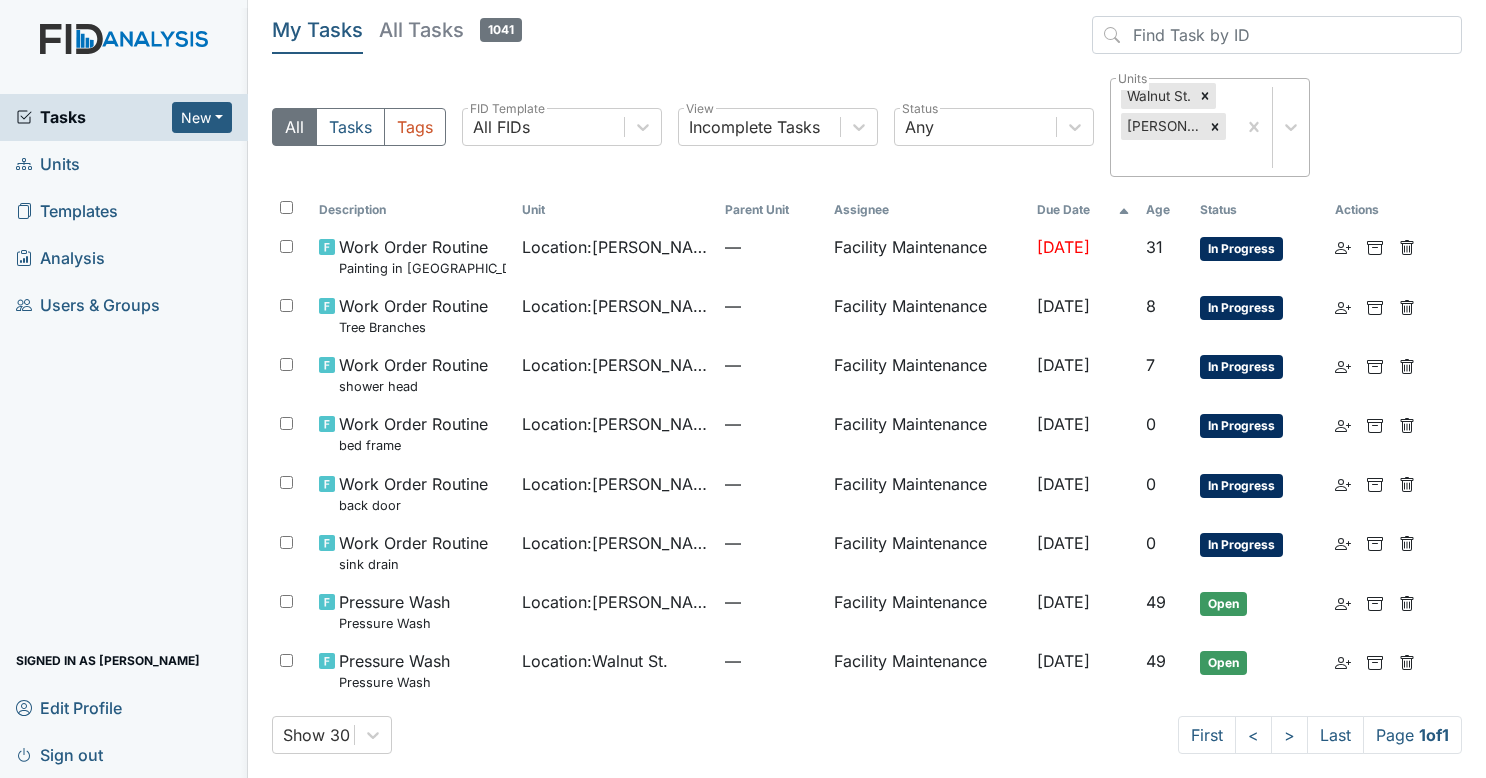click on "Walnut St. William St." at bounding box center [1173, 127] 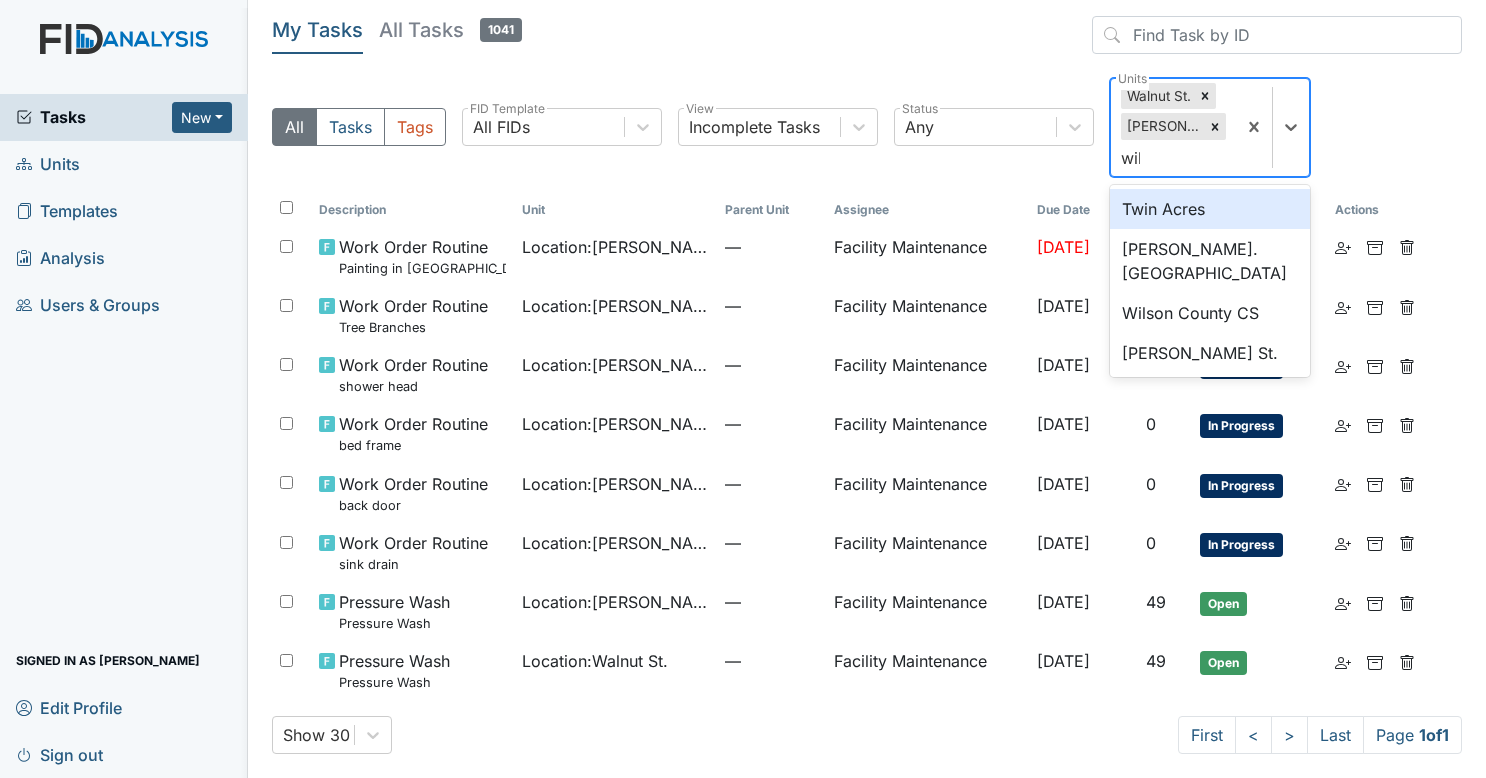 type on "wils" 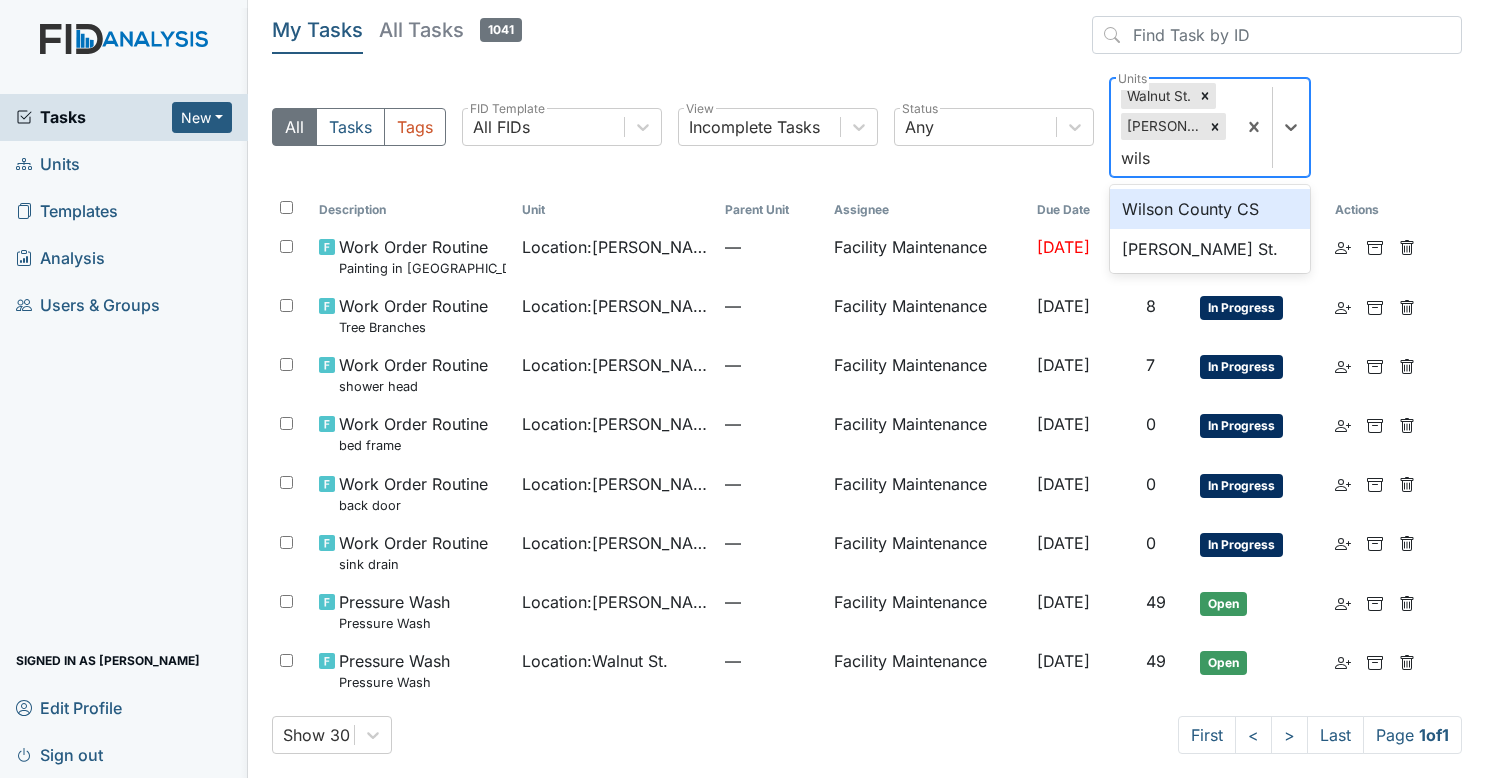 click on "Wilson County CS" at bounding box center (1210, 209) 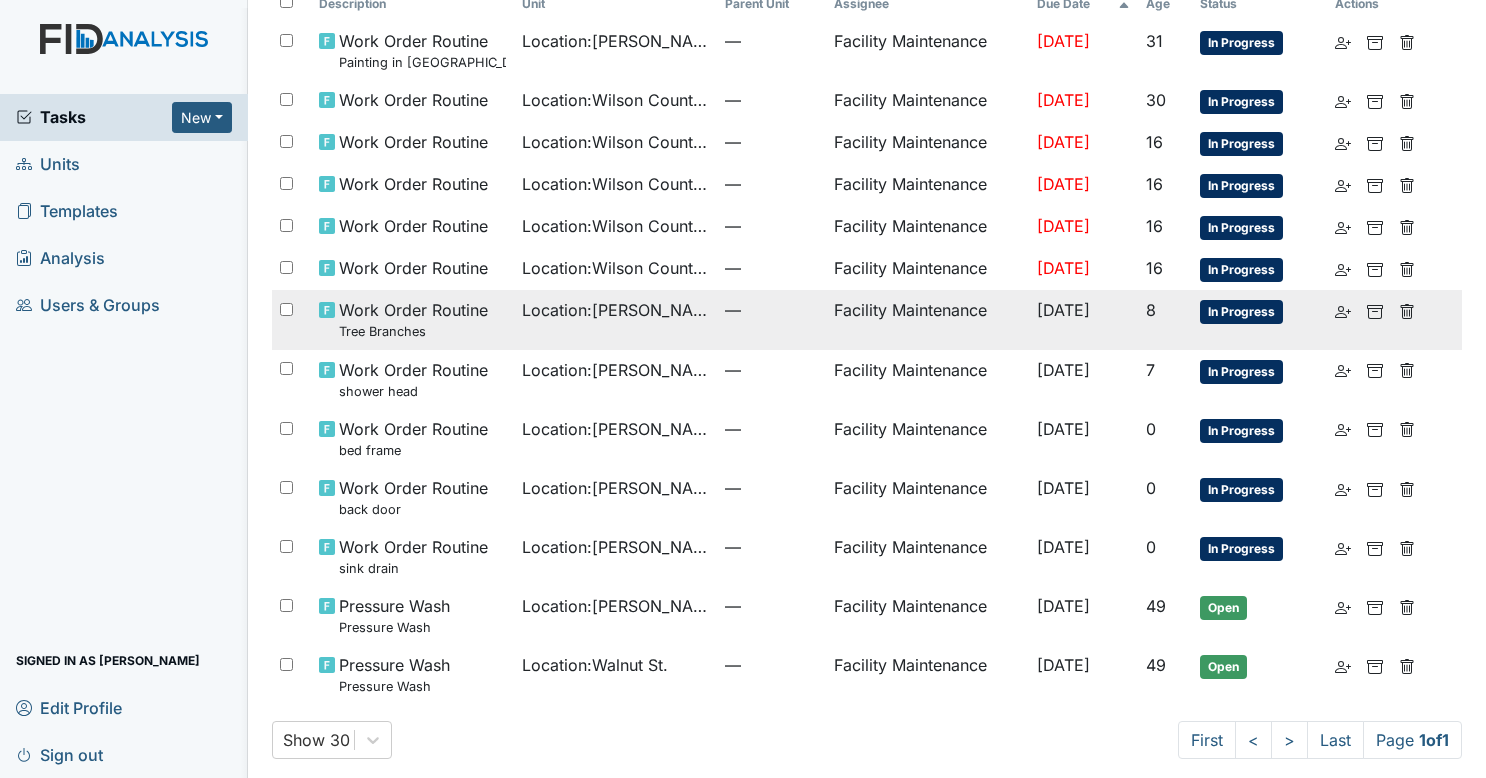 scroll, scrollTop: 244, scrollLeft: 0, axis: vertical 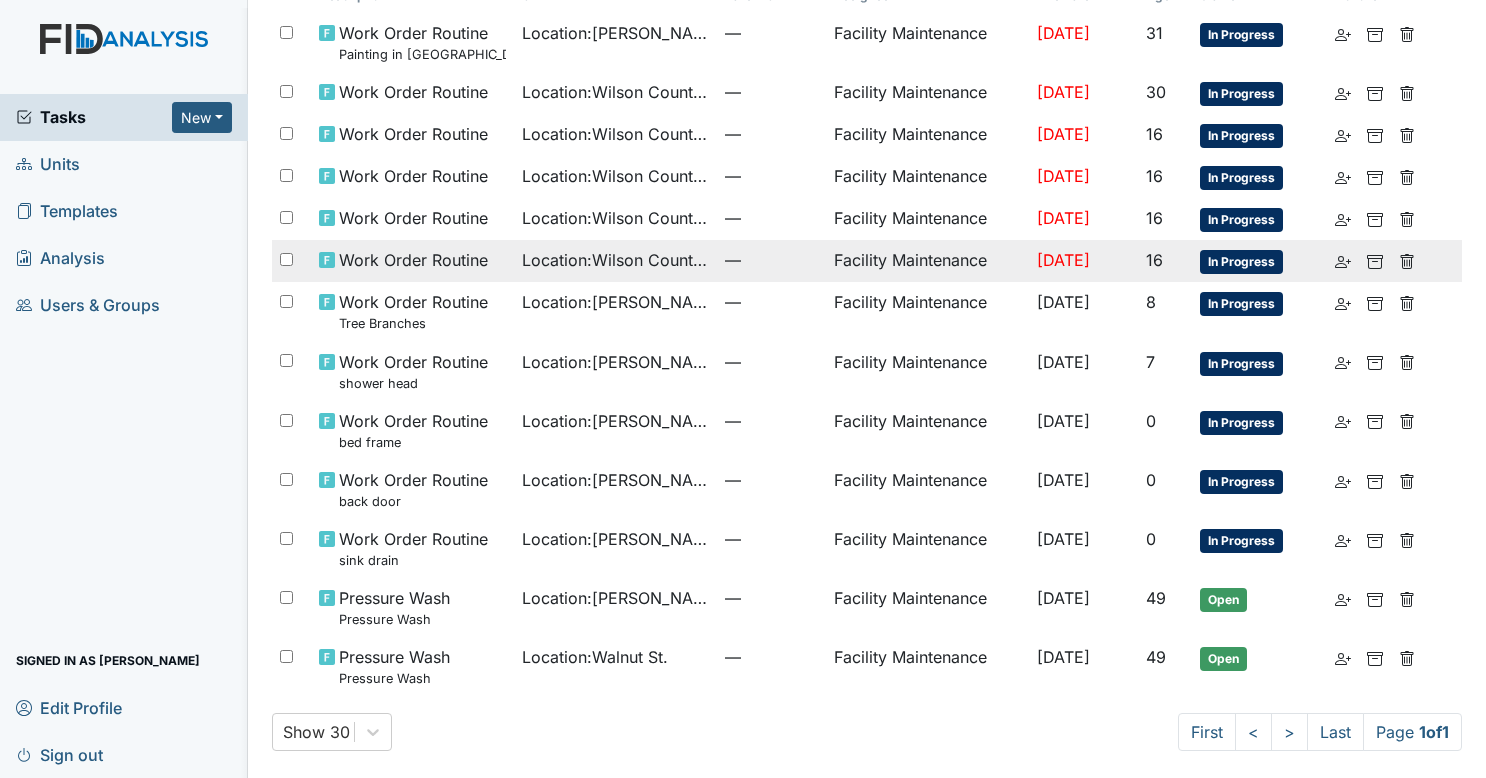 click on "Location :  Wilson County CS" at bounding box center (615, 260) 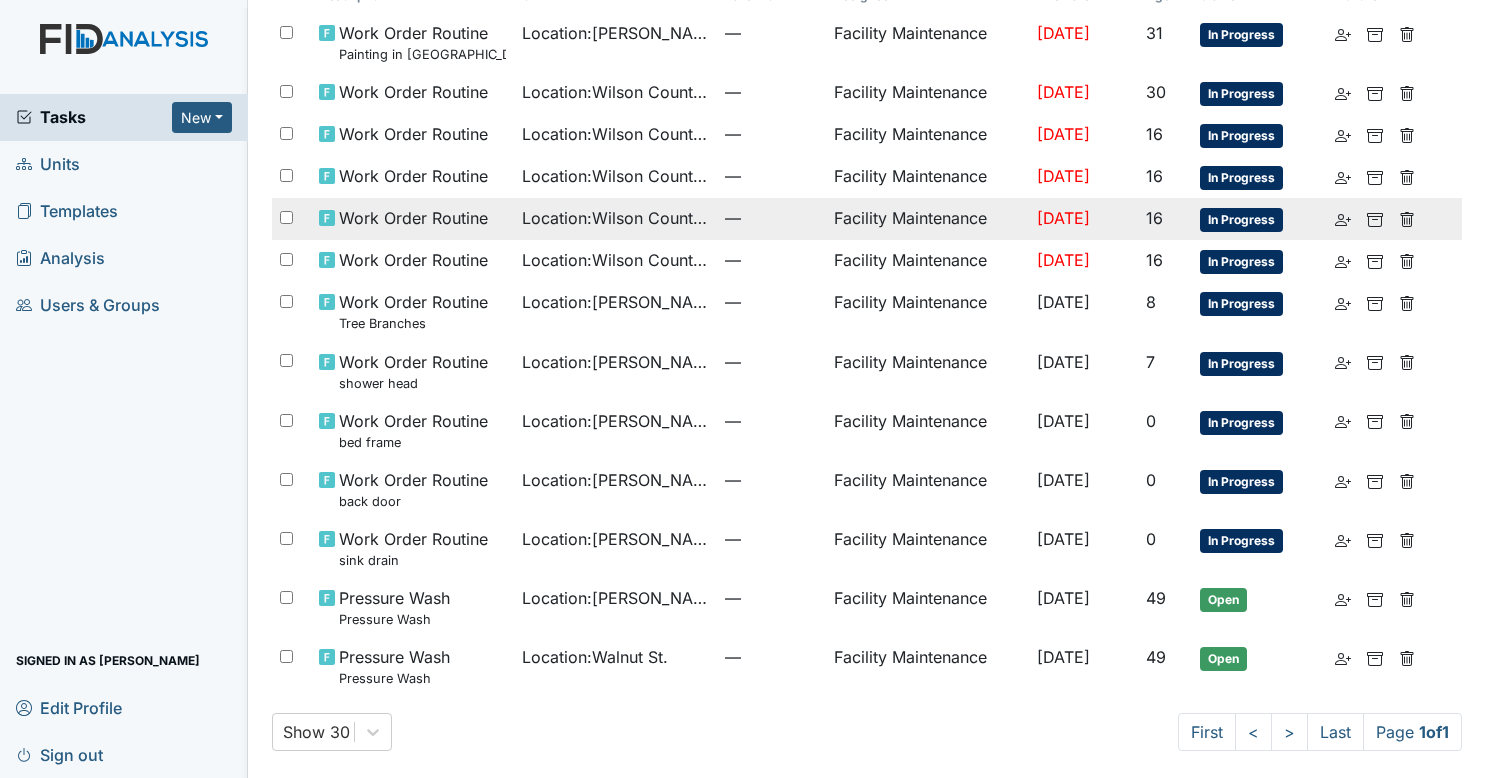 click on "Location :  Wilson County CS" at bounding box center (615, 219) 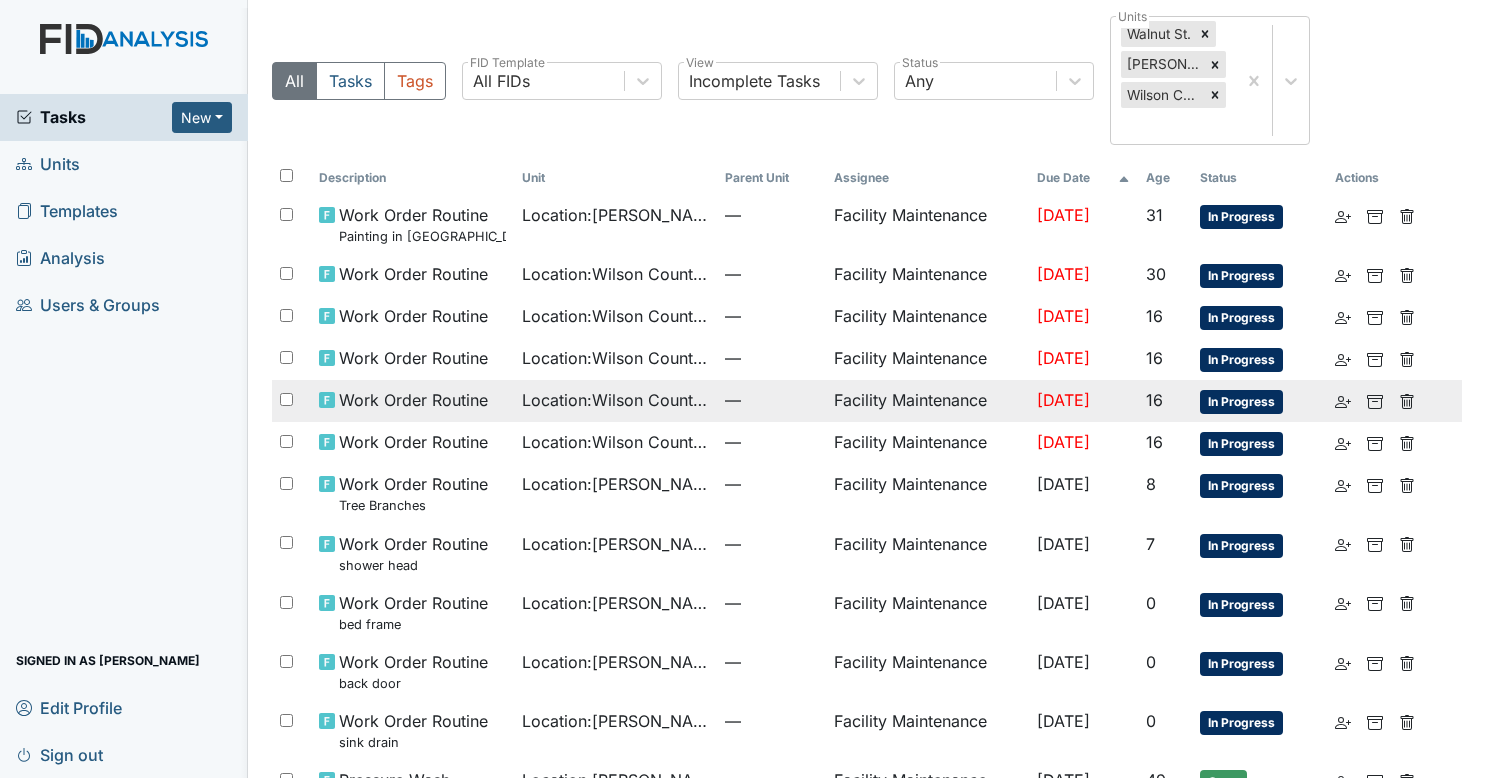 scroll, scrollTop: 60, scrollLeft: 0, axis: vertical 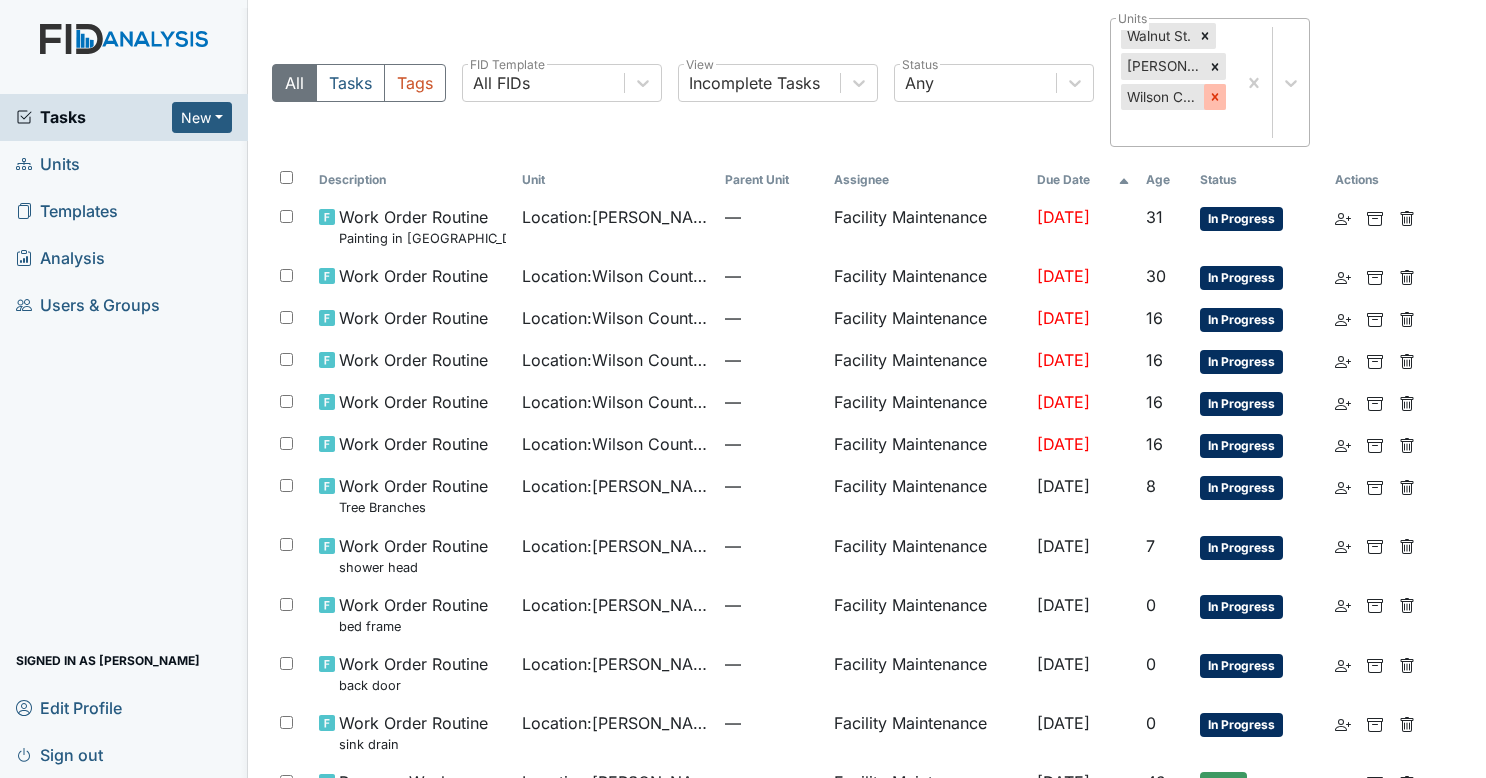 click at bounding box center (1215, 97) 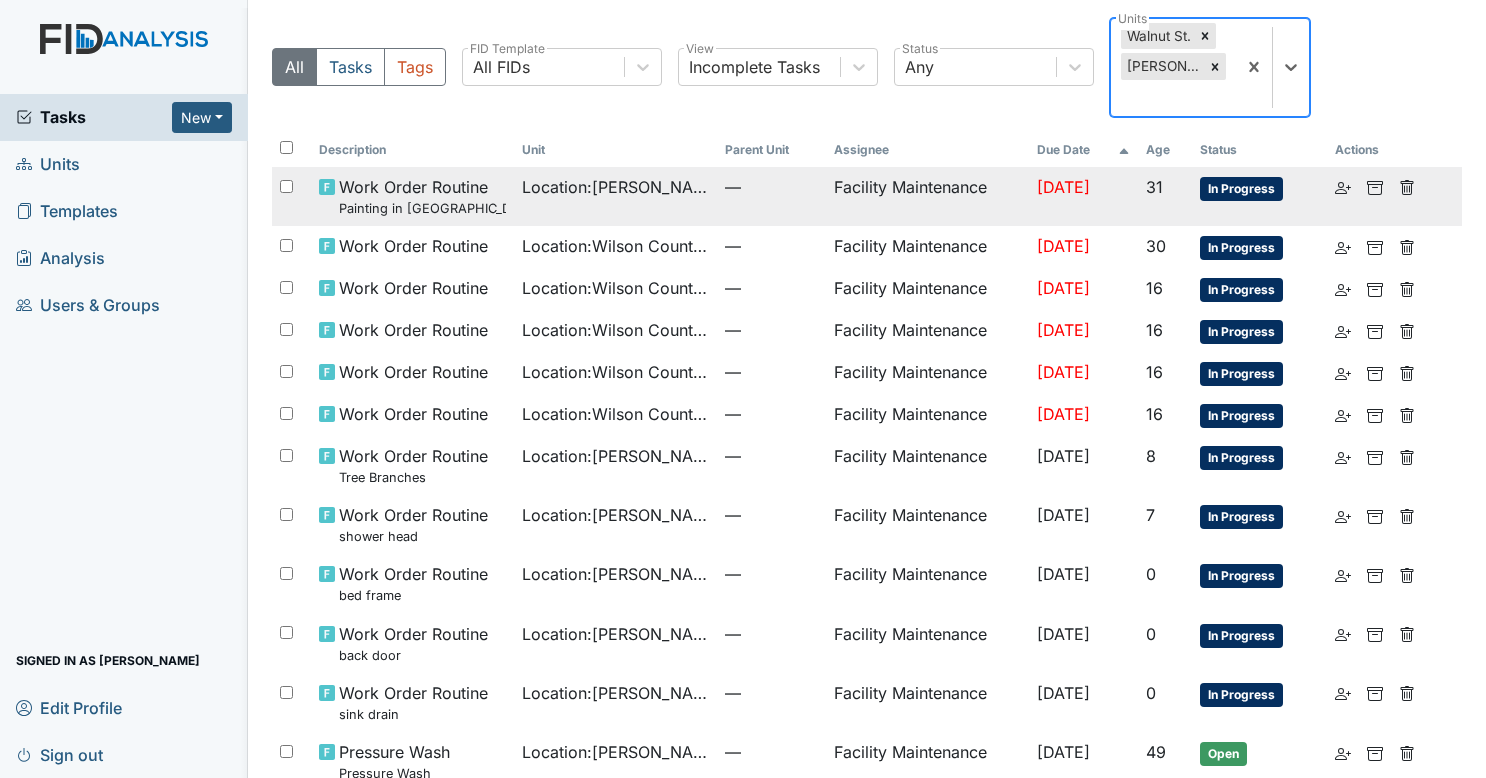 scroll, scrollTop: 0, scrollLeft: 0, axis: both 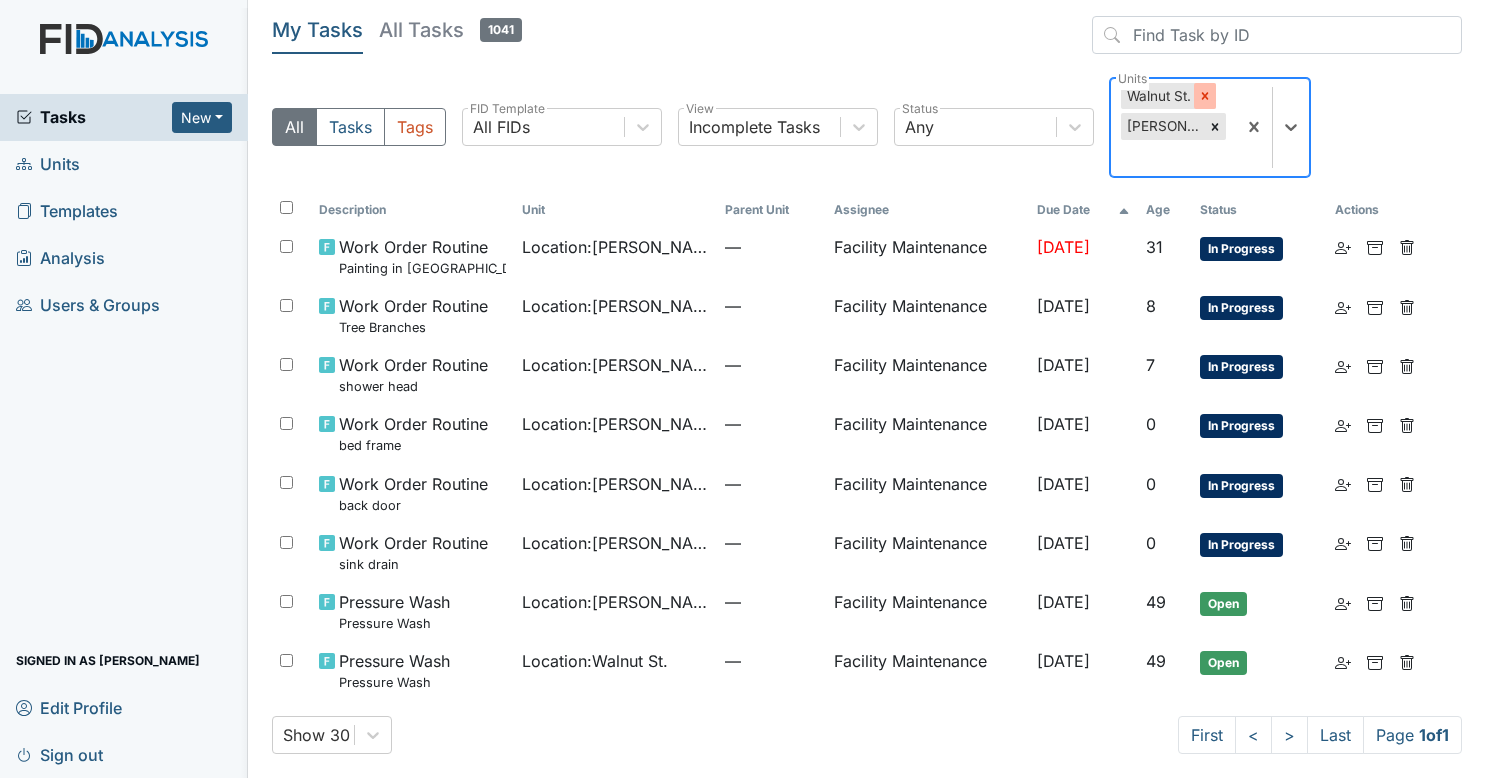 click 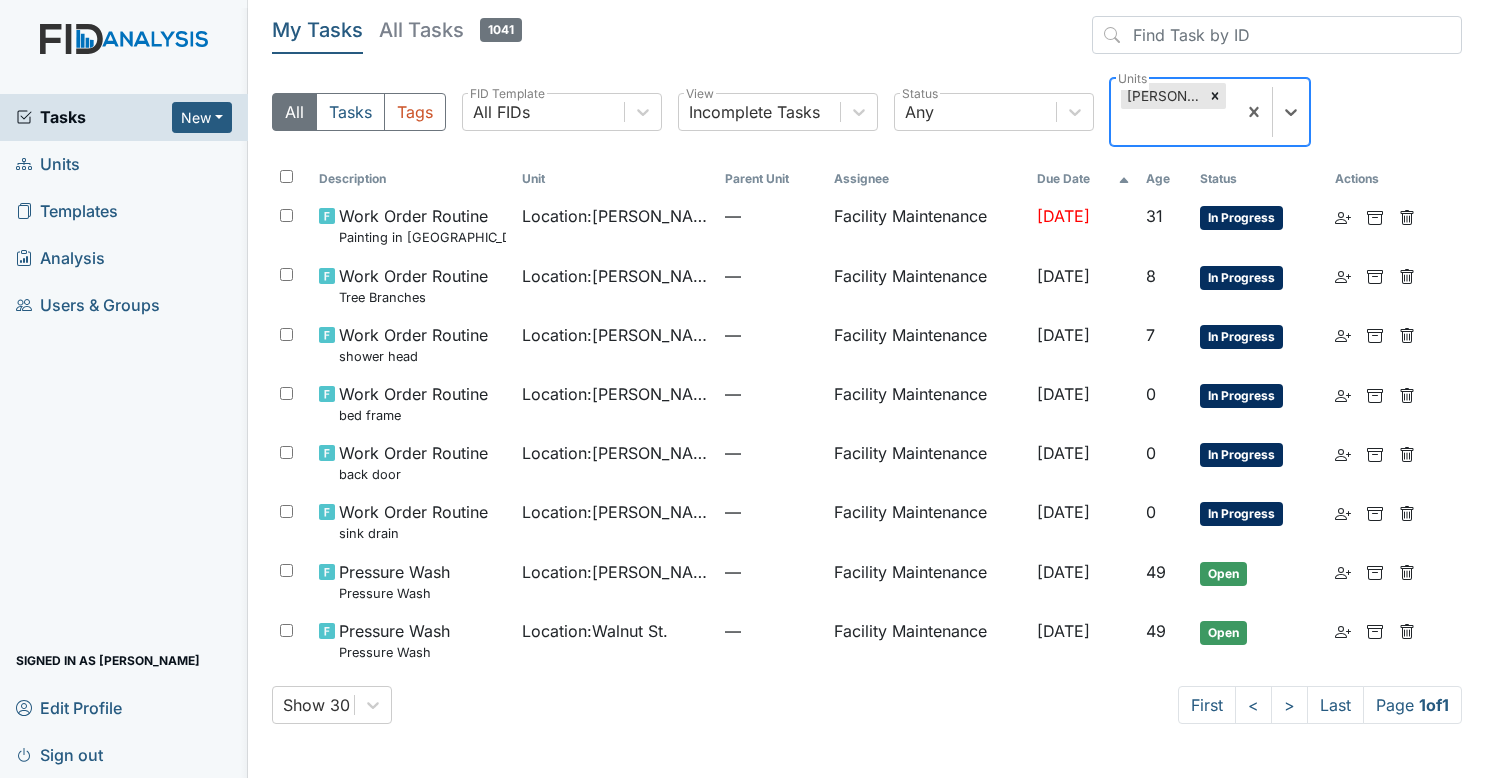 click at bounding box center [1215, 96] 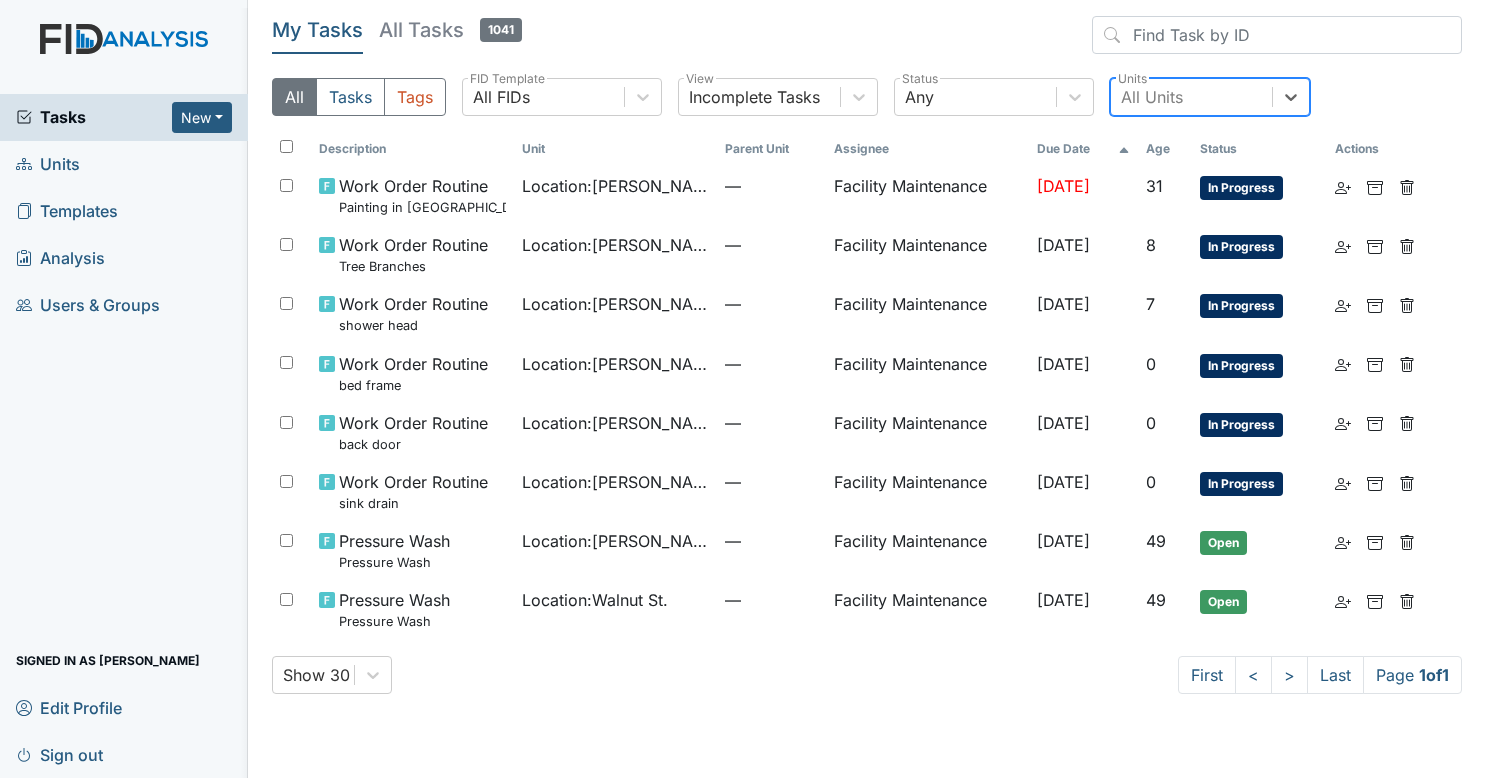 click on "Sign out" at bounding box center [59, 754] 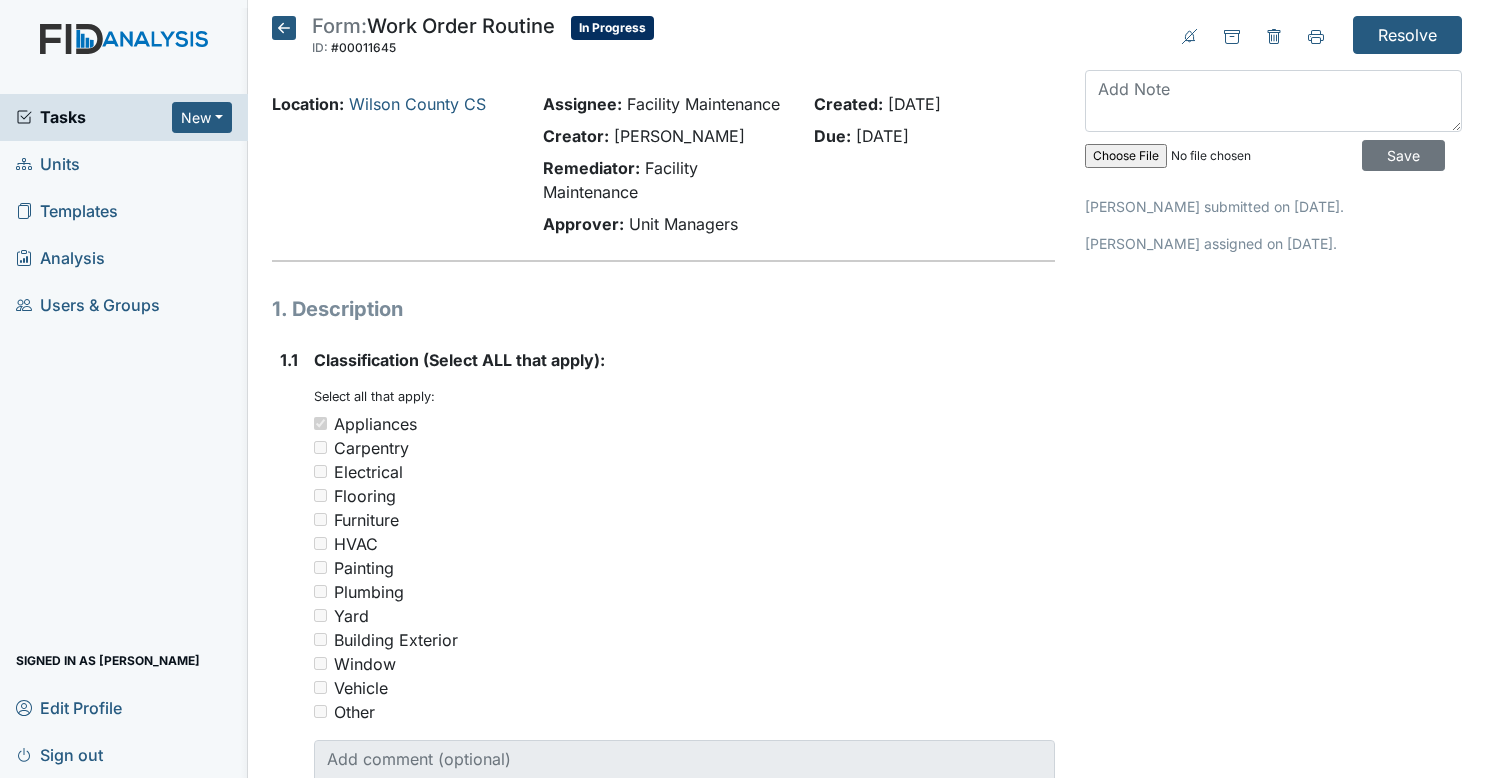 scroll, scrollTop: 0, scrollLeft: 0, axis: both 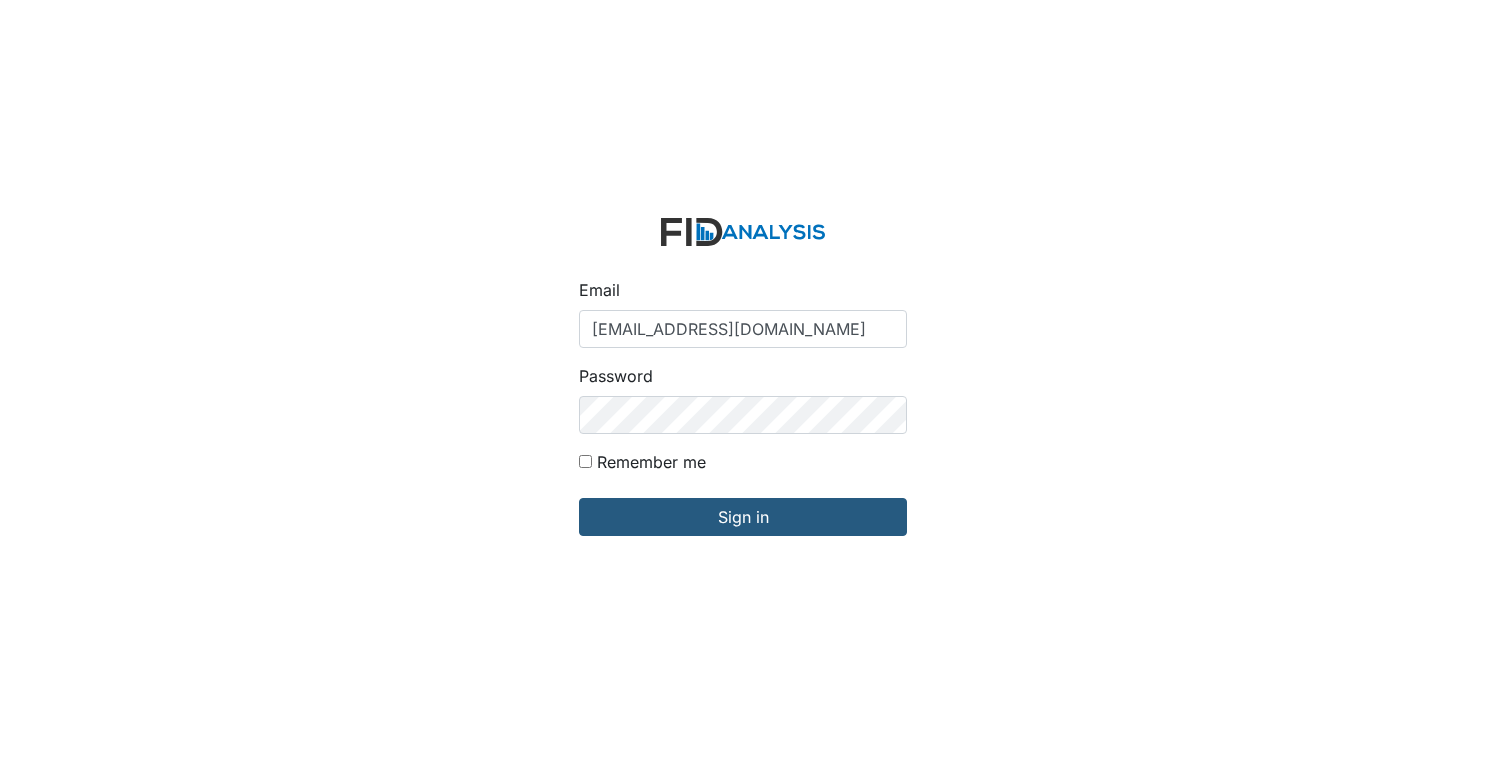 click on "[EMAIL_ADDRESS][DOMAIN_NAME]" at bounding box center (743, 329) 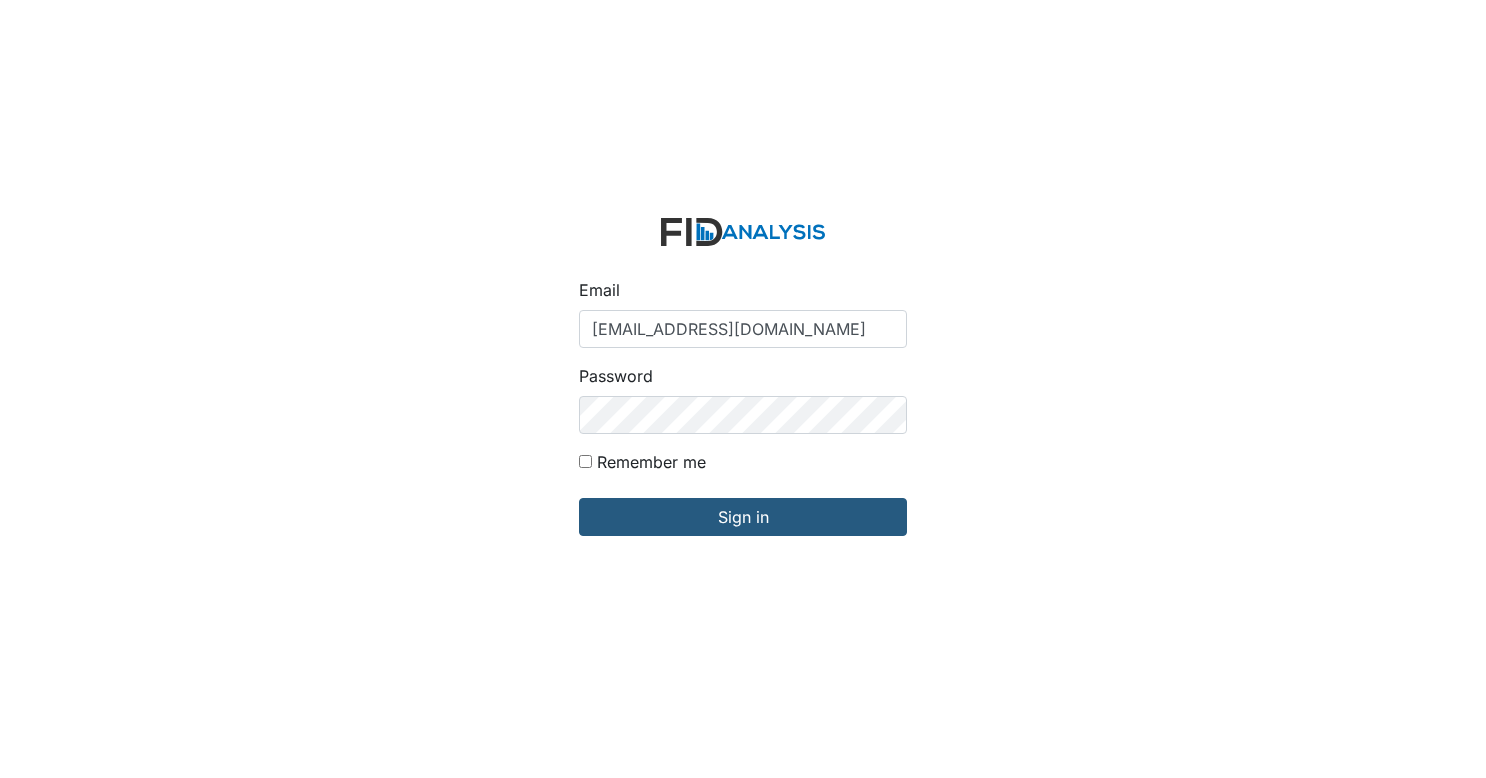 type on "[EMAIL_ADDRESS][DOMAIN_NAME]" 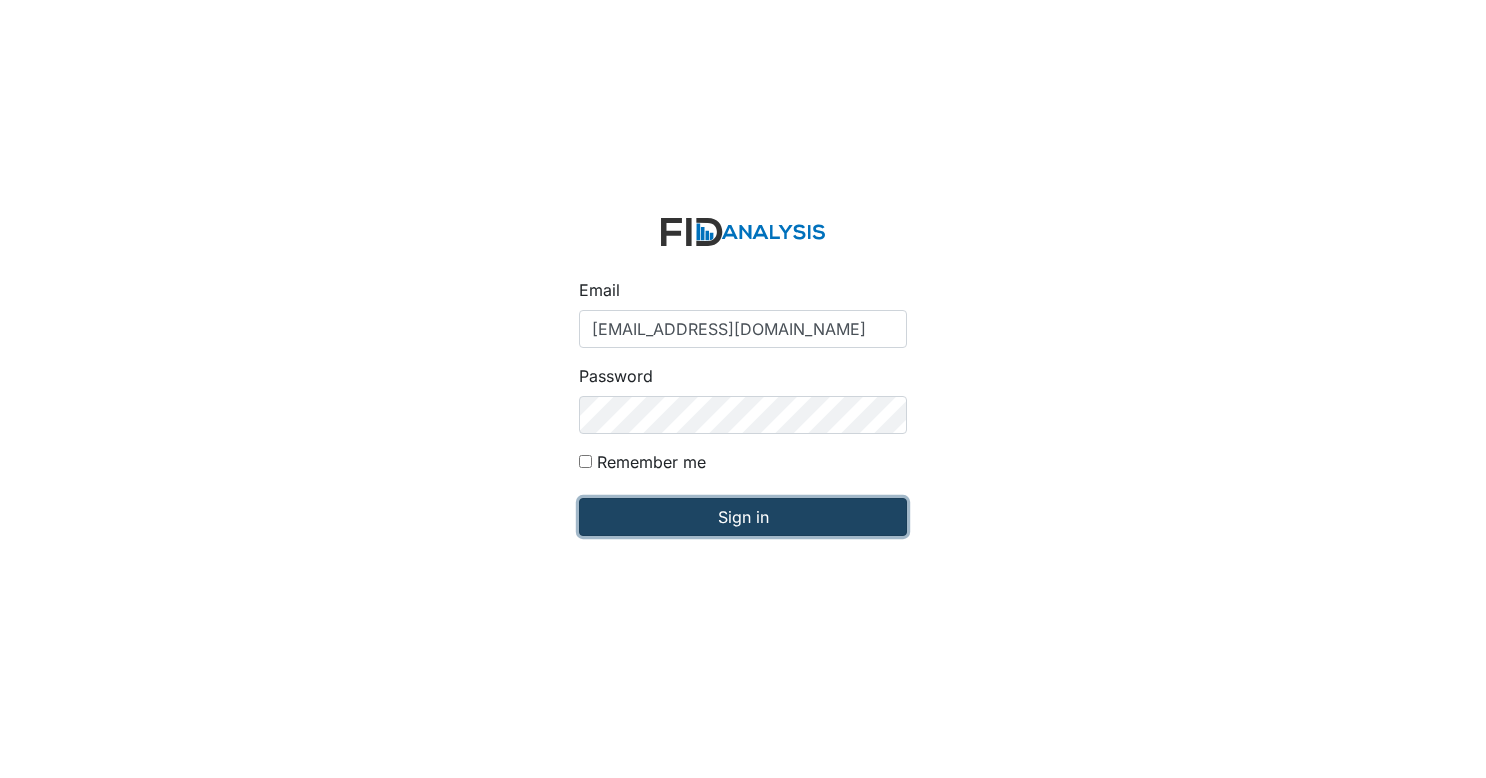 click on "Sign in" at bounding box center [743, 517] 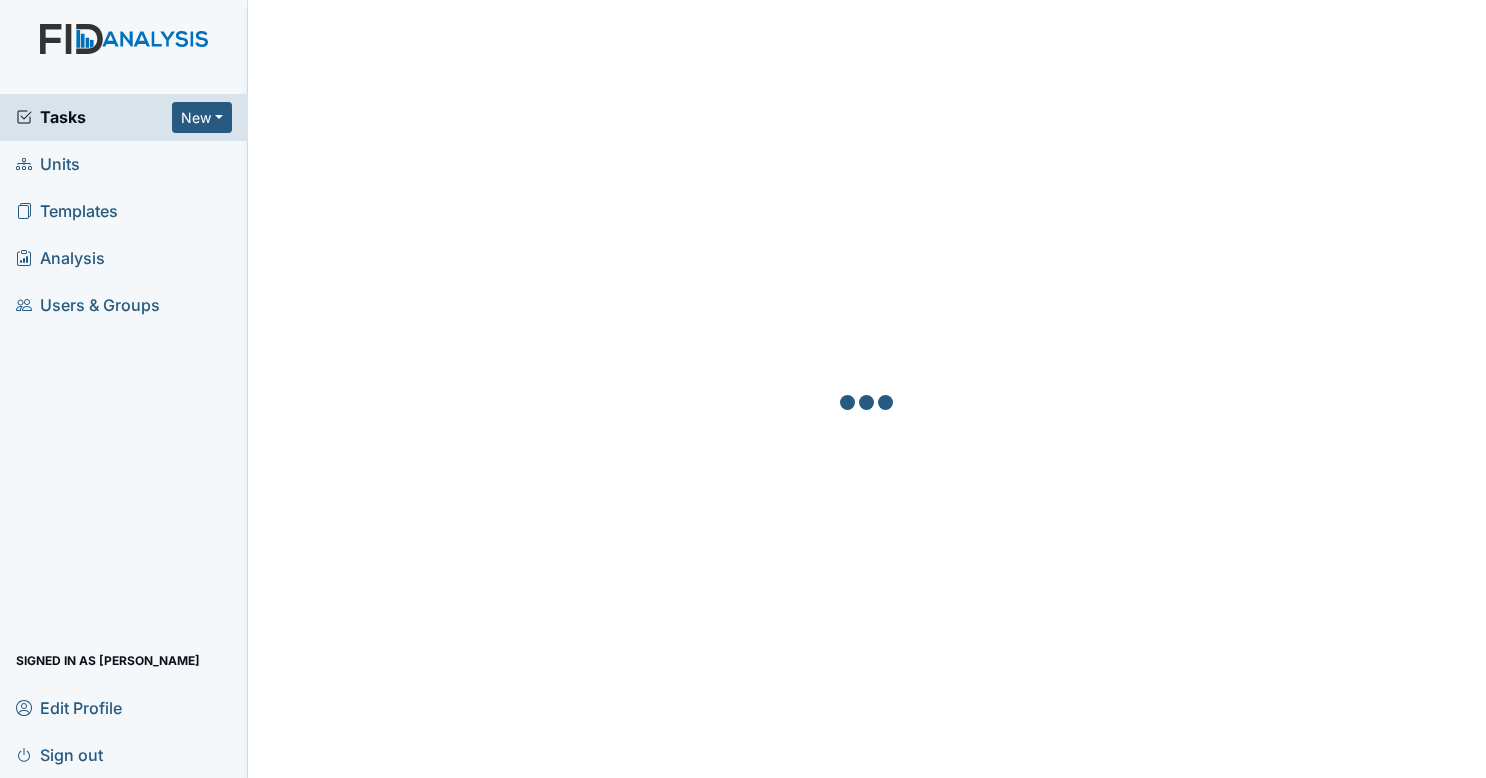 scroll, scrollTop: 0, scrollLeft: 0, axis: both 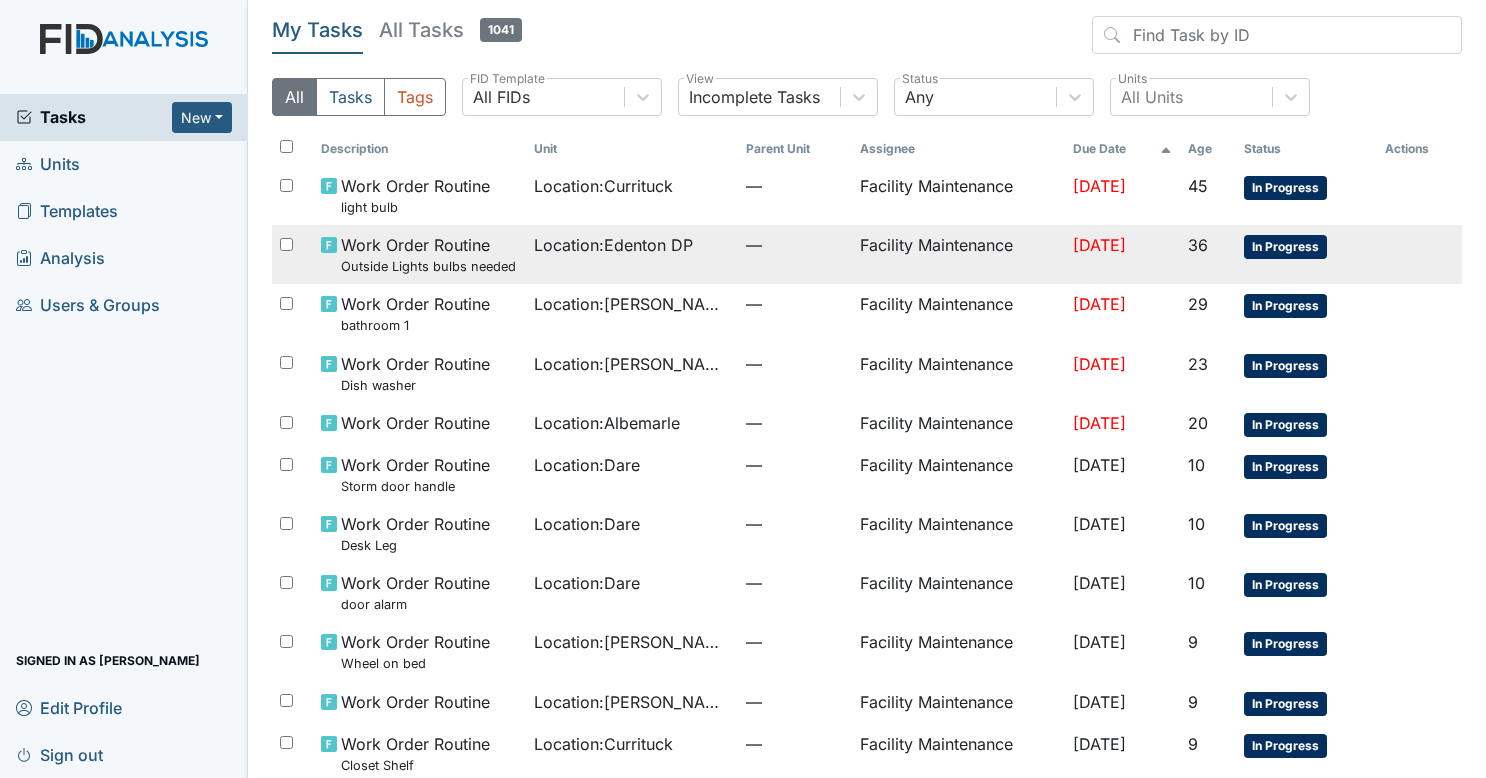 click on "—" at bounding box center [794, 254] 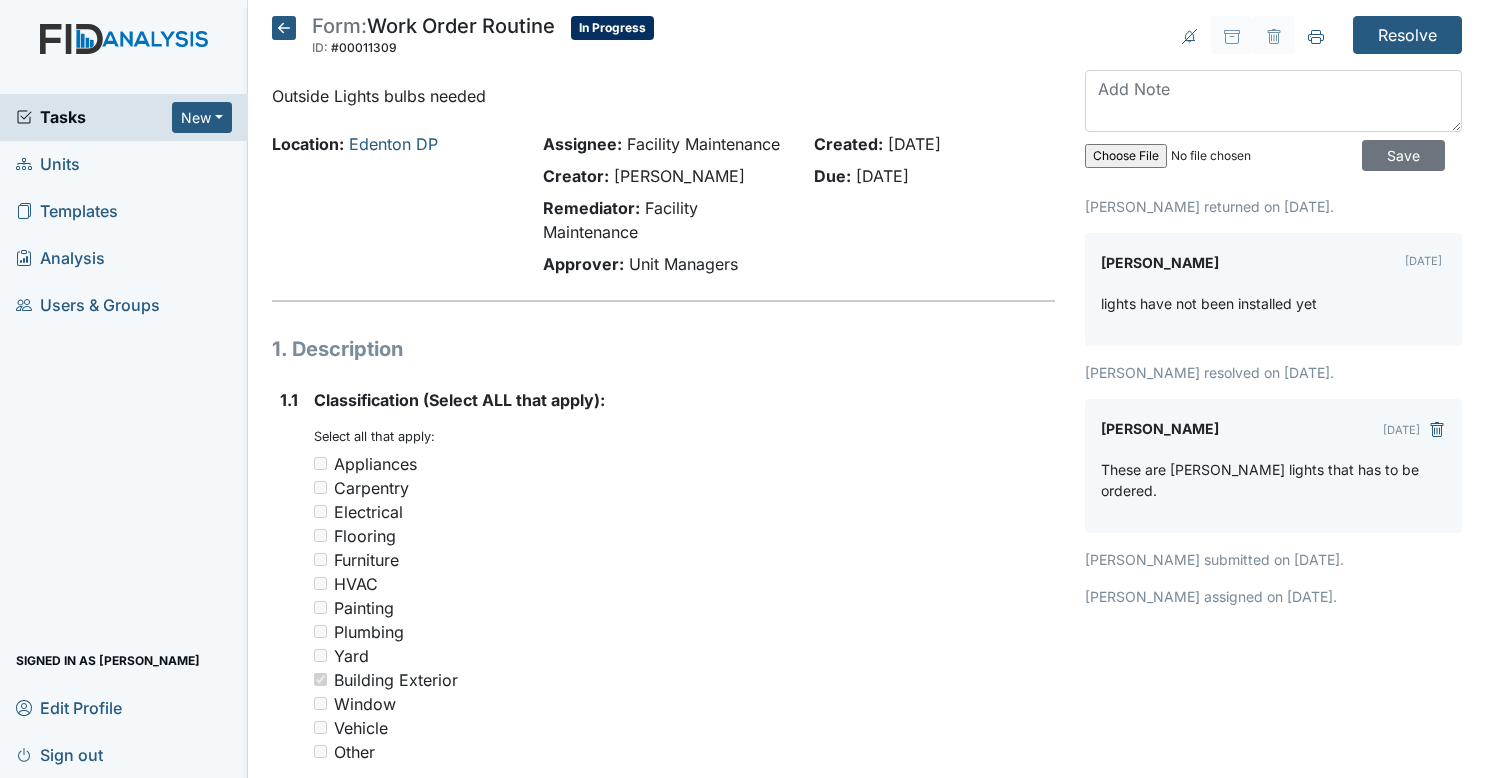 scroll, scrollTop: 0, scrollLeft: 0, axis: both 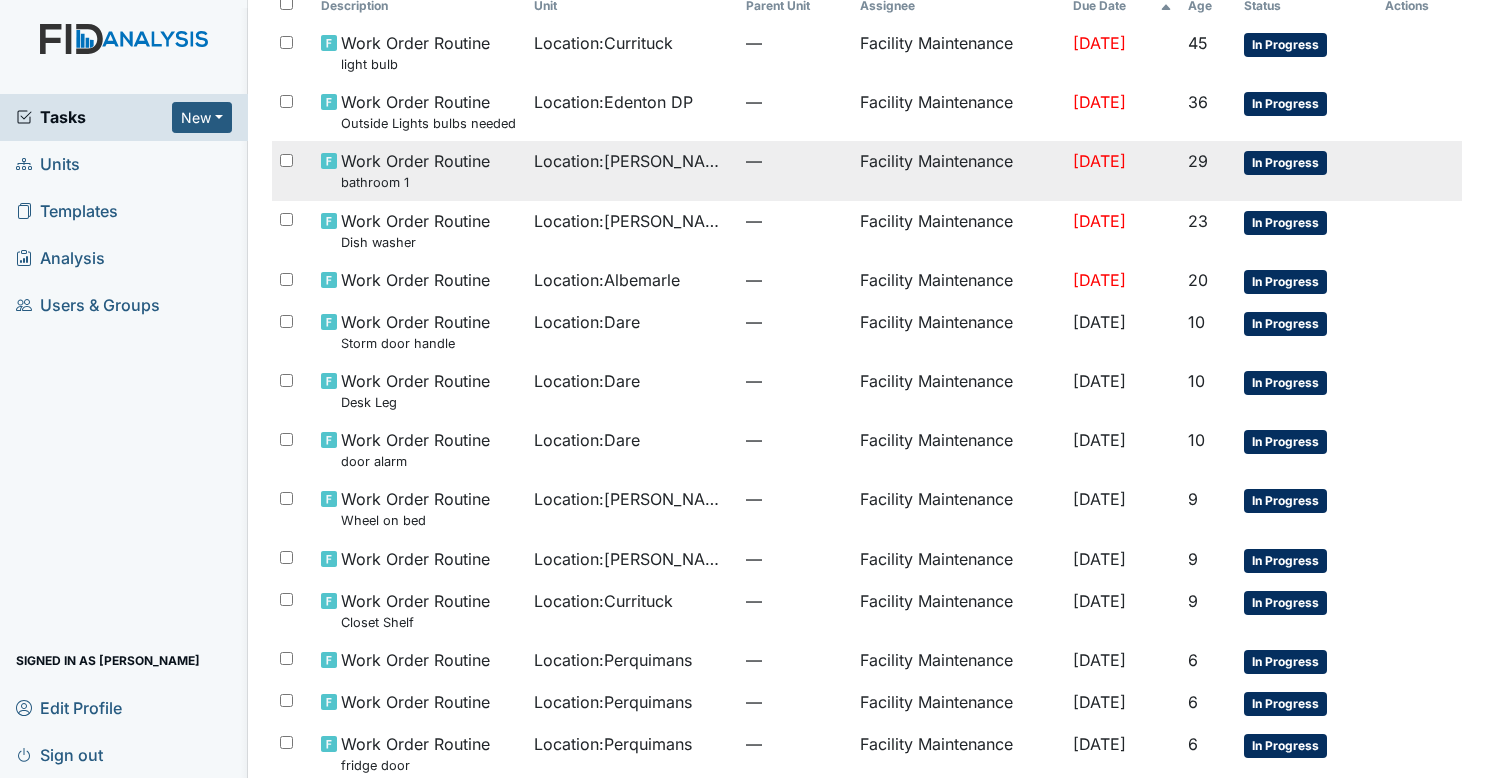 click on "Location :  Wickham Rd. Camden" at bounding box center (632, 170) 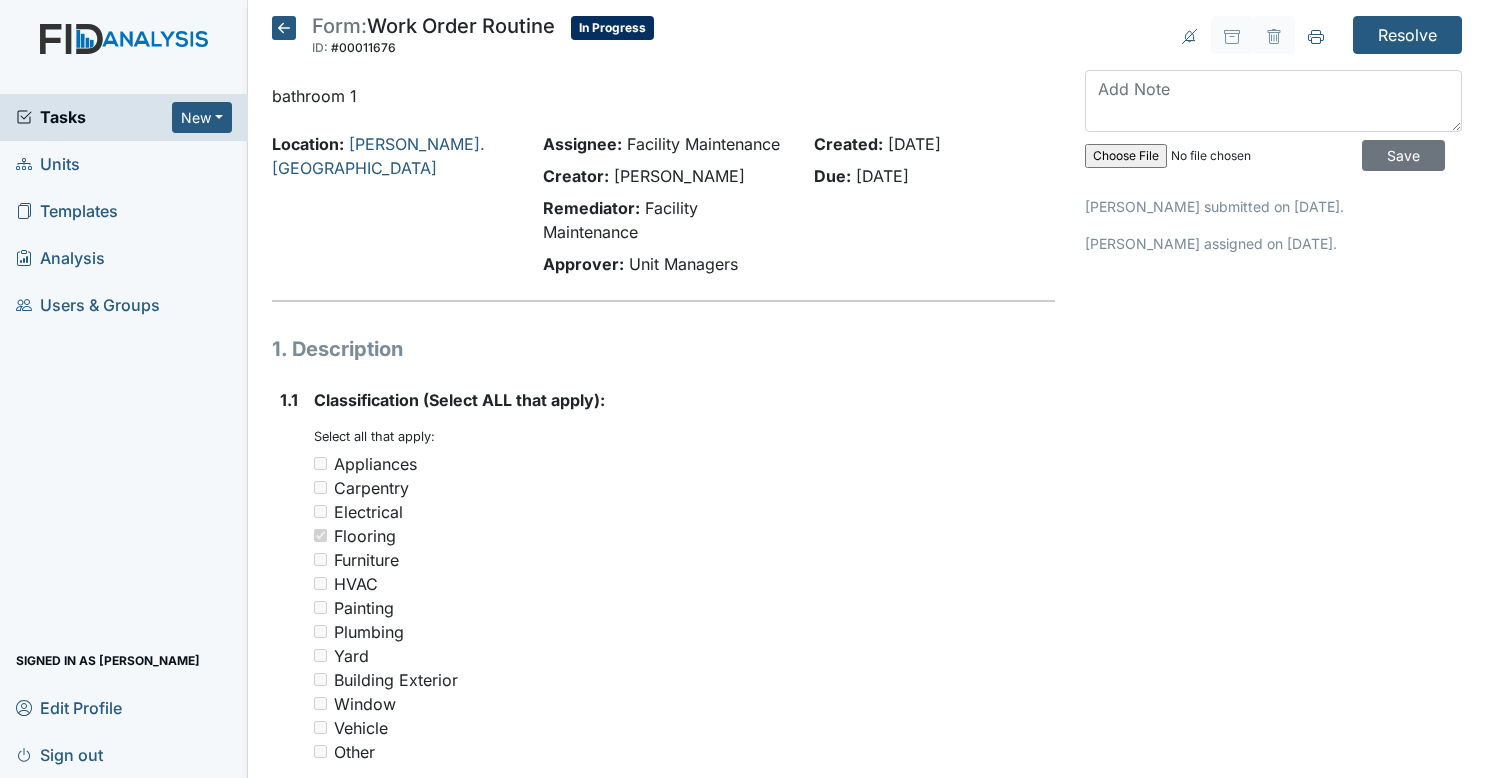 scroll, scrollTop: 0, scrollLeft: 0, axis: both 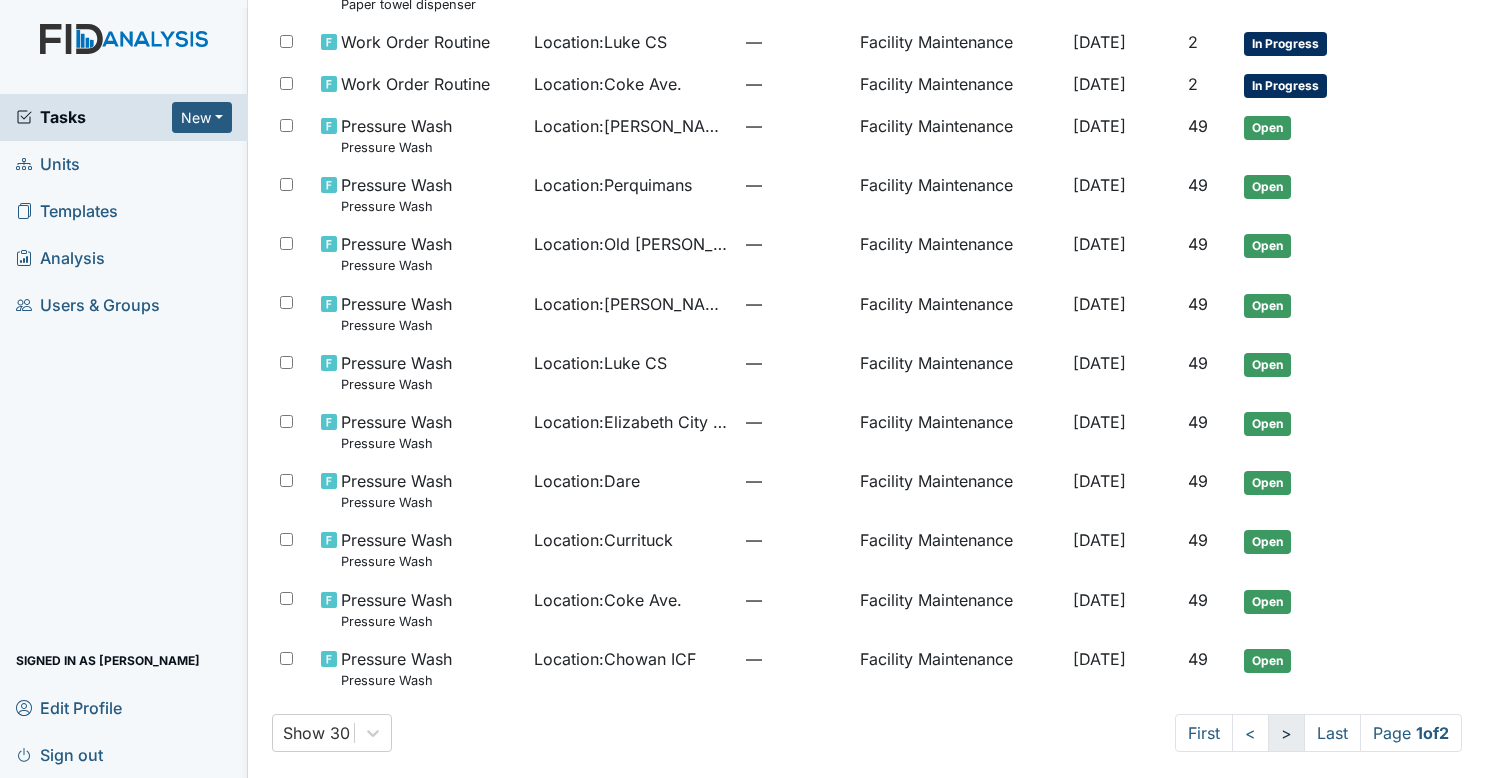 click on ">" at bounding box center [1286, 733] 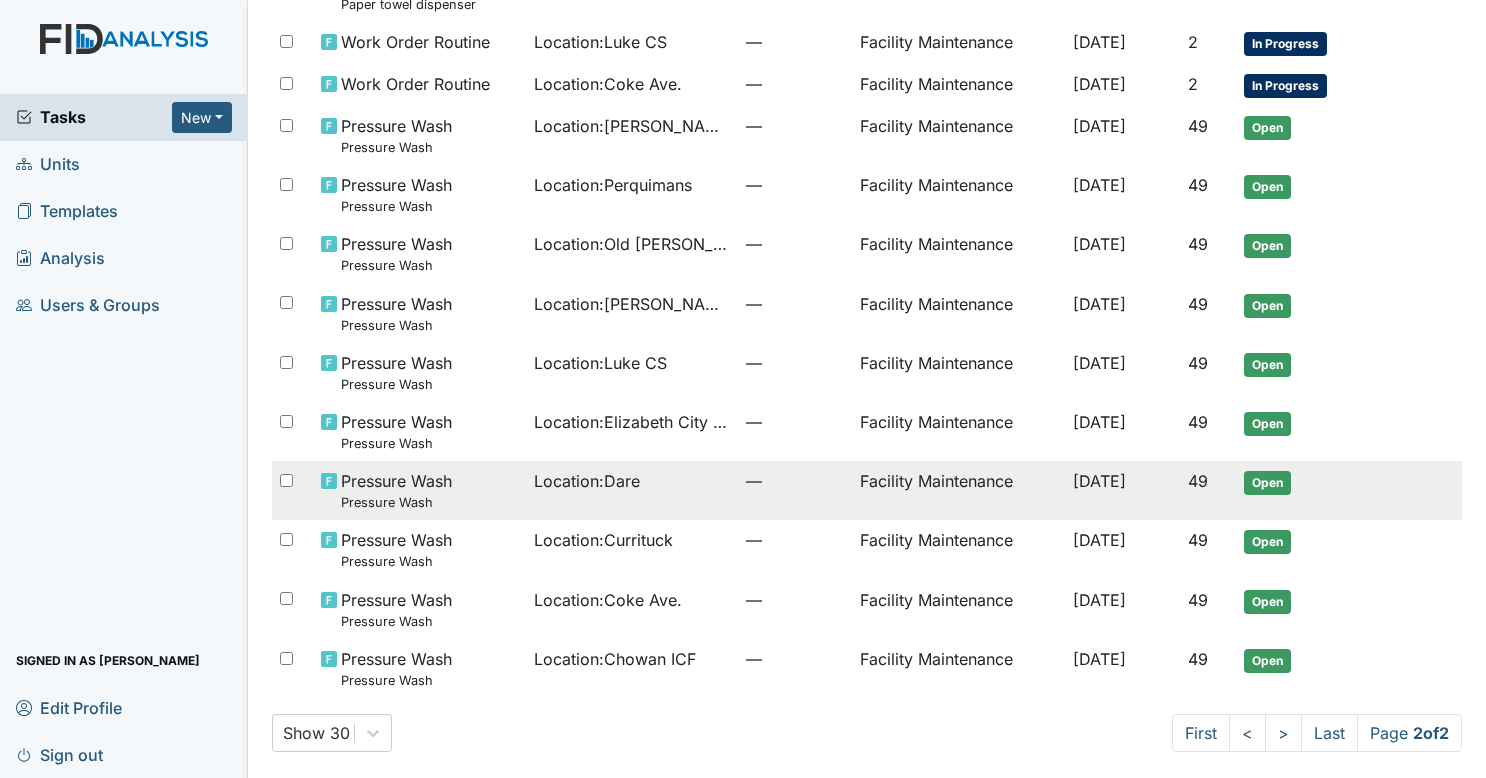 scroll, scrollTop: 0, scrollLeft: 0, axis: both 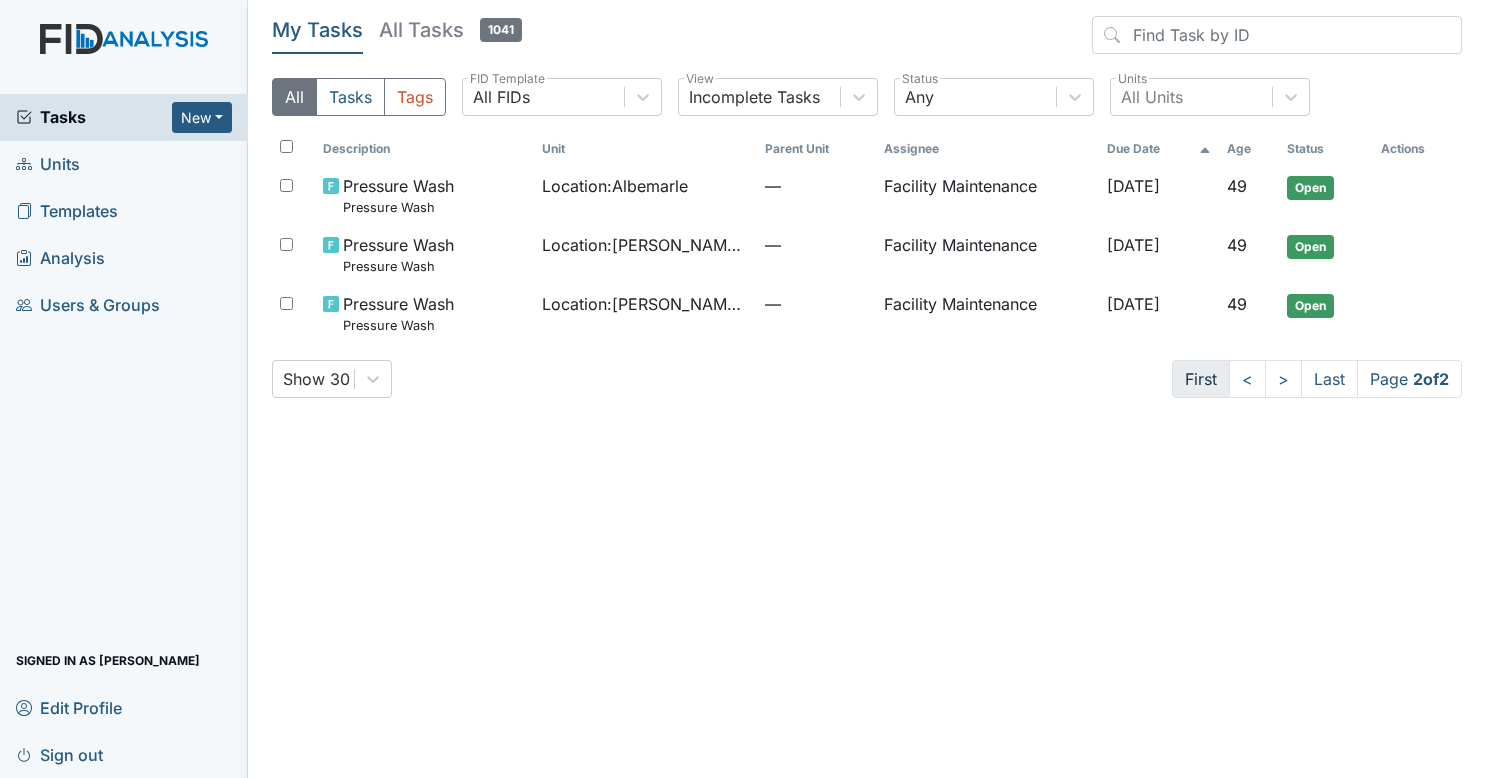 click on "First" at bounding box center (1201, 379) 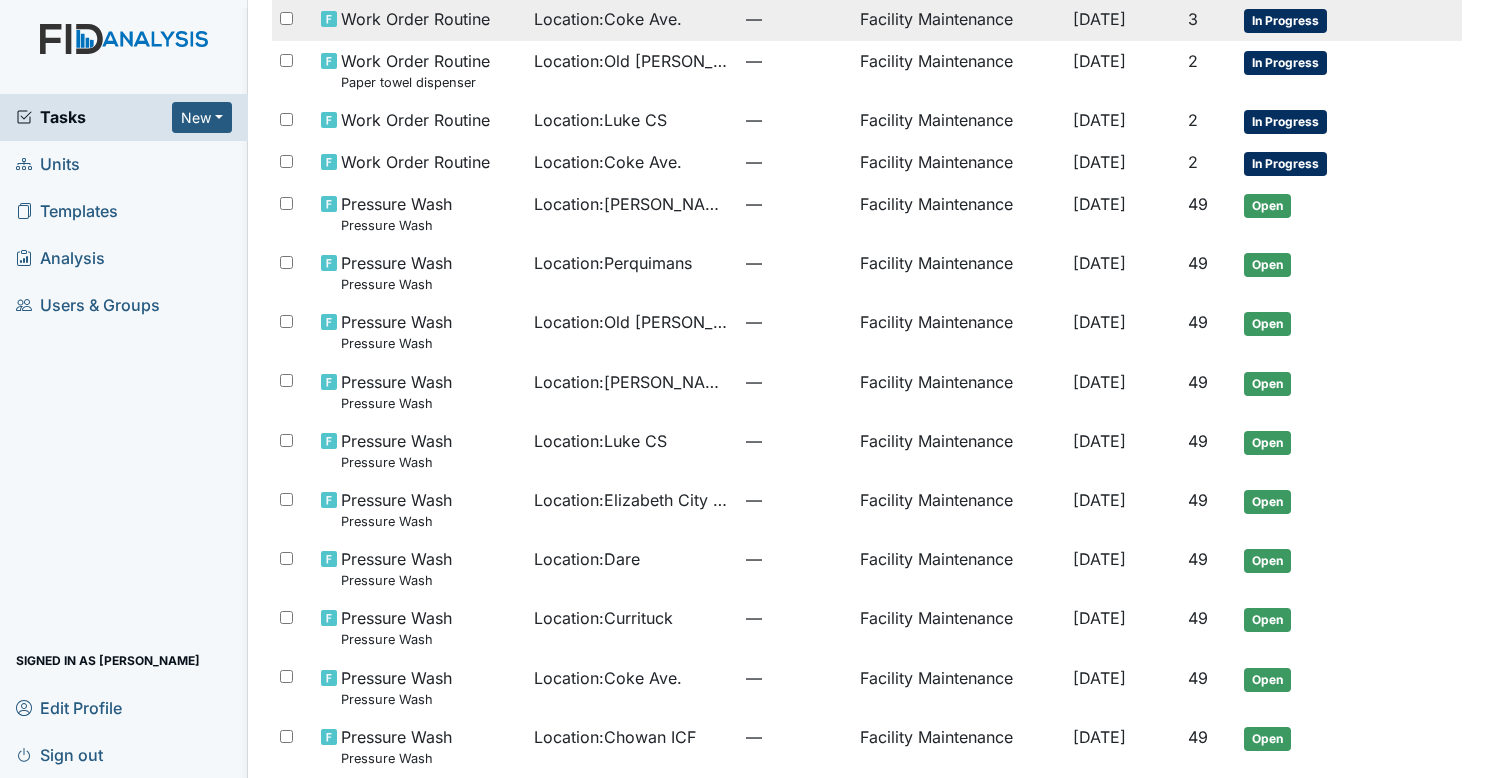 scroll, scrollTop: 1089, scrollLeft: 0, axis: vertical 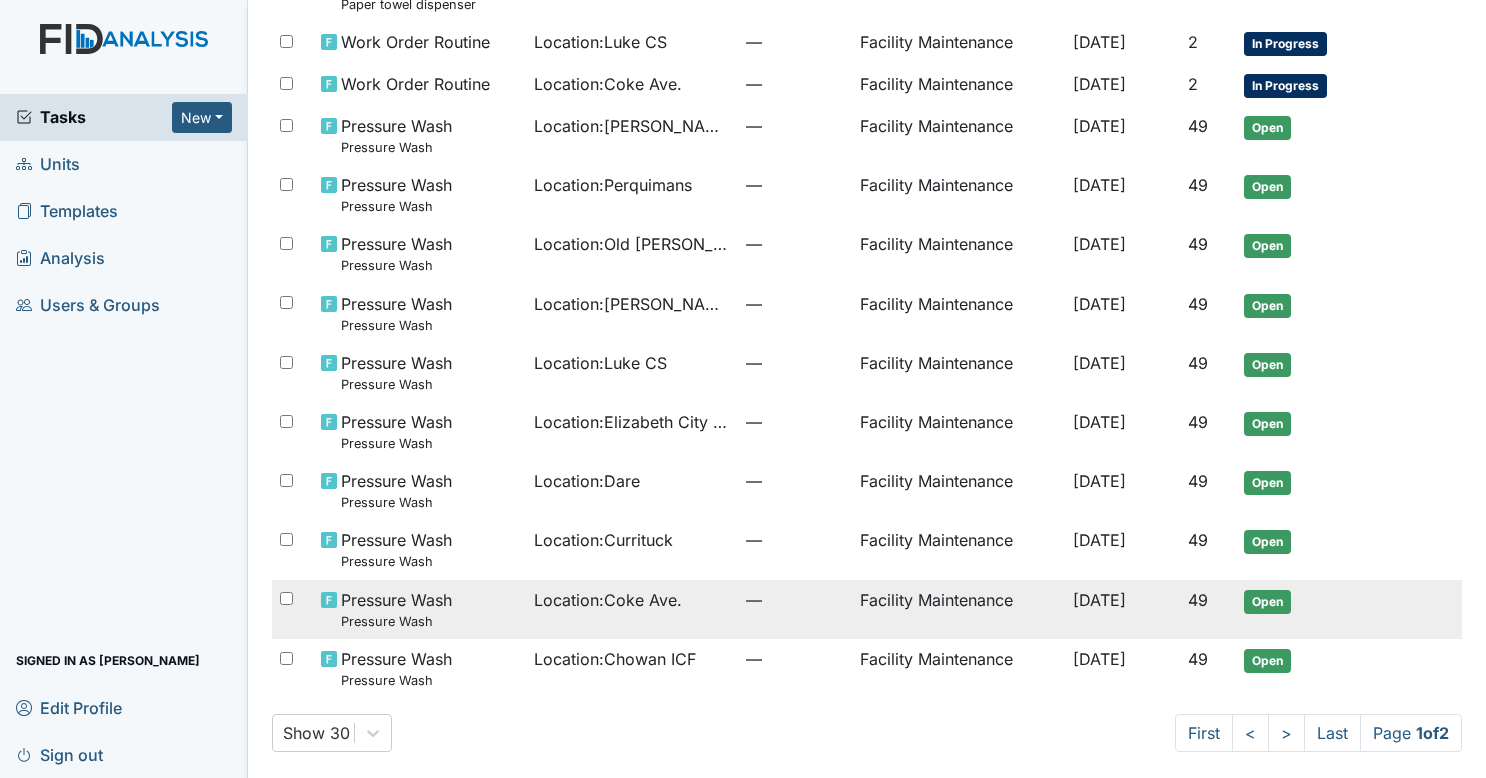 click on "Location :  Coke Ave." at bounding box center (632, 609) 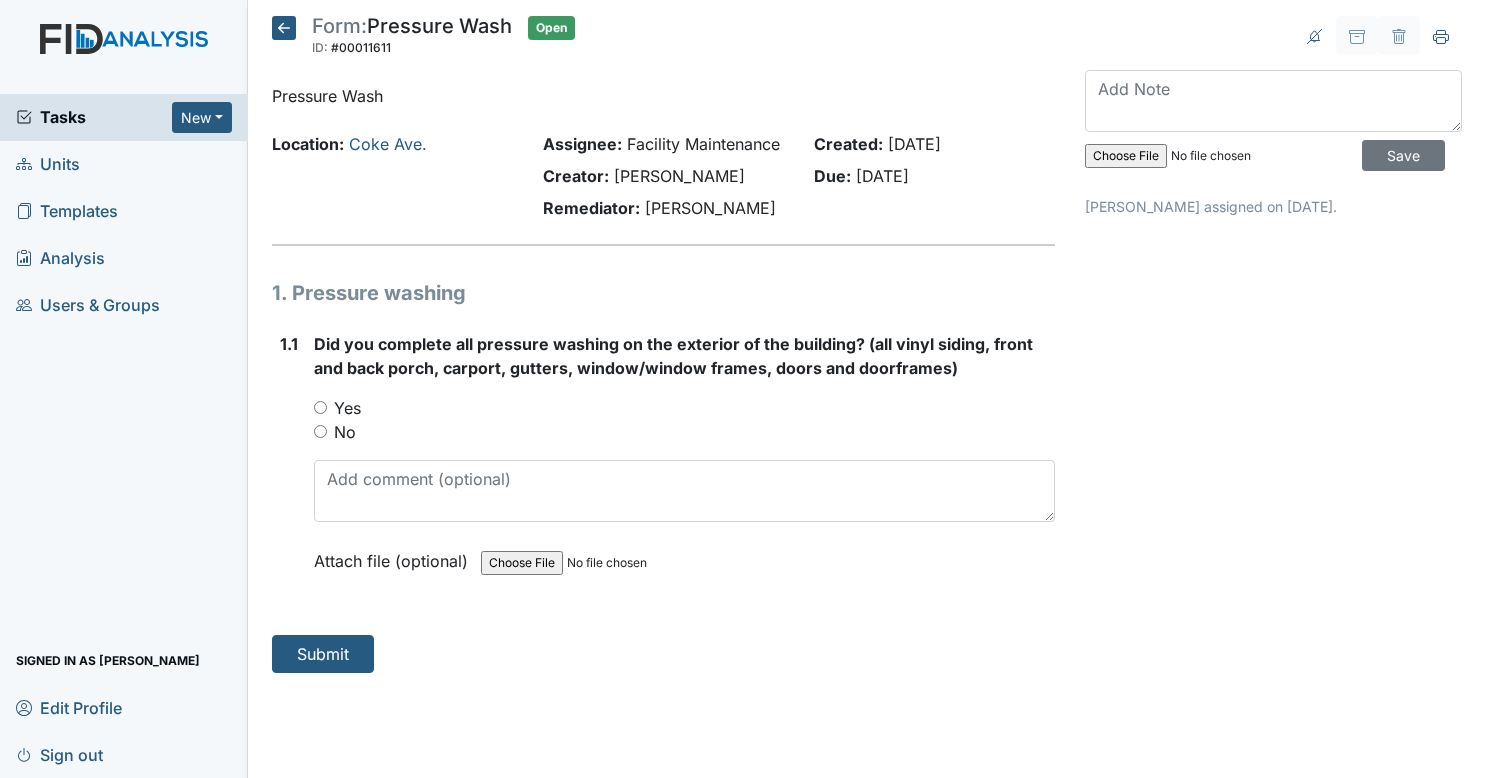 scroll, scrollTop: 0, scrollLeft: 0, axis: both 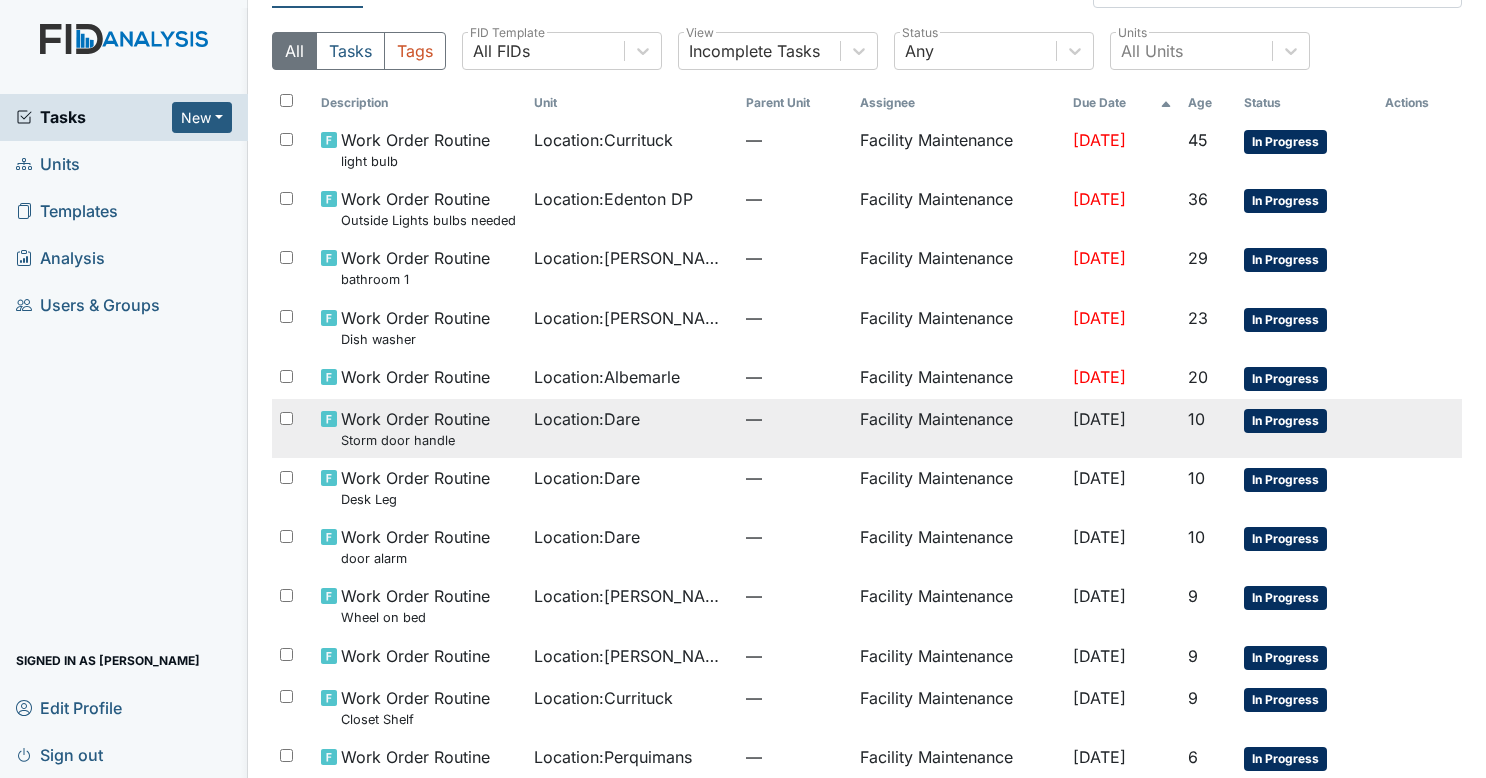 click on "Location :  Dare" at bounding box center [632, 419] 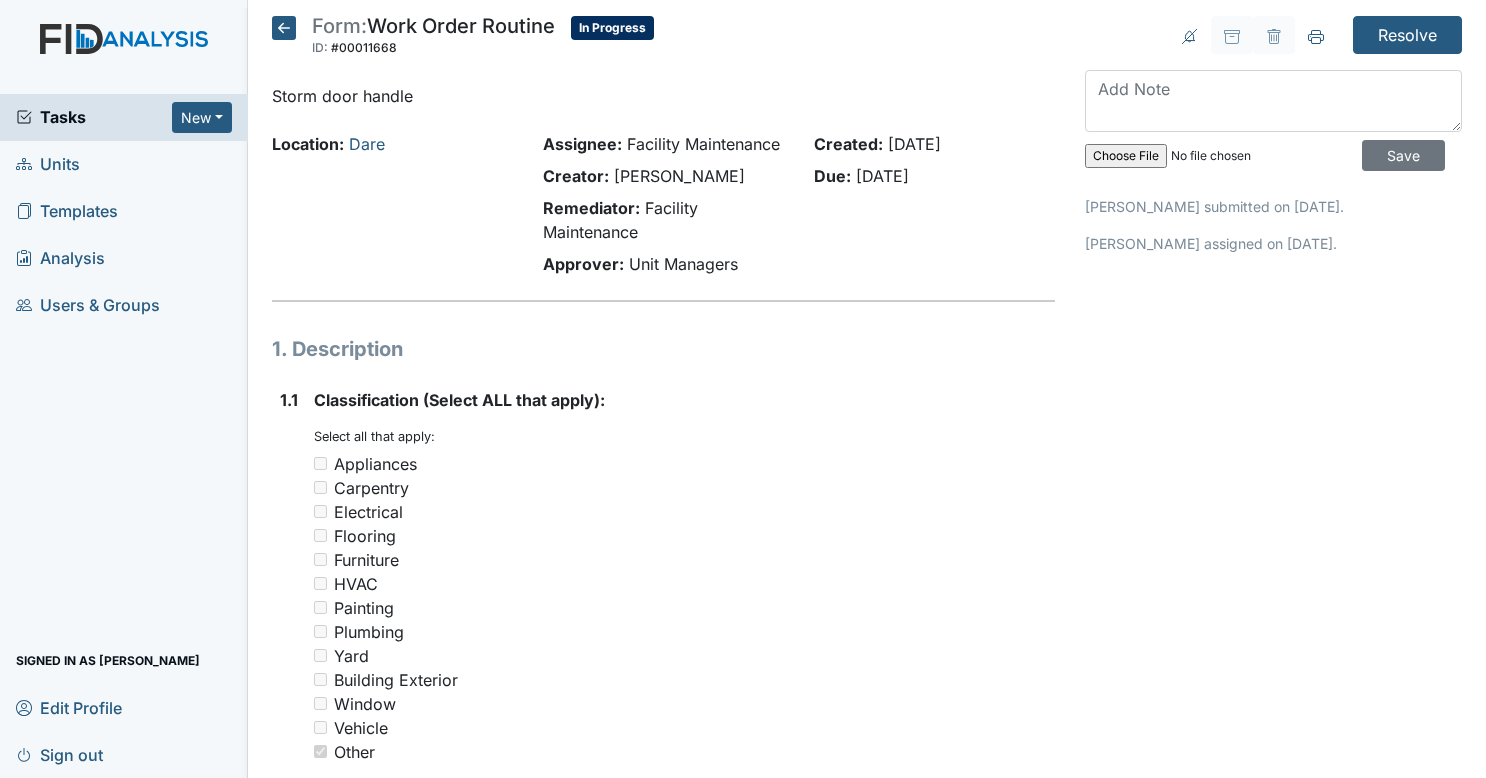 scroll, scrollTop: 0, scrollLeft: 0, axis: both 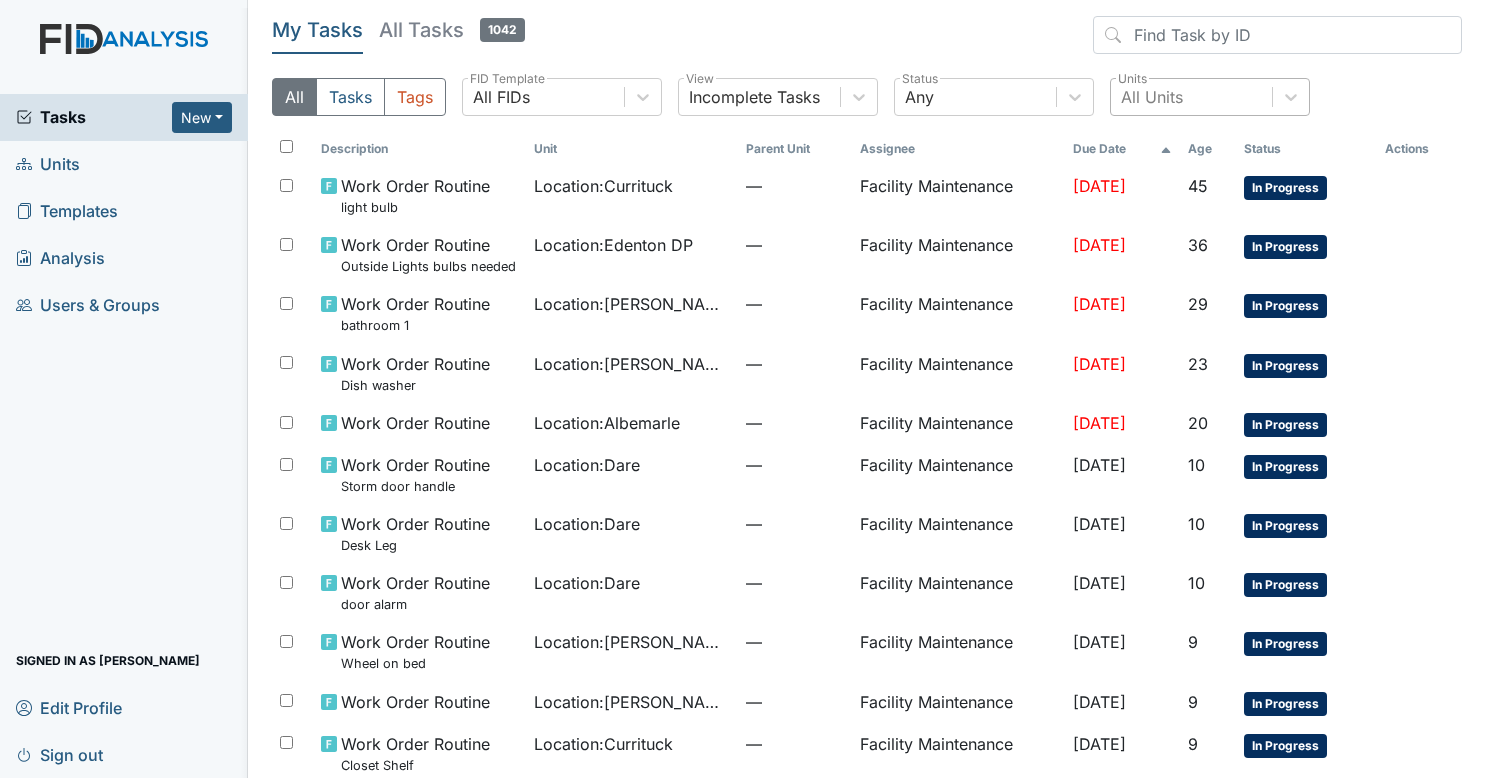 click on "All Units" at bounding box center (1152, 97) 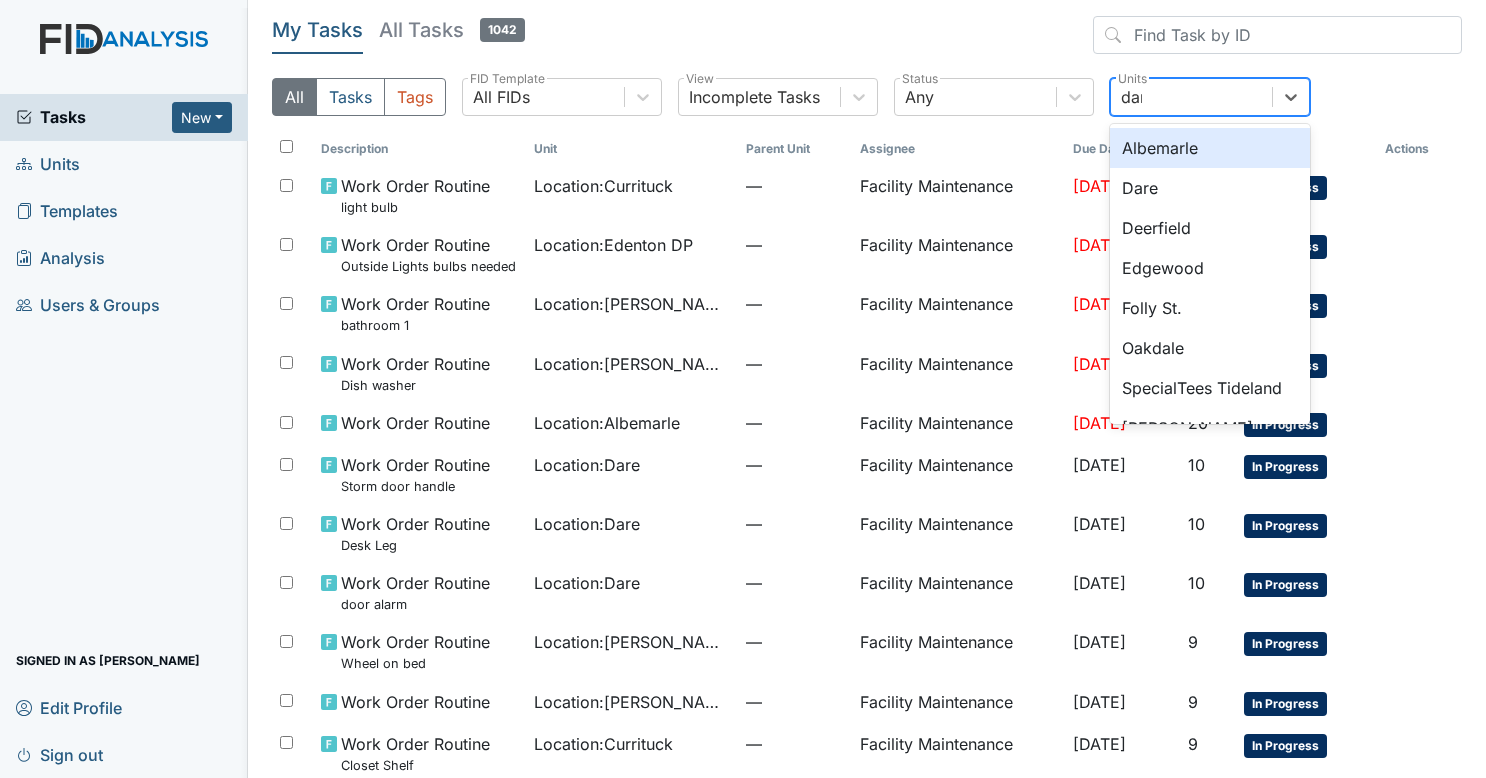 type on "dare" 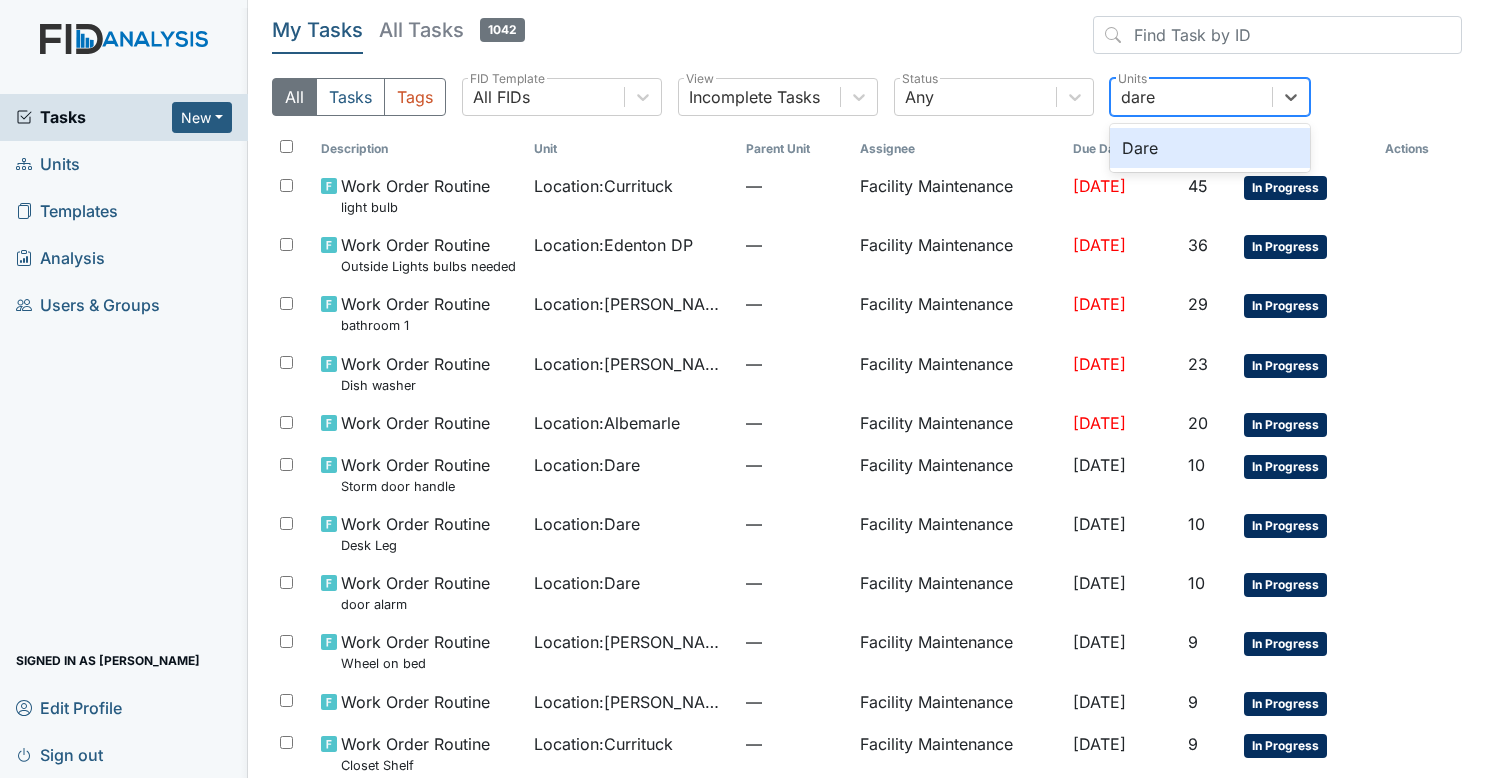 click on "Dare" at bounding box center [1210, 148] 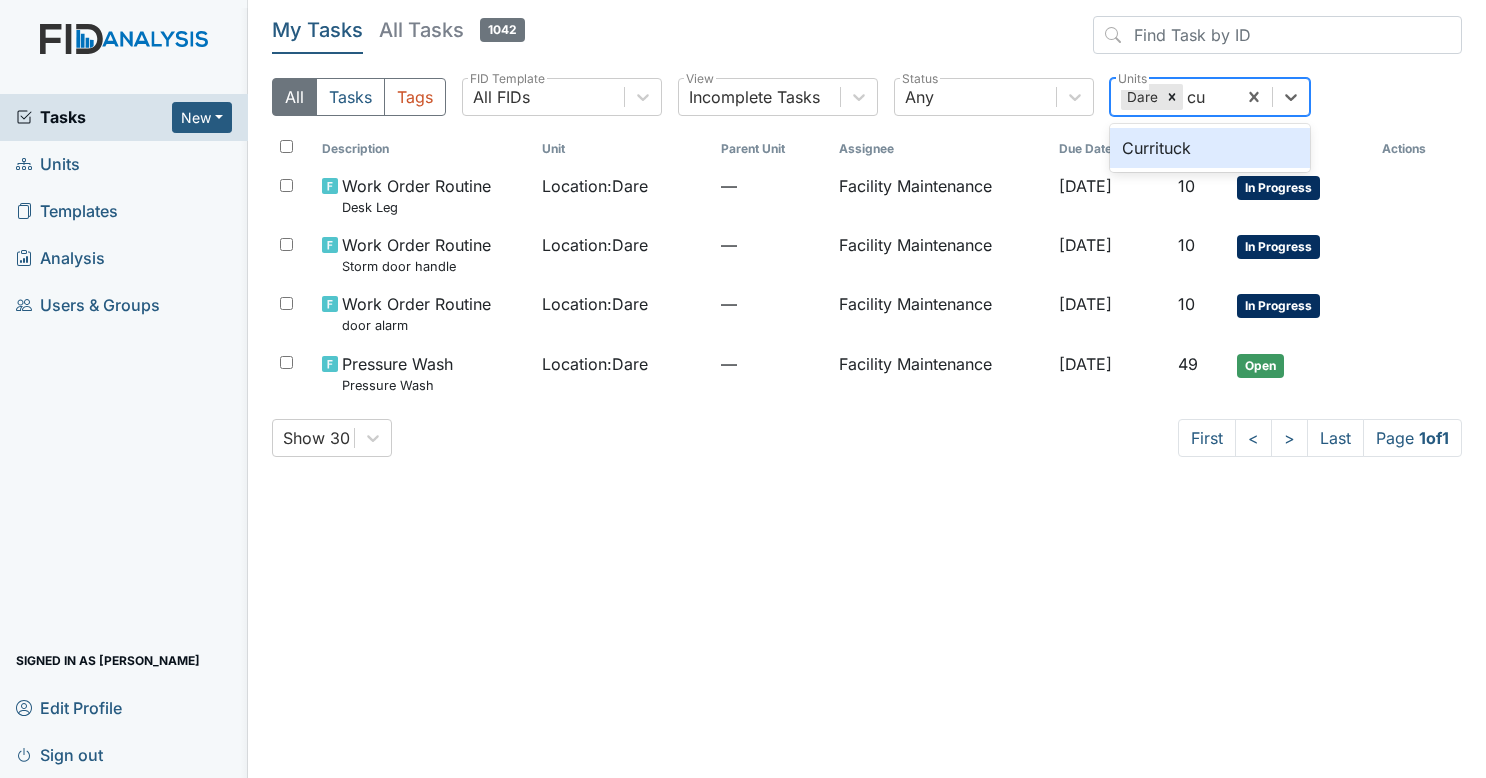 type on "cur" 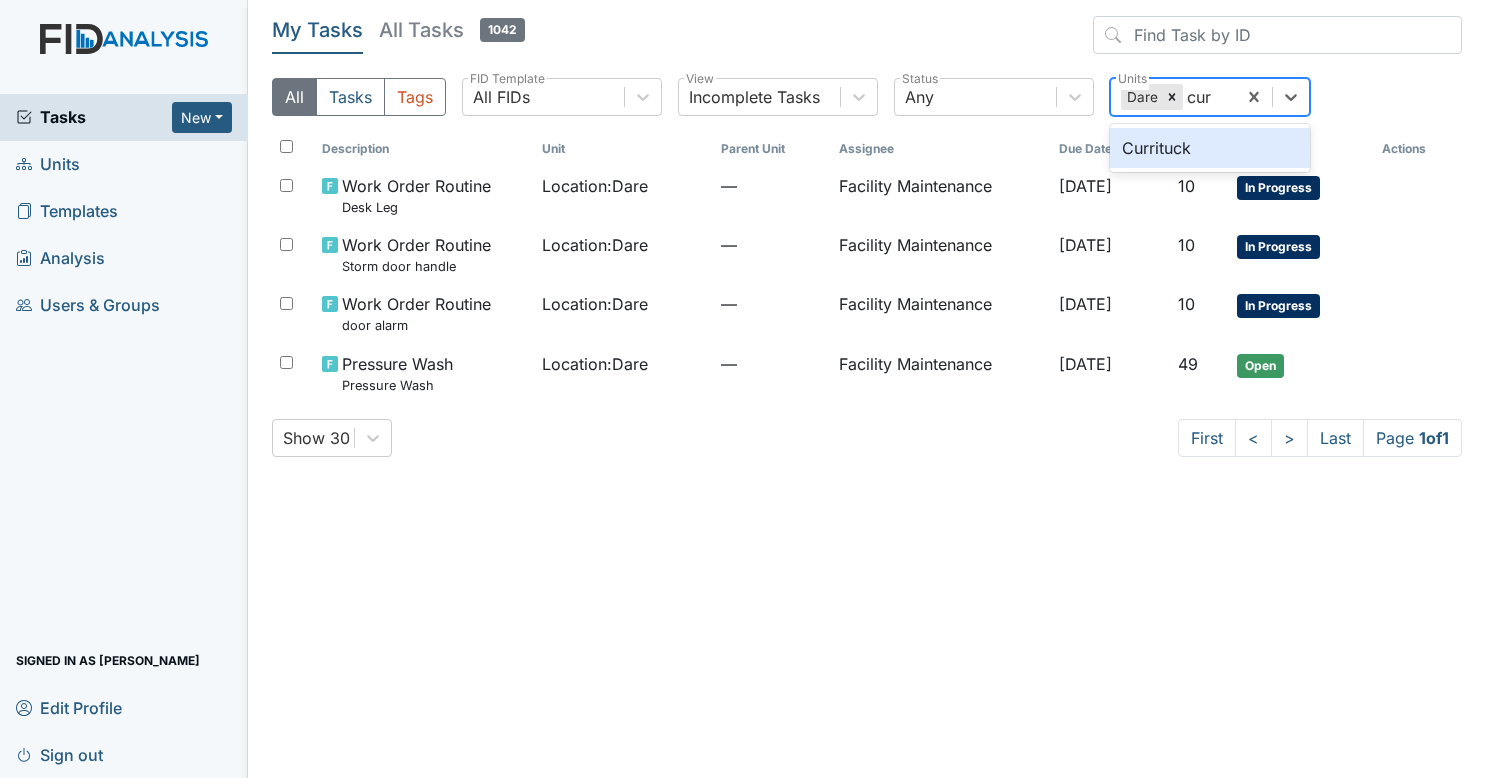click on "Currituck" at bounding box center (1210, 148) 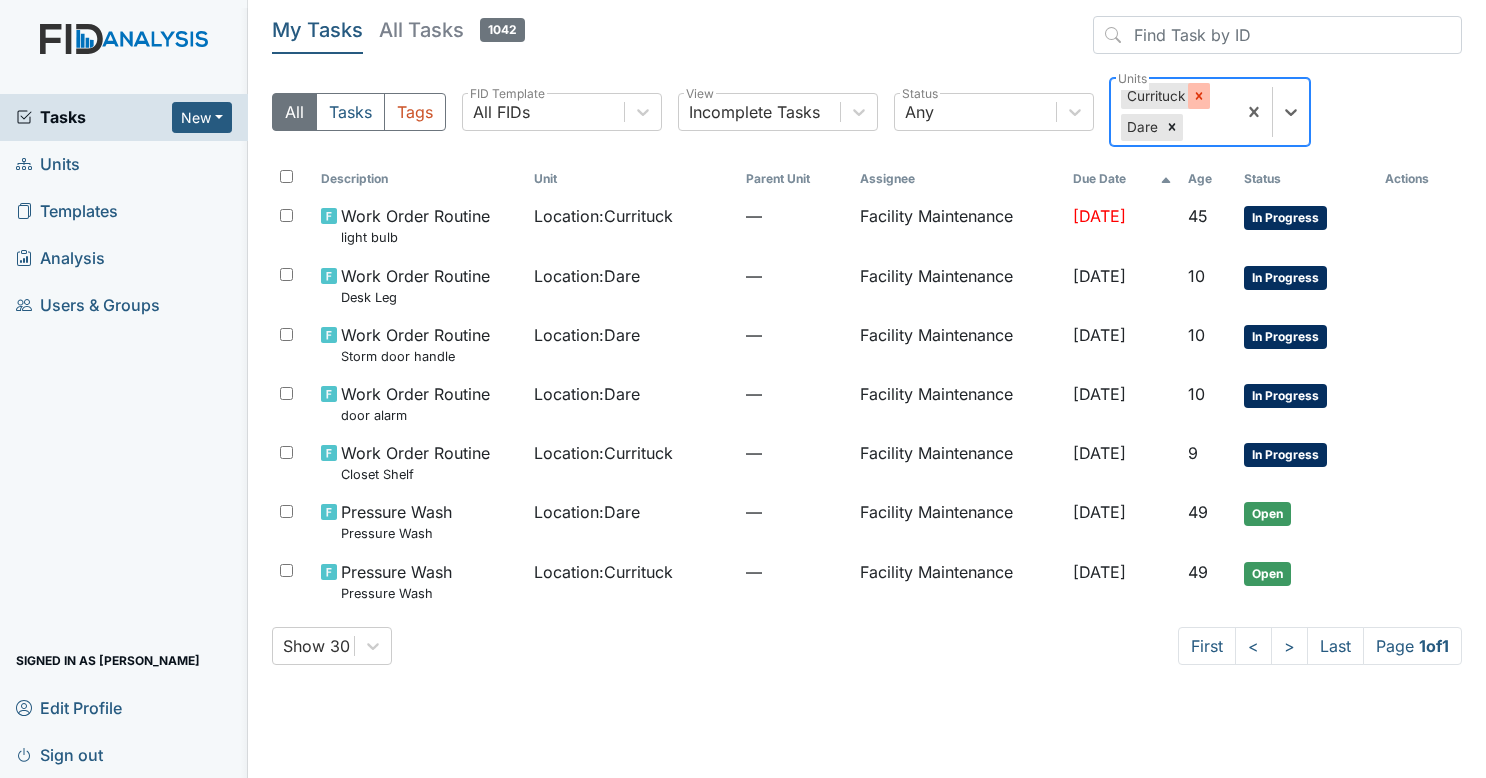 click 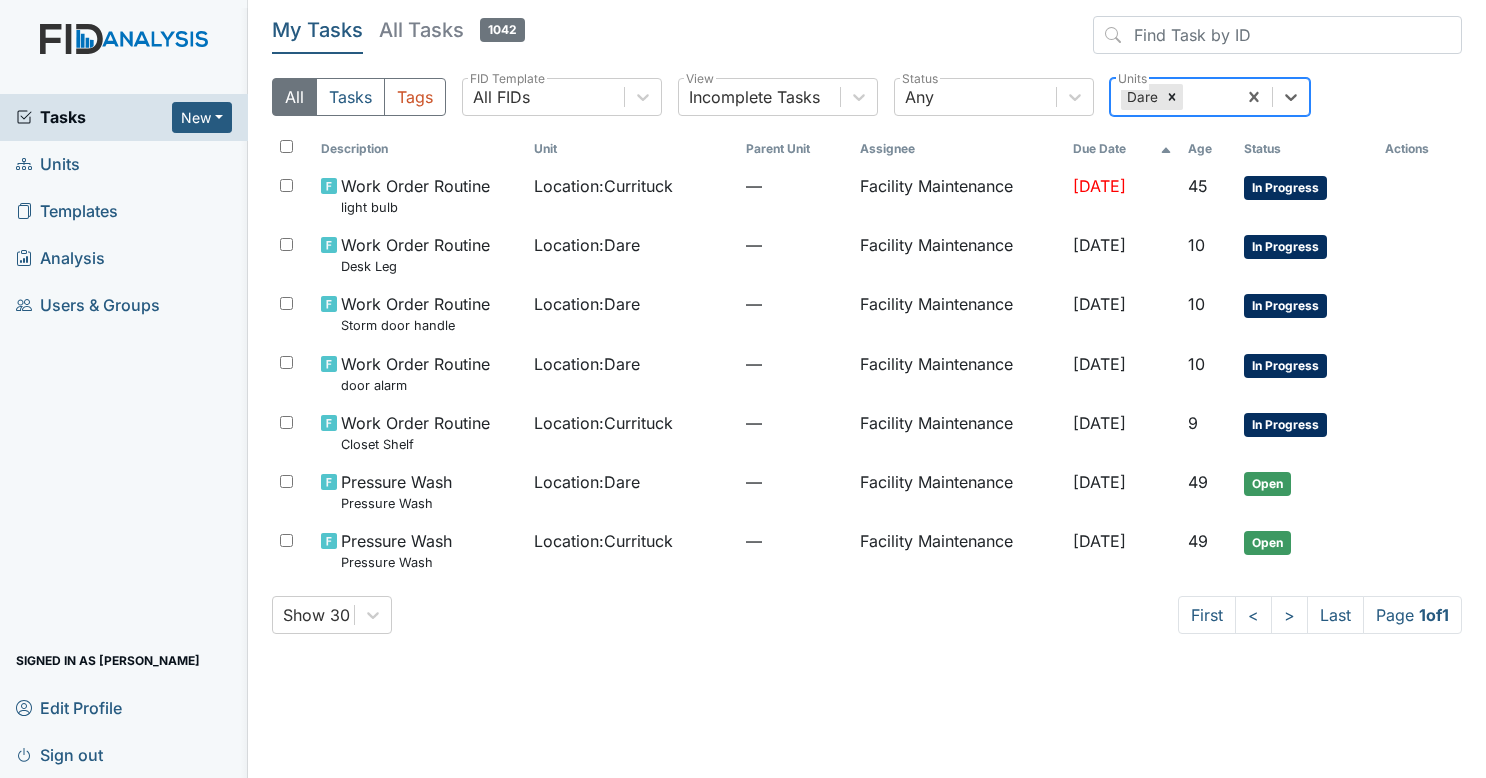 click at bounding box center (1188, 97) 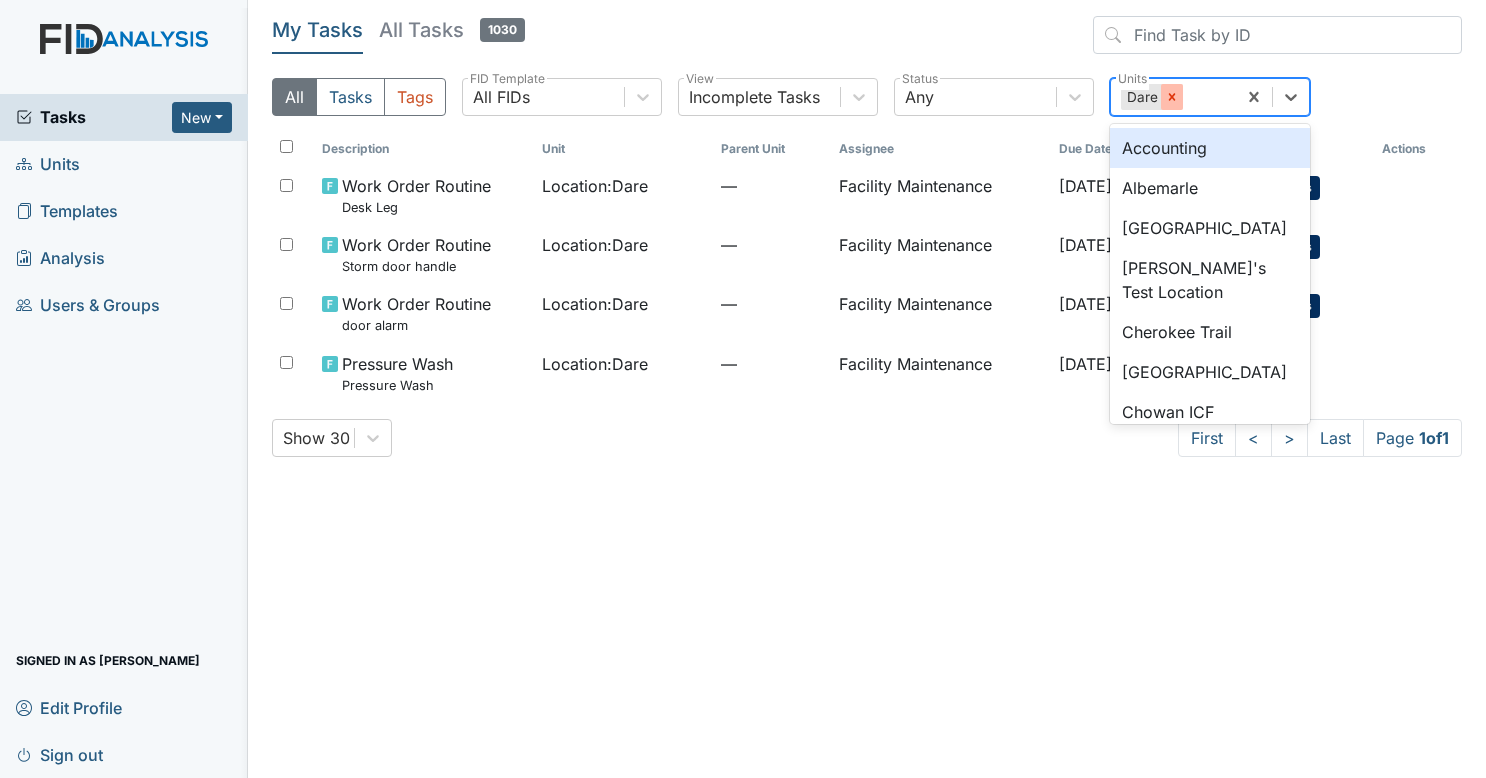 click 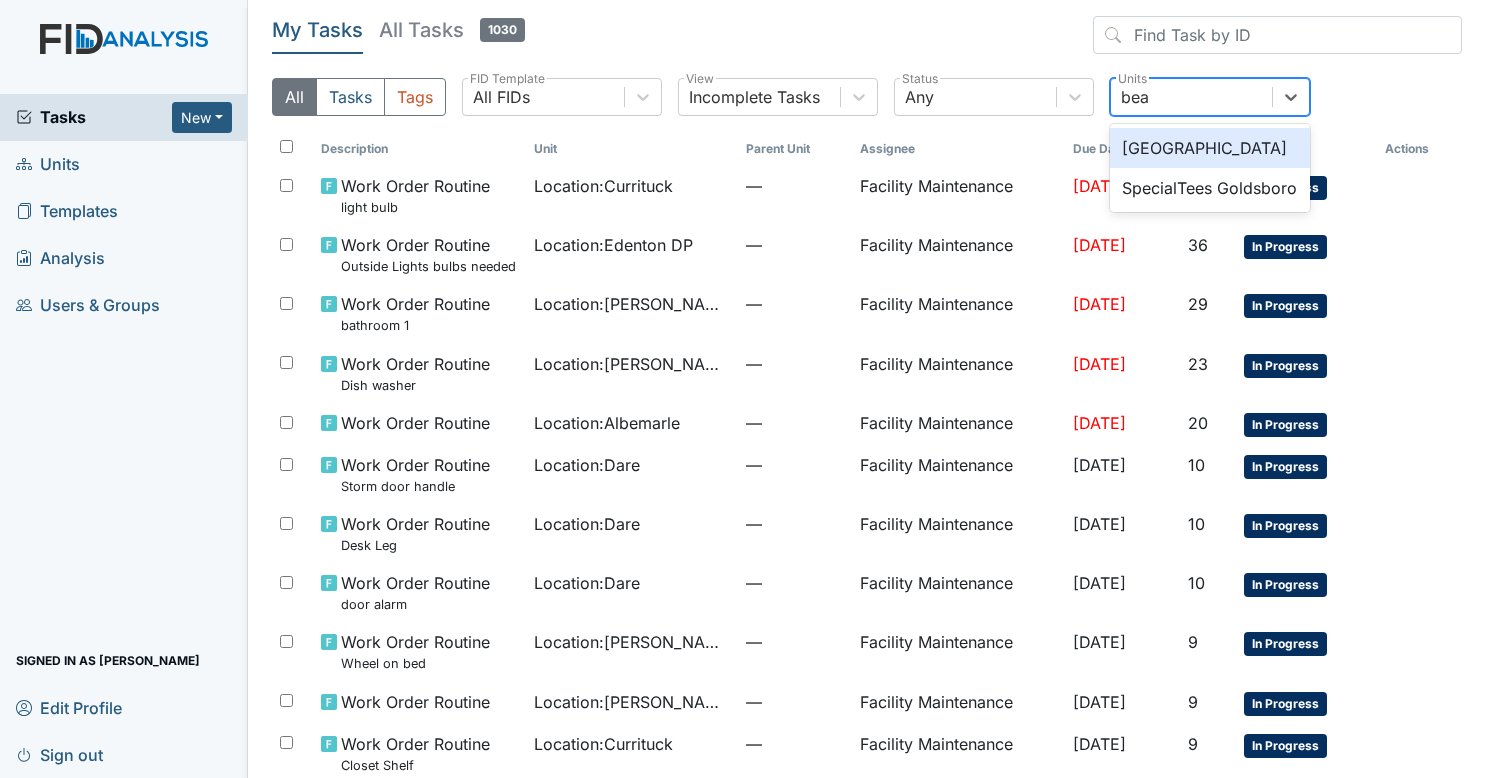 type on "beau" 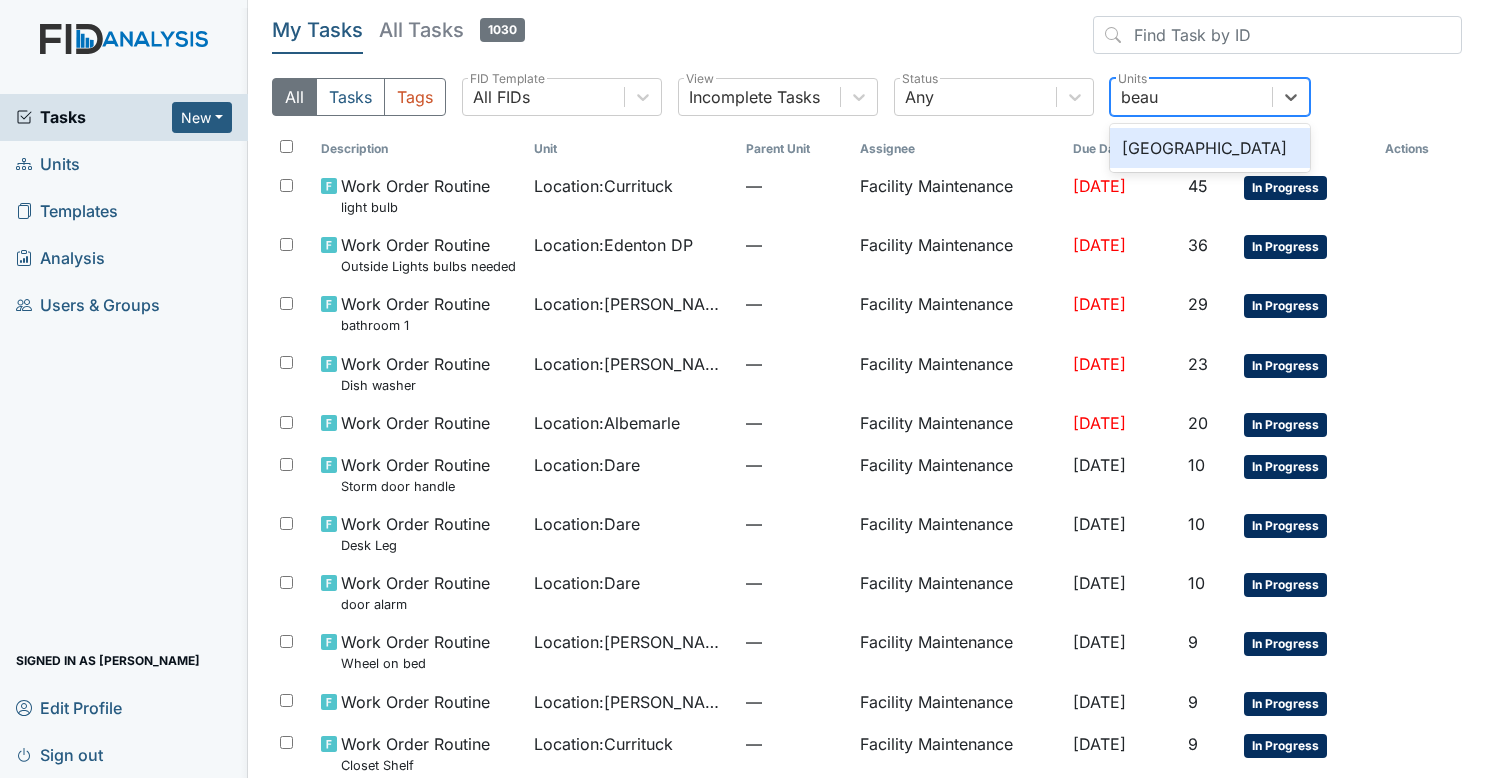 click on "[GEOGRAPHIC_DATA]" at bounding box center [1210, 148] 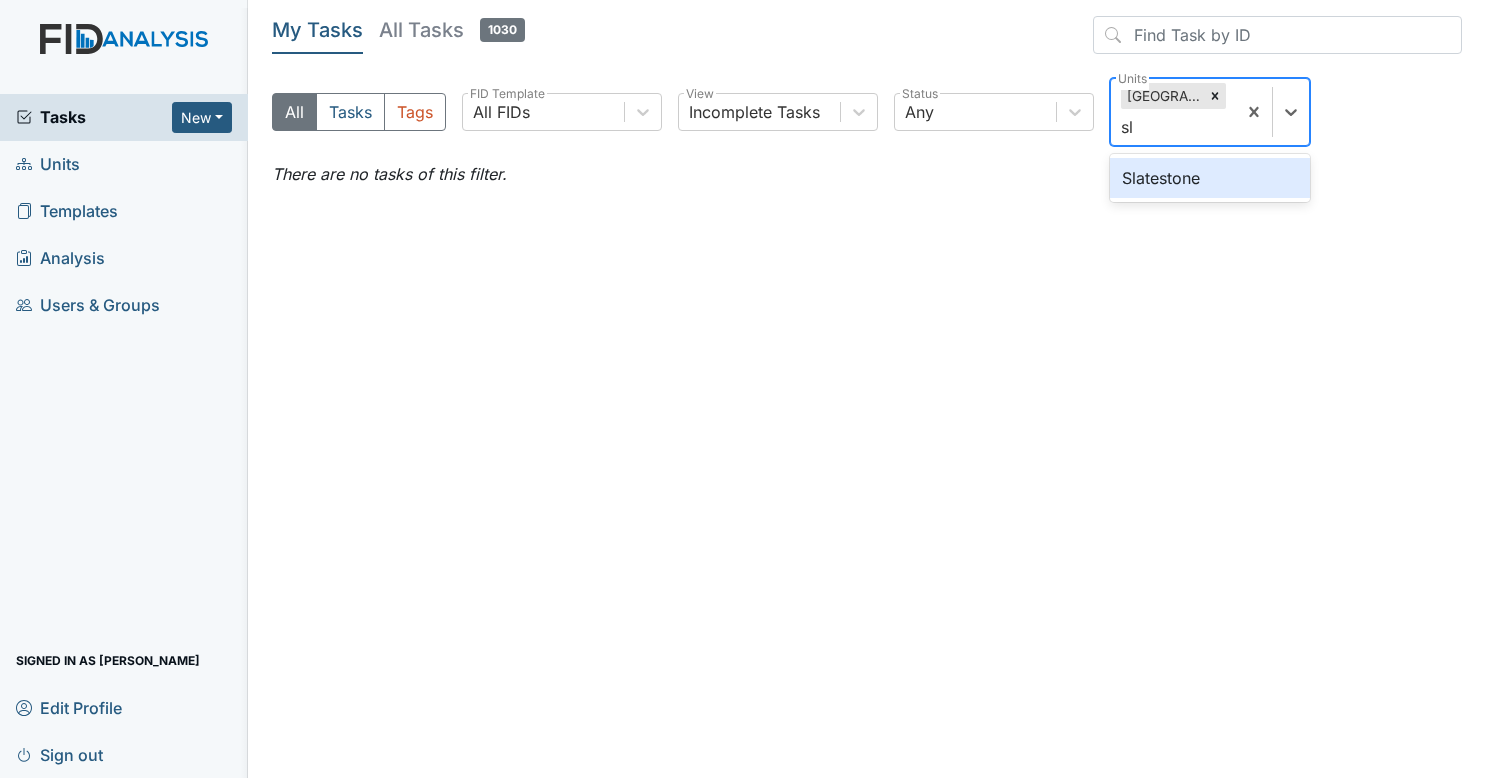 type on "sla" 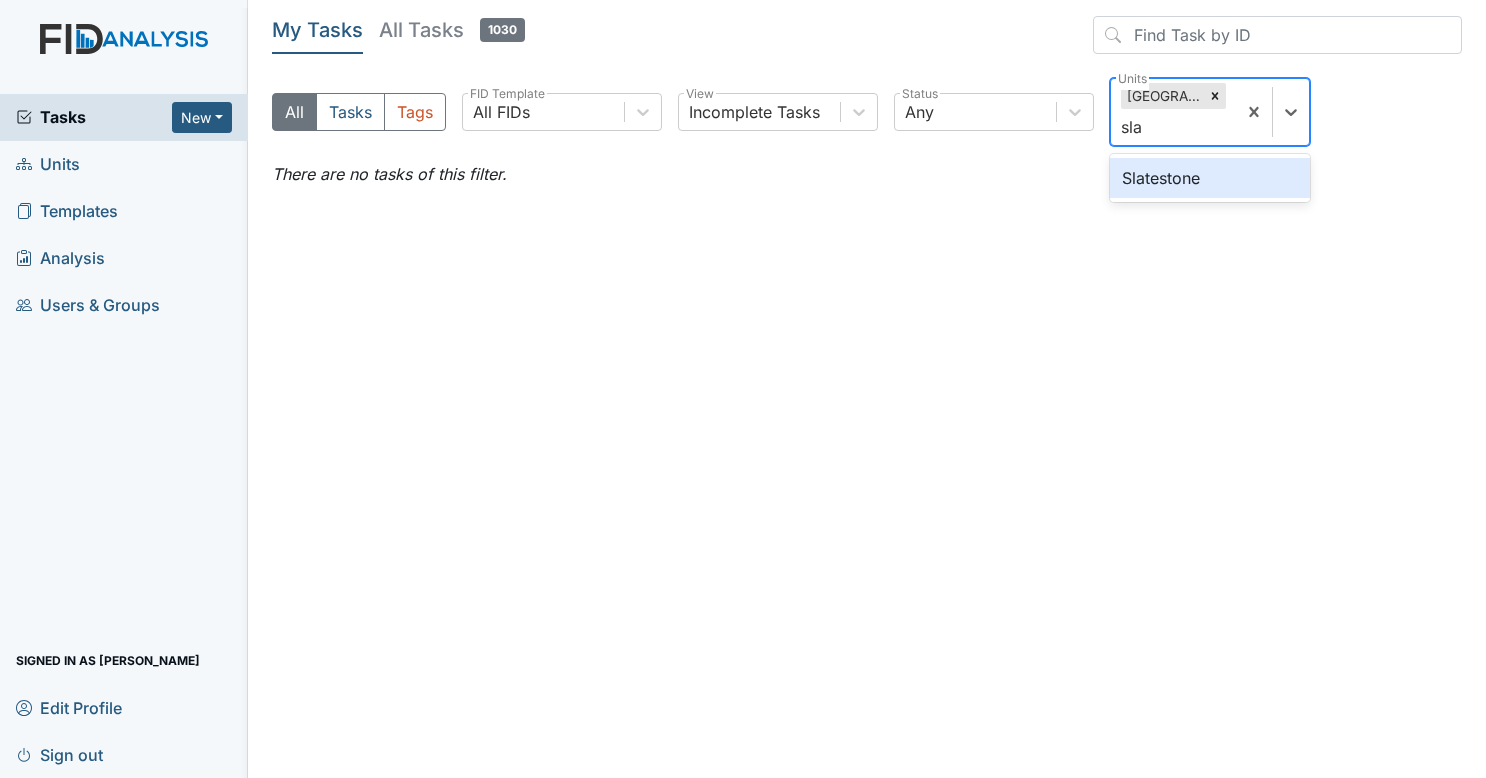 click on "Slatestone" at bounding box center [1210, 178] 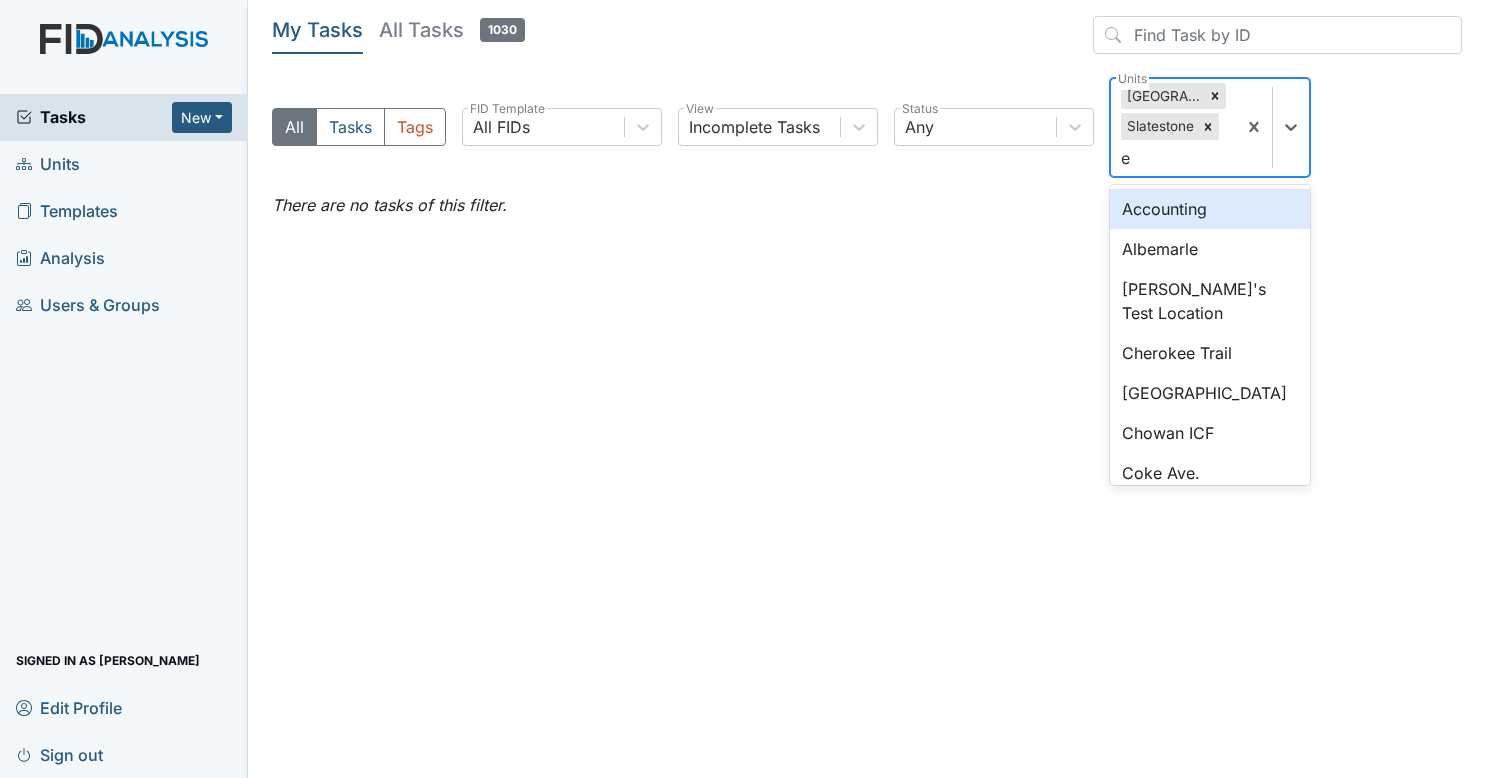 type on "ed" 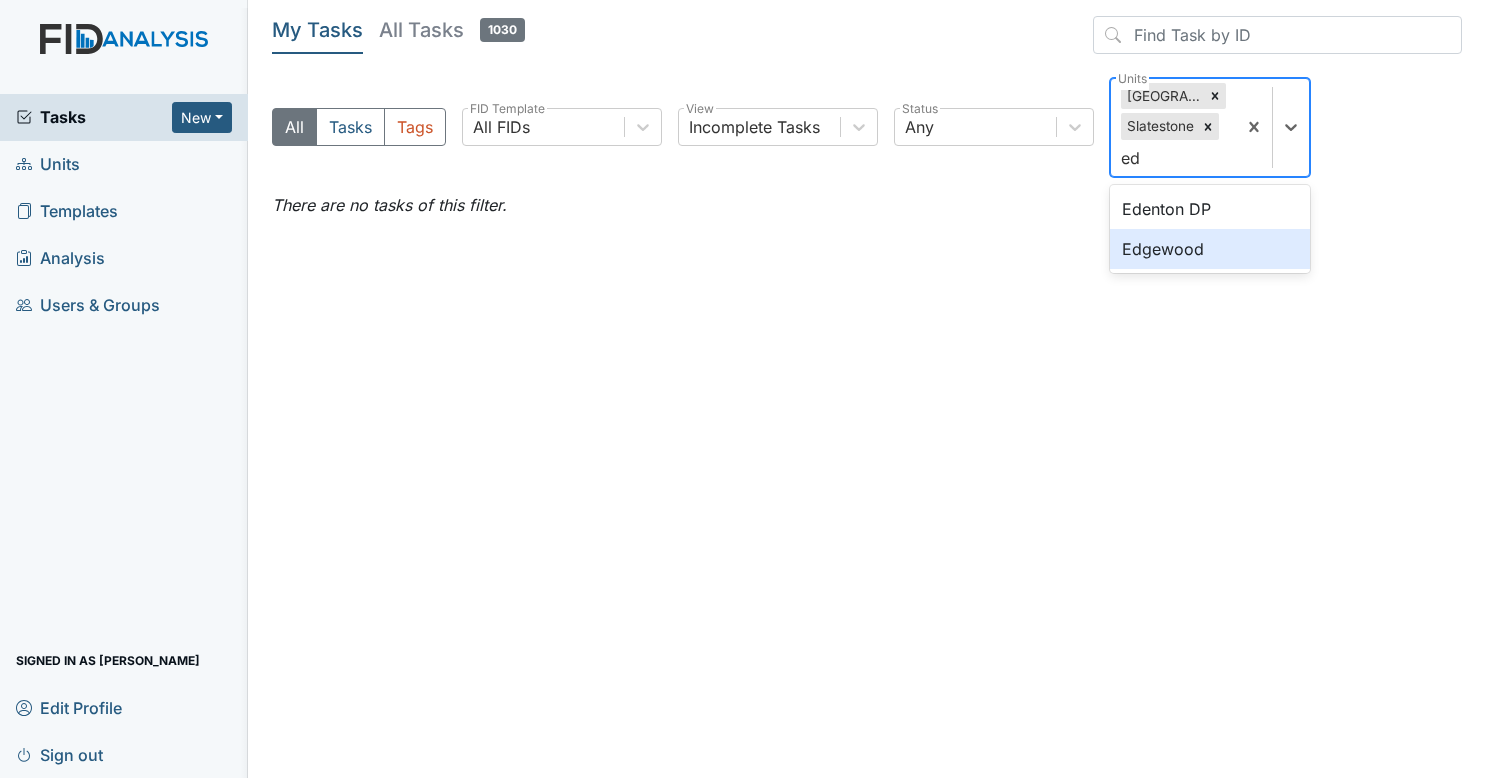 click on "Edgewood" at bounding box center (1210, 249) 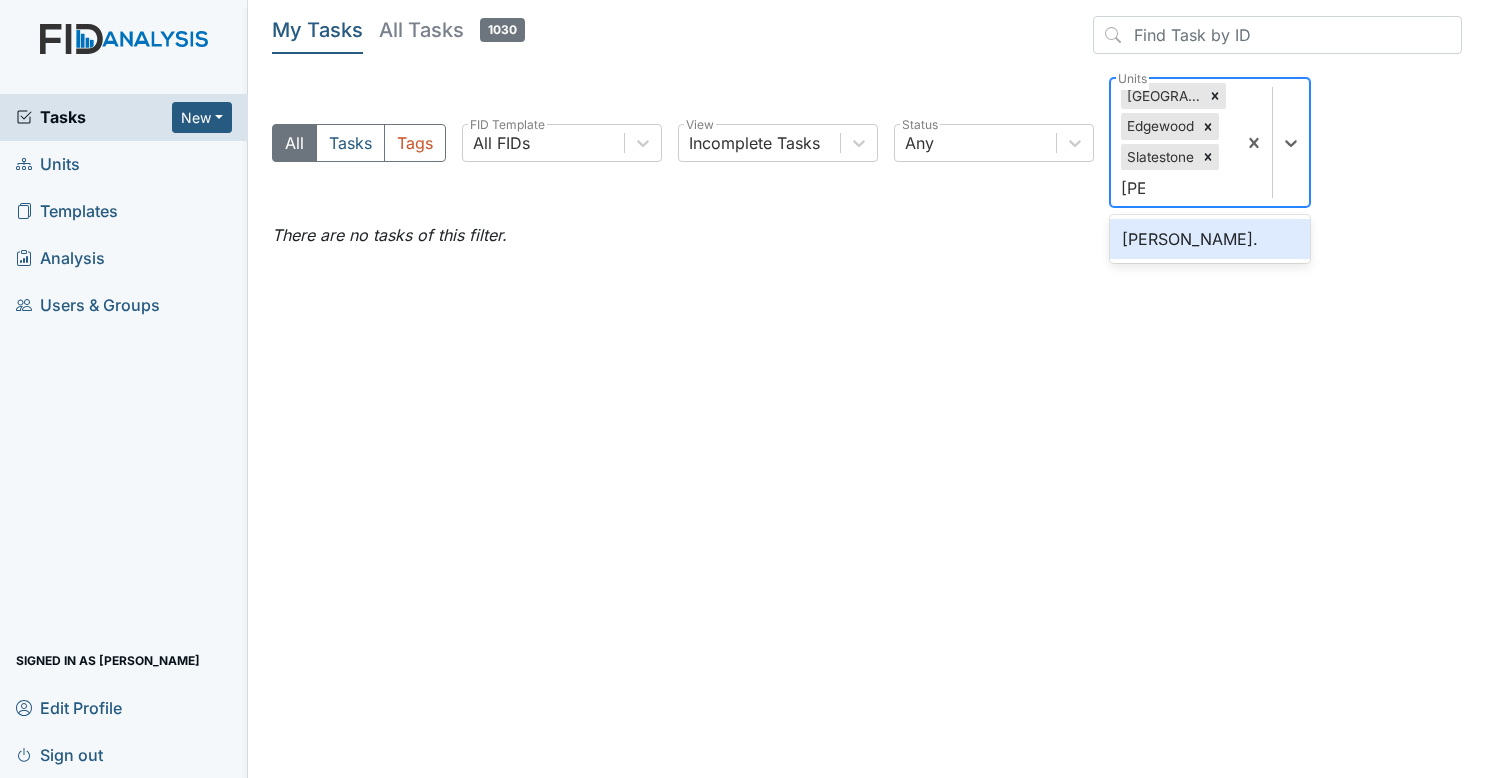 type on "dix" 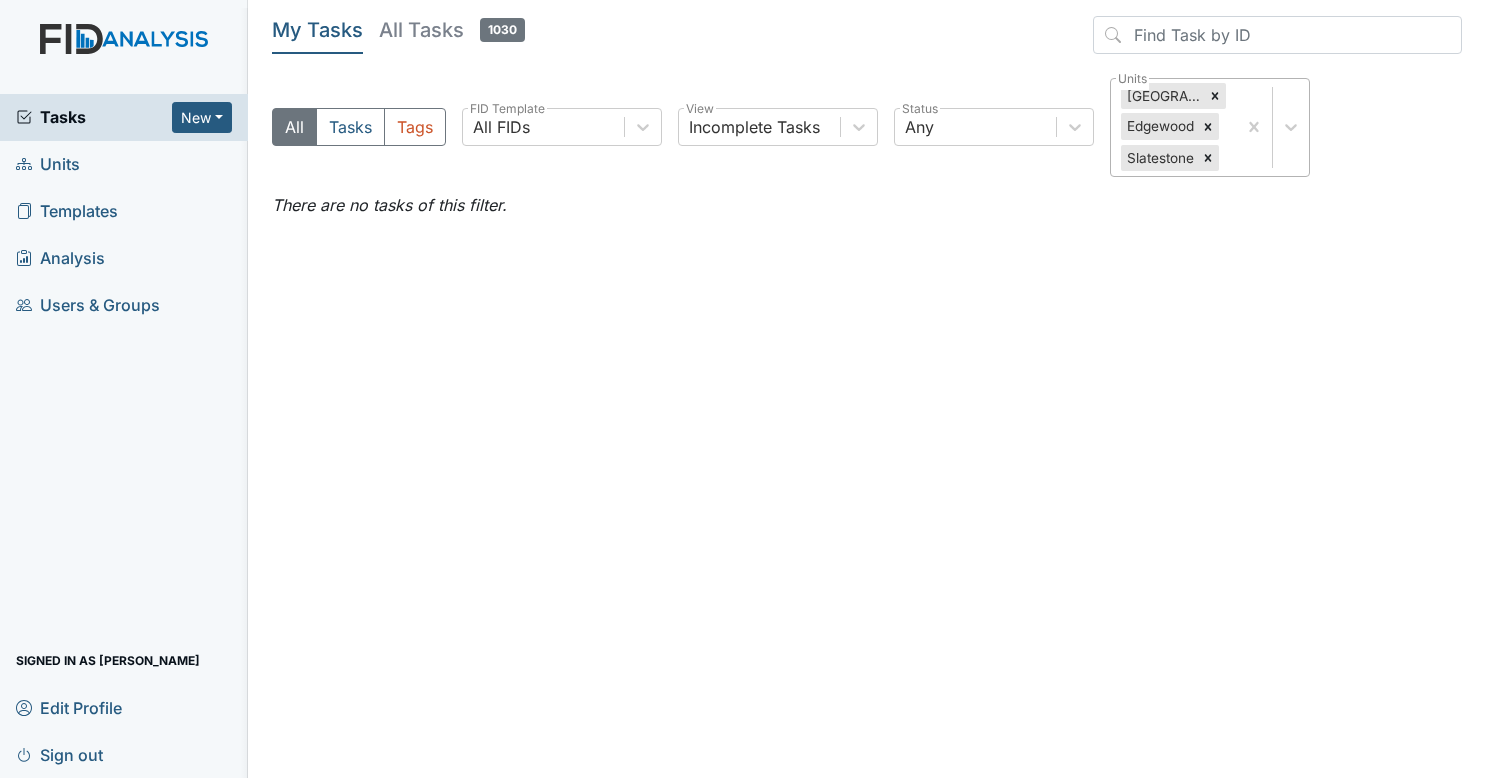 click on "Tasks" at bounding box center [94, 117] 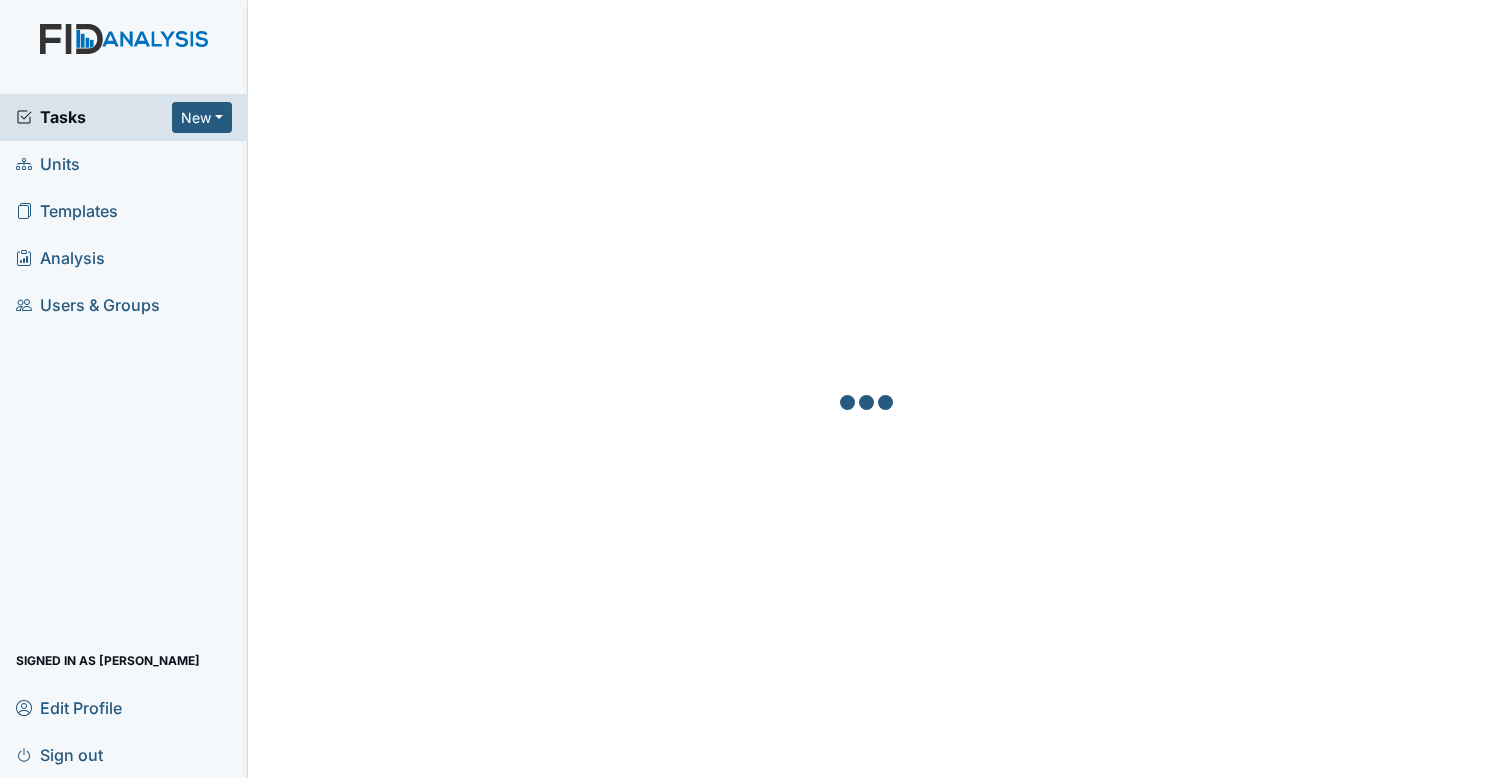 scroll, scrollTop: 0, scrollLeft: 0, axis: both 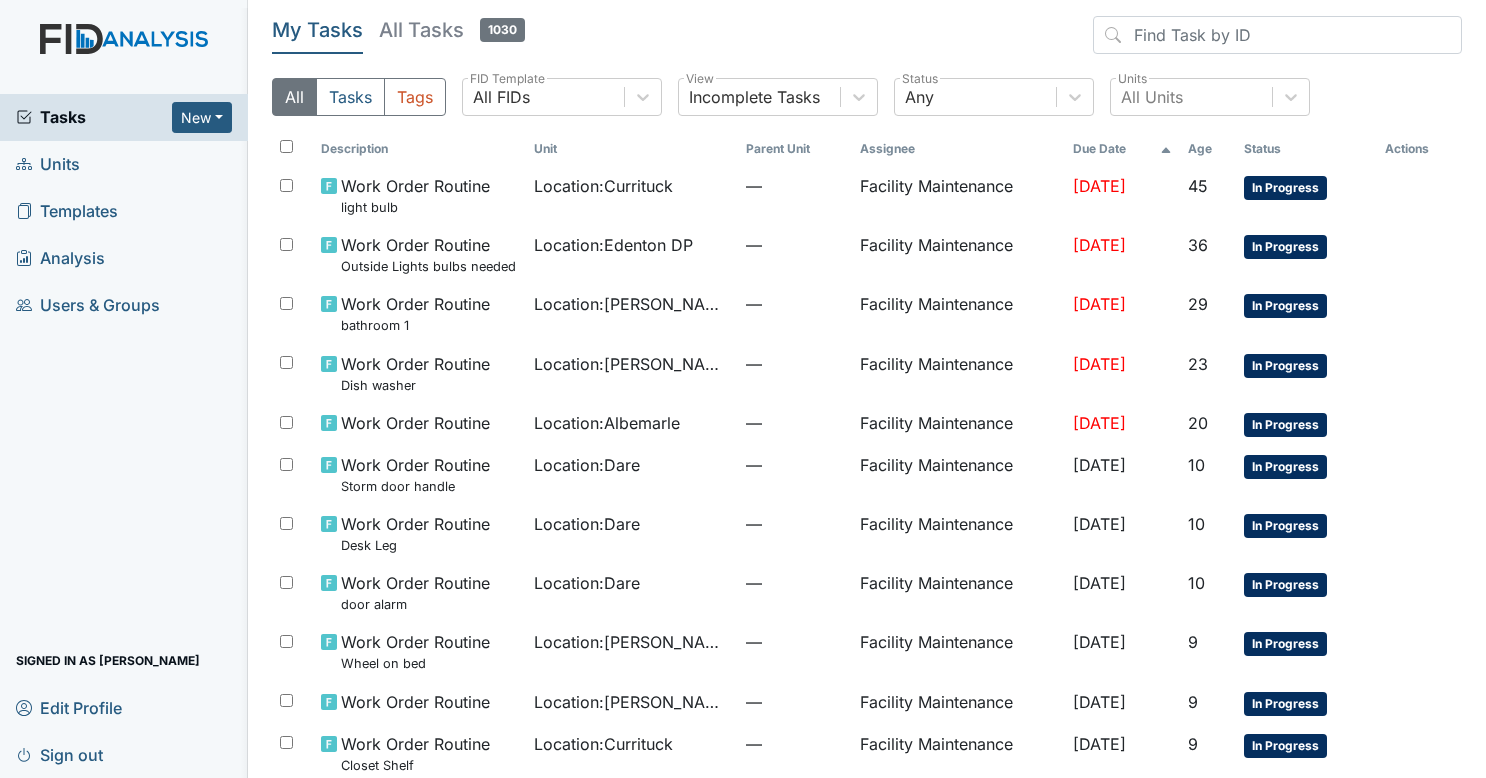 click on "All   Tasks   Tags   All FIDs FID Template Incomplete Tasks View Any Status All Units Units" at bounding box center [867, 105] 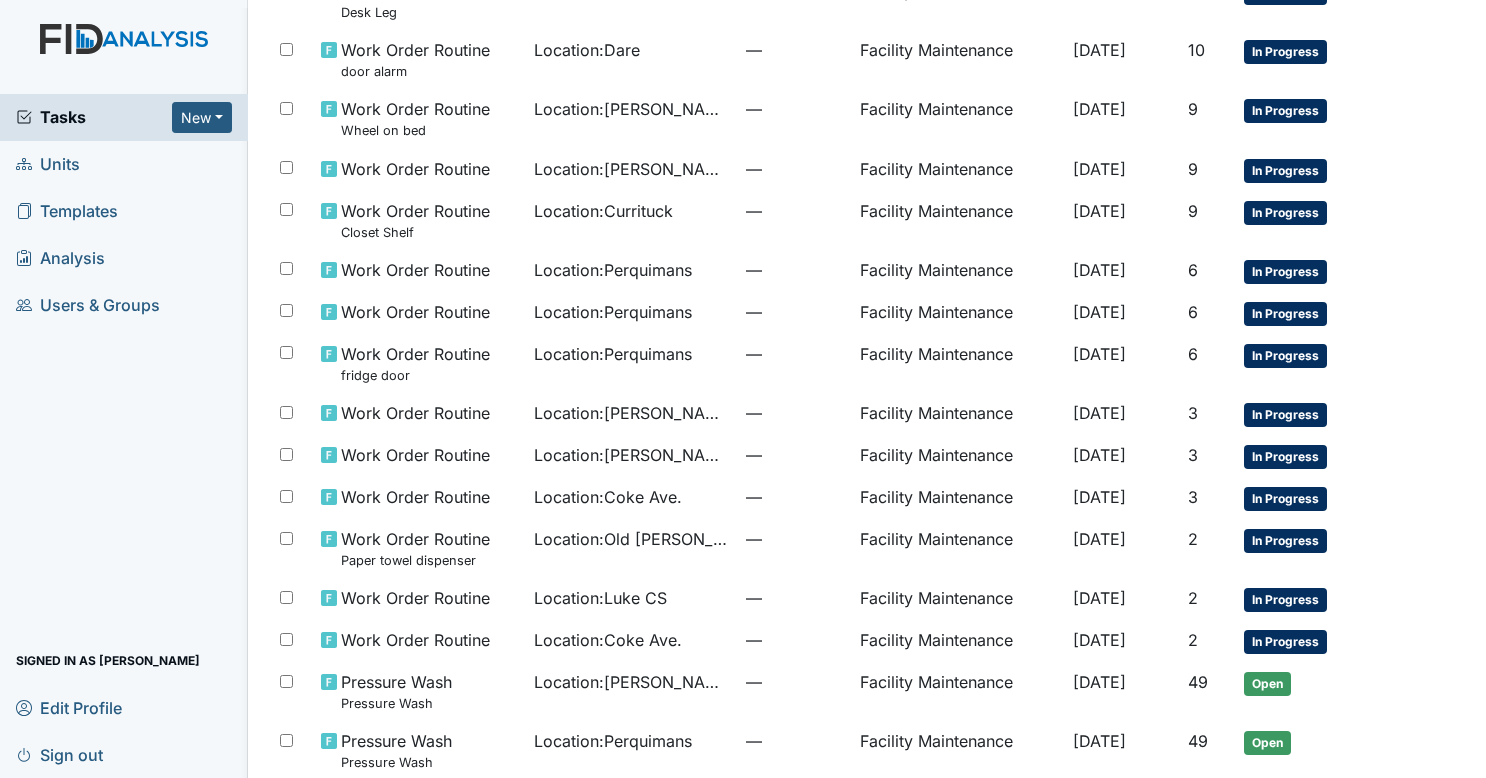 scroll, scrollTop: 0, scrollLeft: 0, axis: both 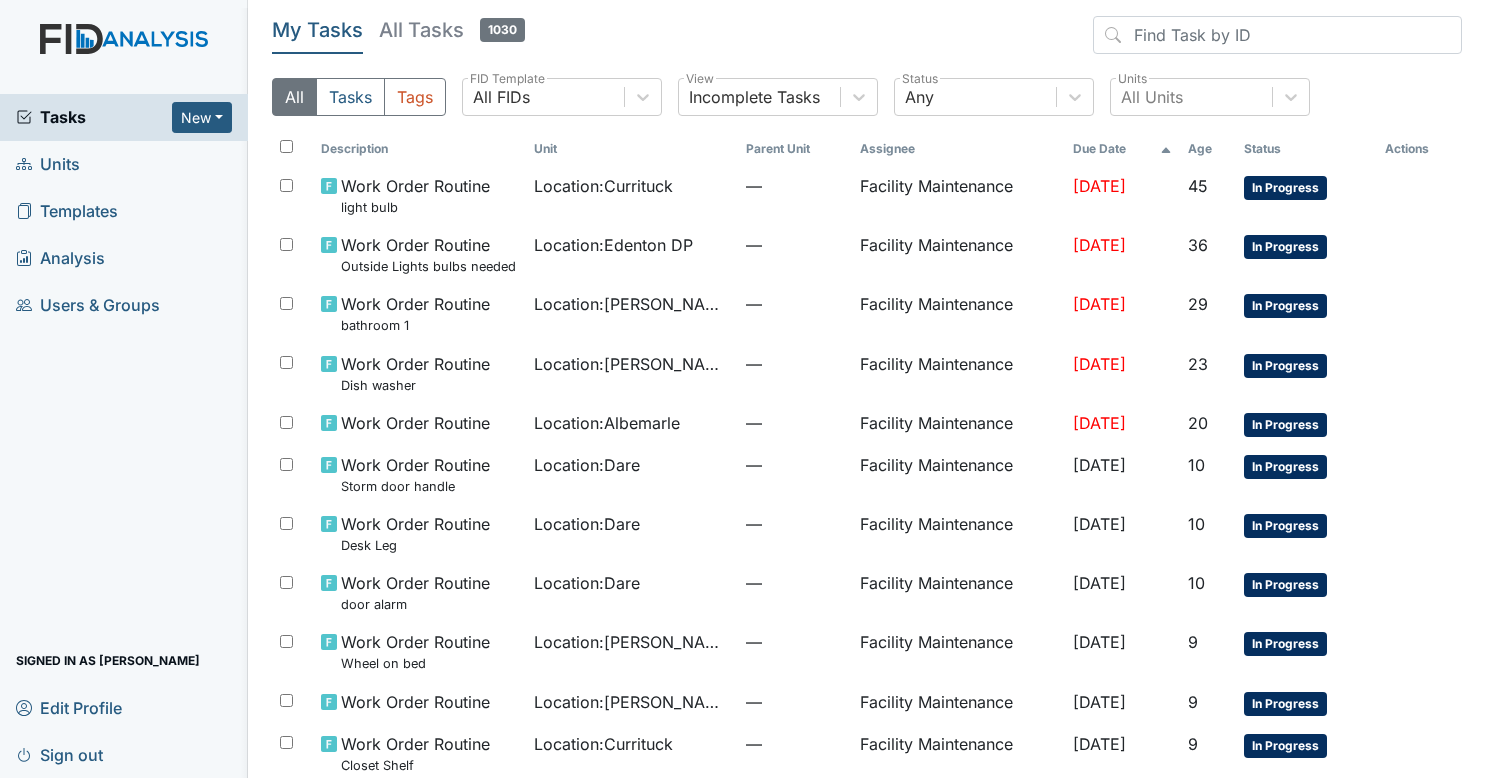 click on "Sign out" at bounding box center [124, 754] 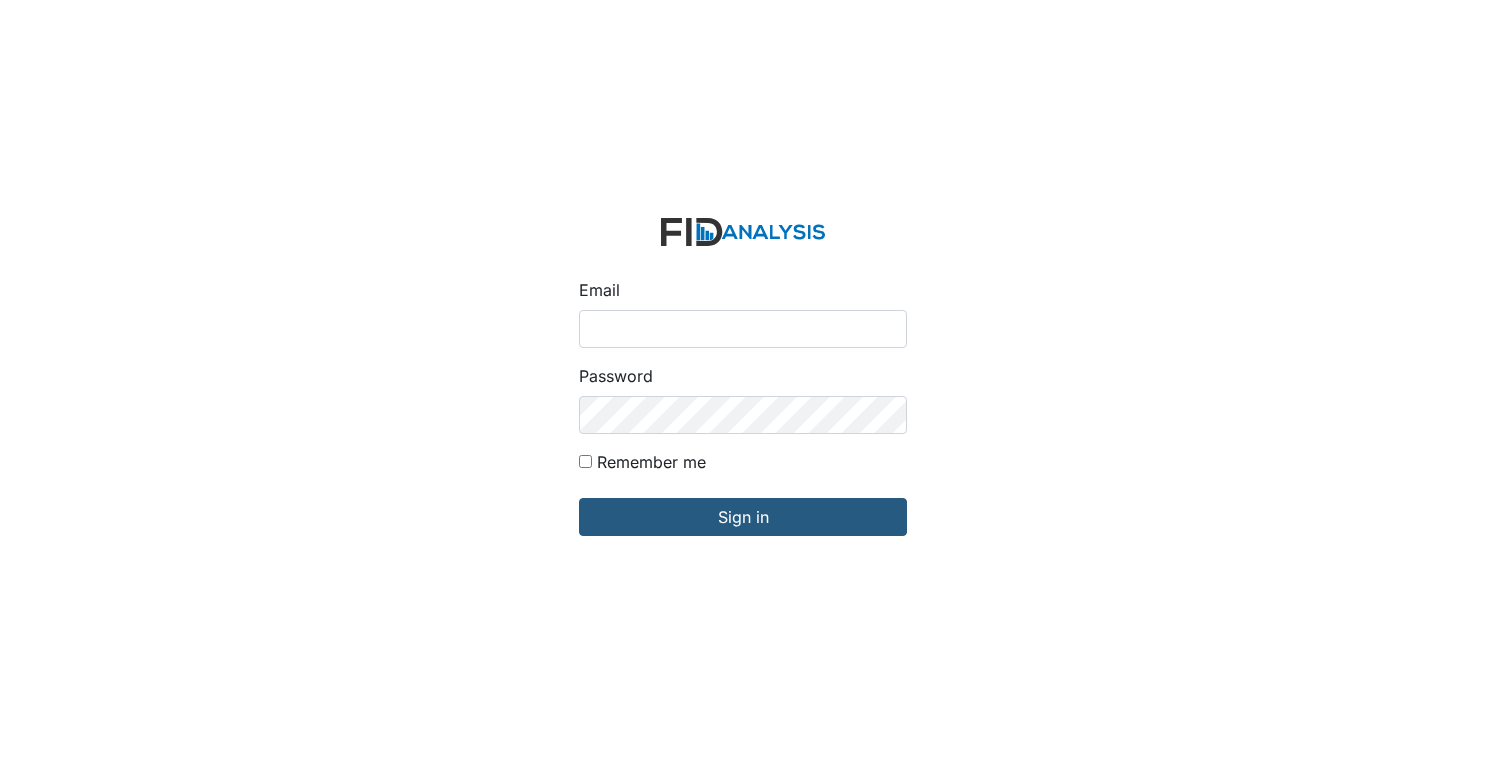 scroll, scrollTop: 0, scrollLeft: 0, axis: both 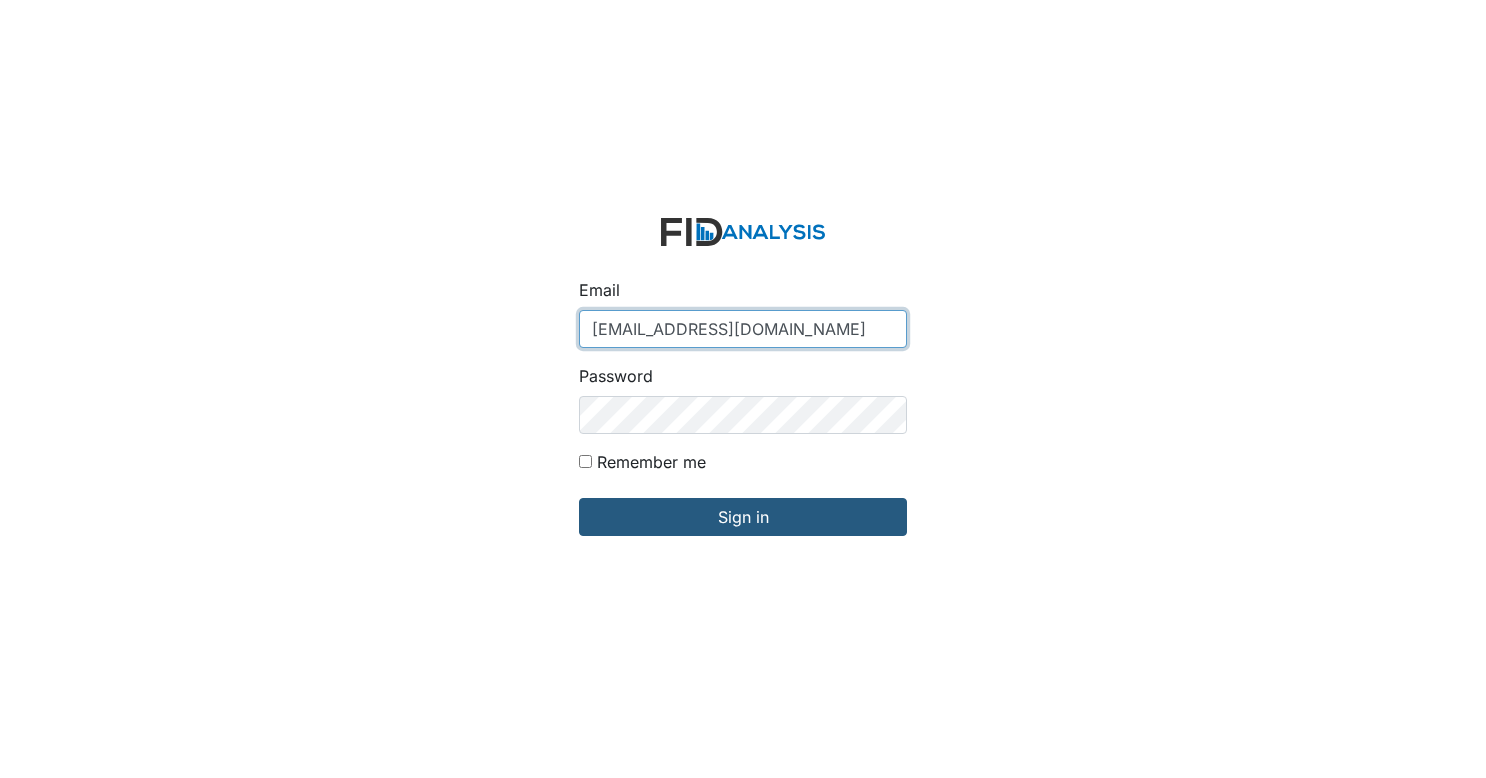 click on "[EMAIL_ADDRESS][DOMAIN_NAME]" at bounding box center (743, 329) 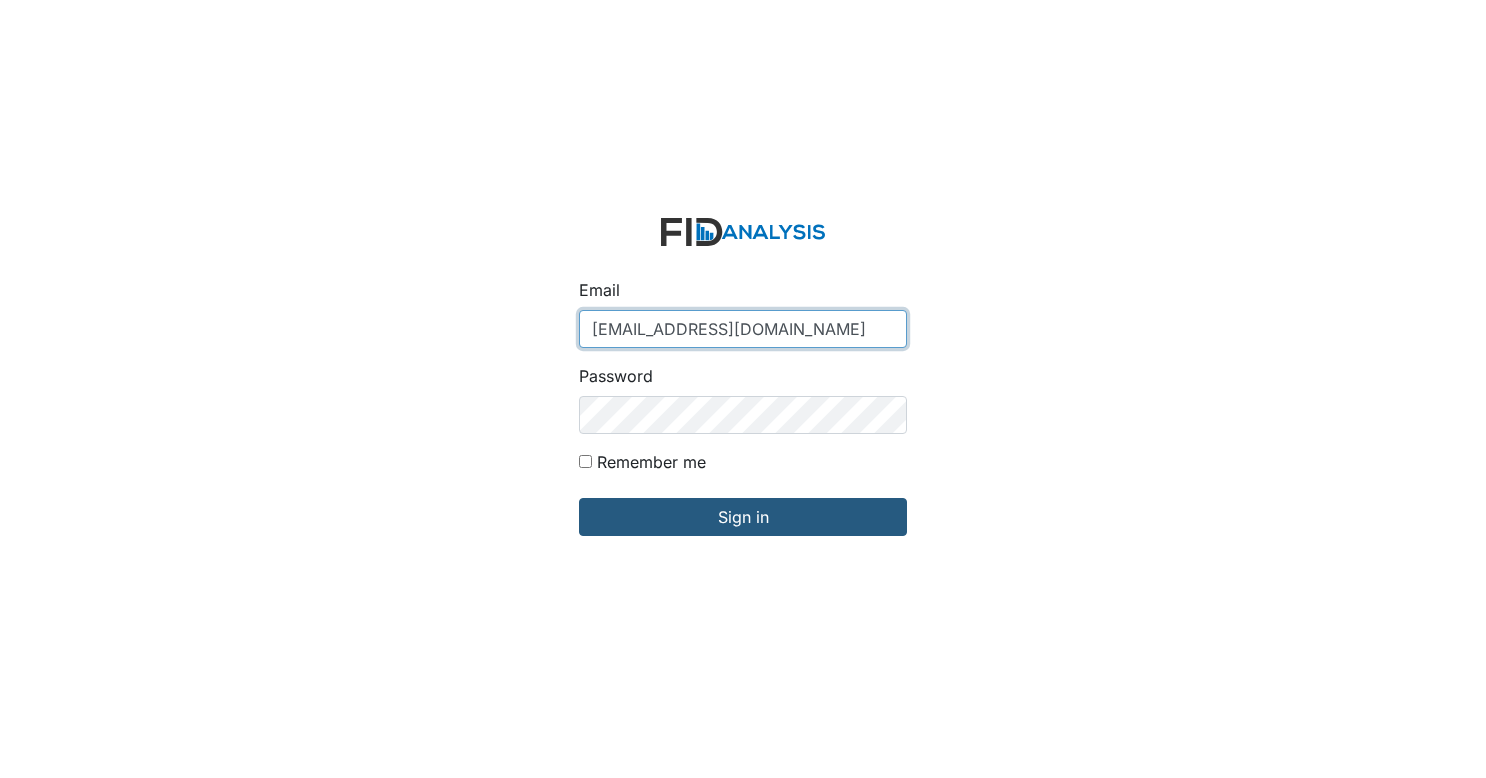 type on "[EMAIL_ADDRESS][DOMAIN_NAME]" 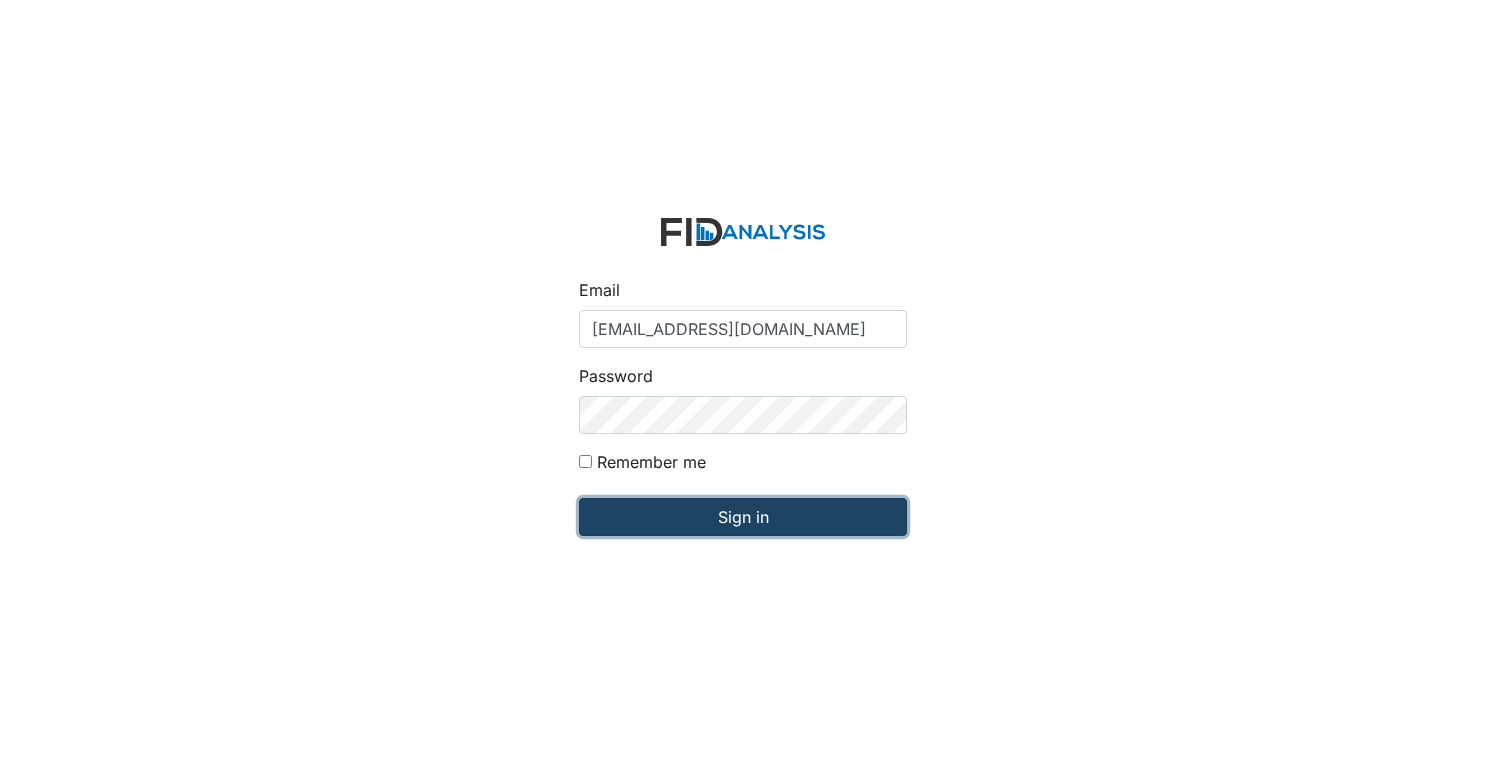 click on "Sign in" at bounding box center (743, 517) 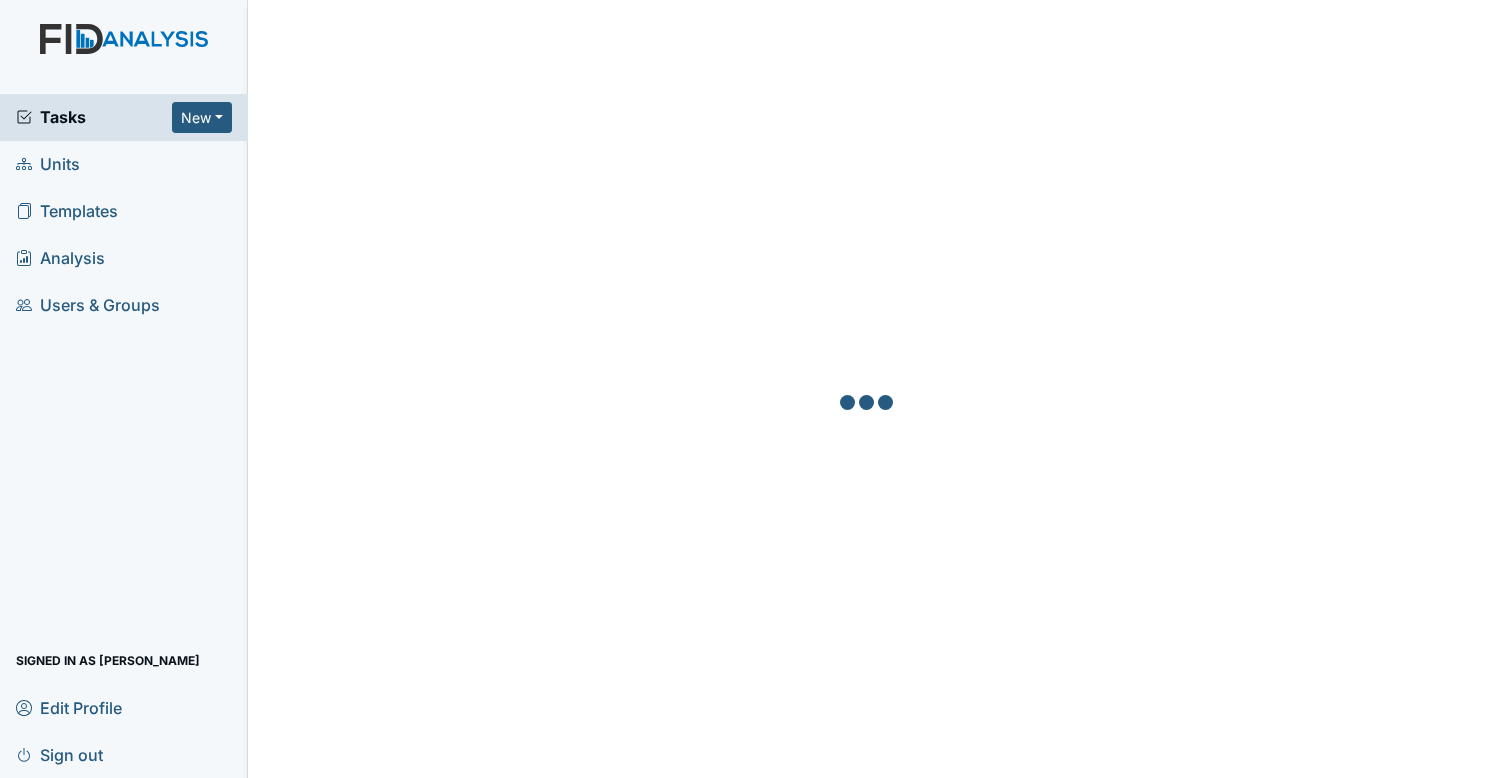 scroll, scrollTop: 0, scrollLeft: 0, axis: both 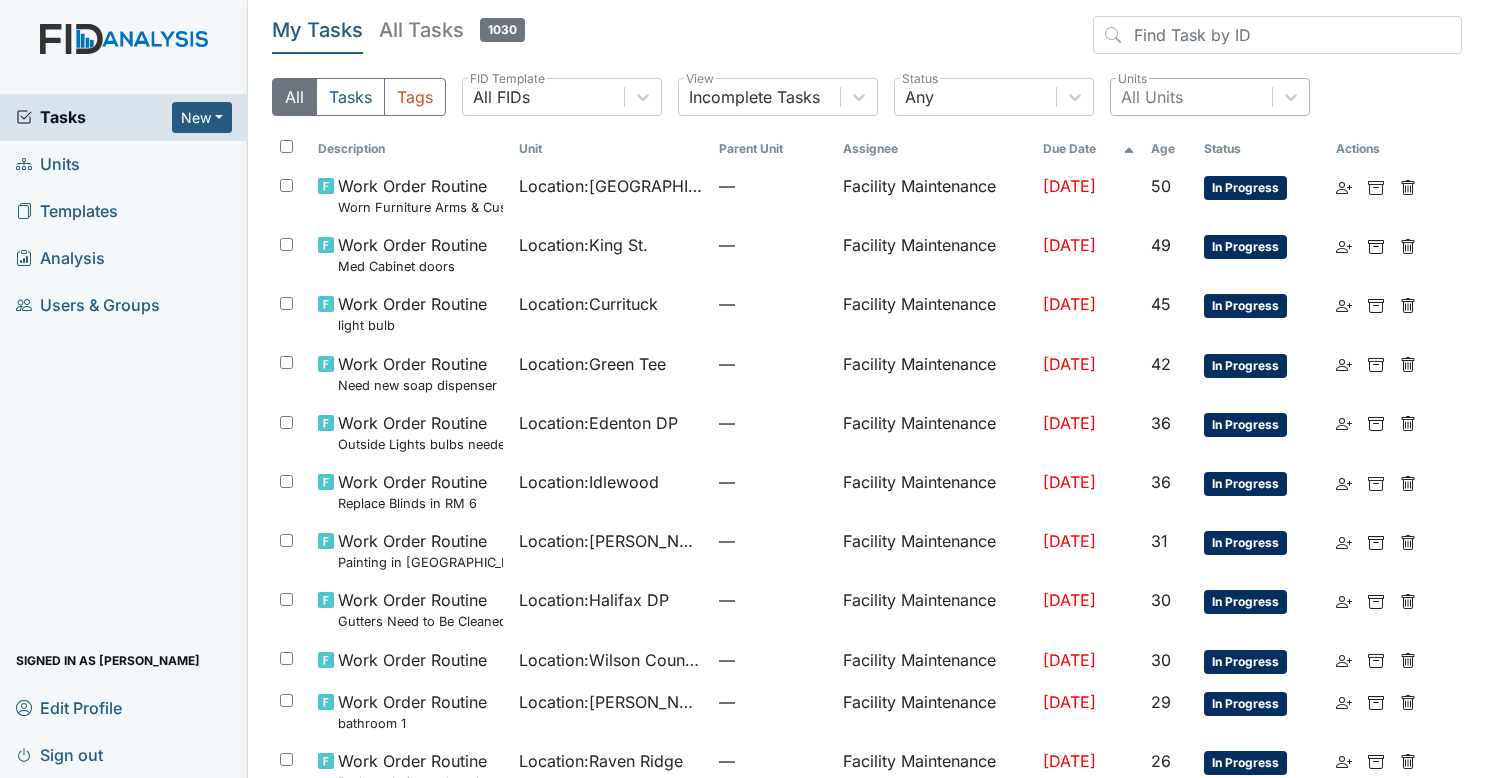 click on "All Units" at bounding box center [1152, 97] 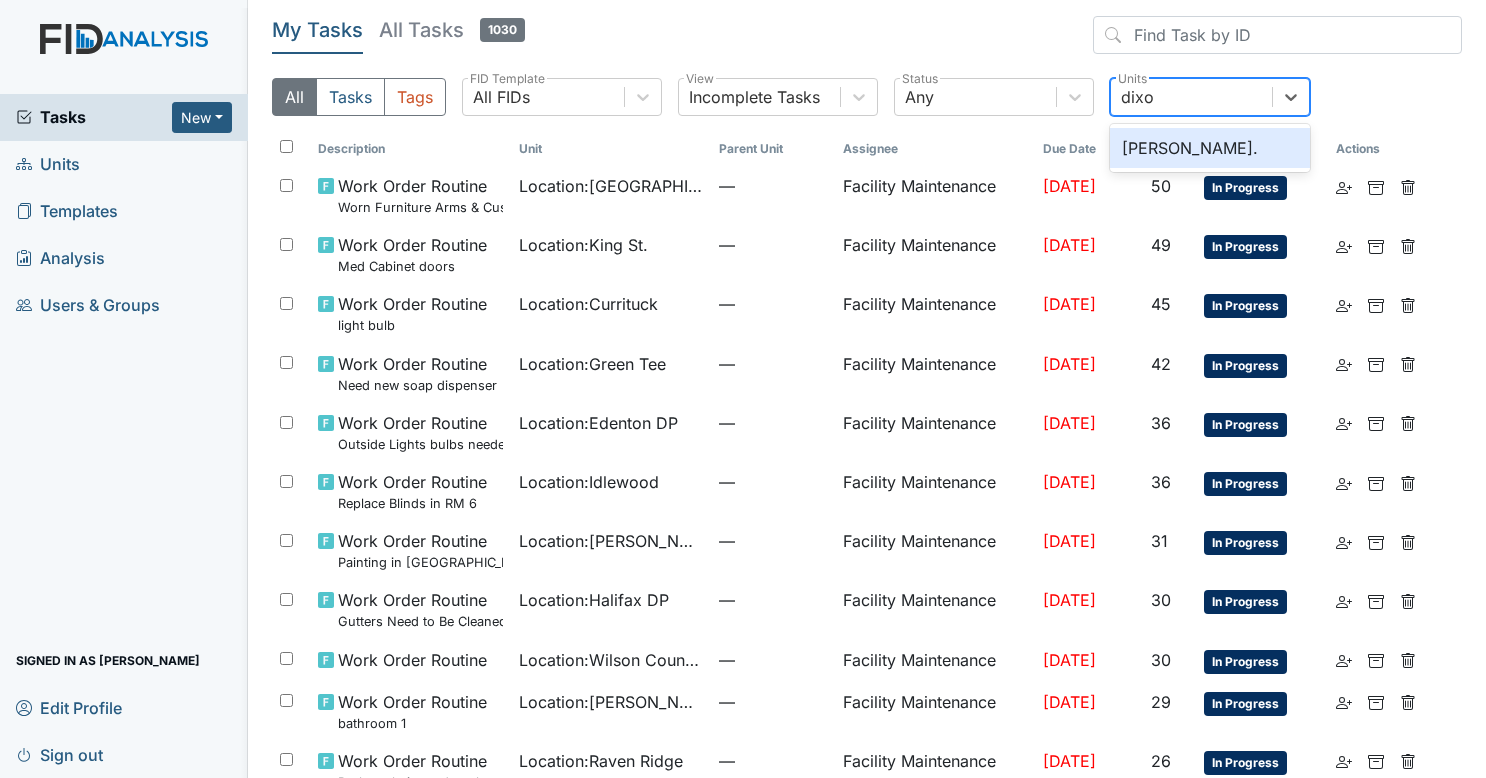 type on "dixo" 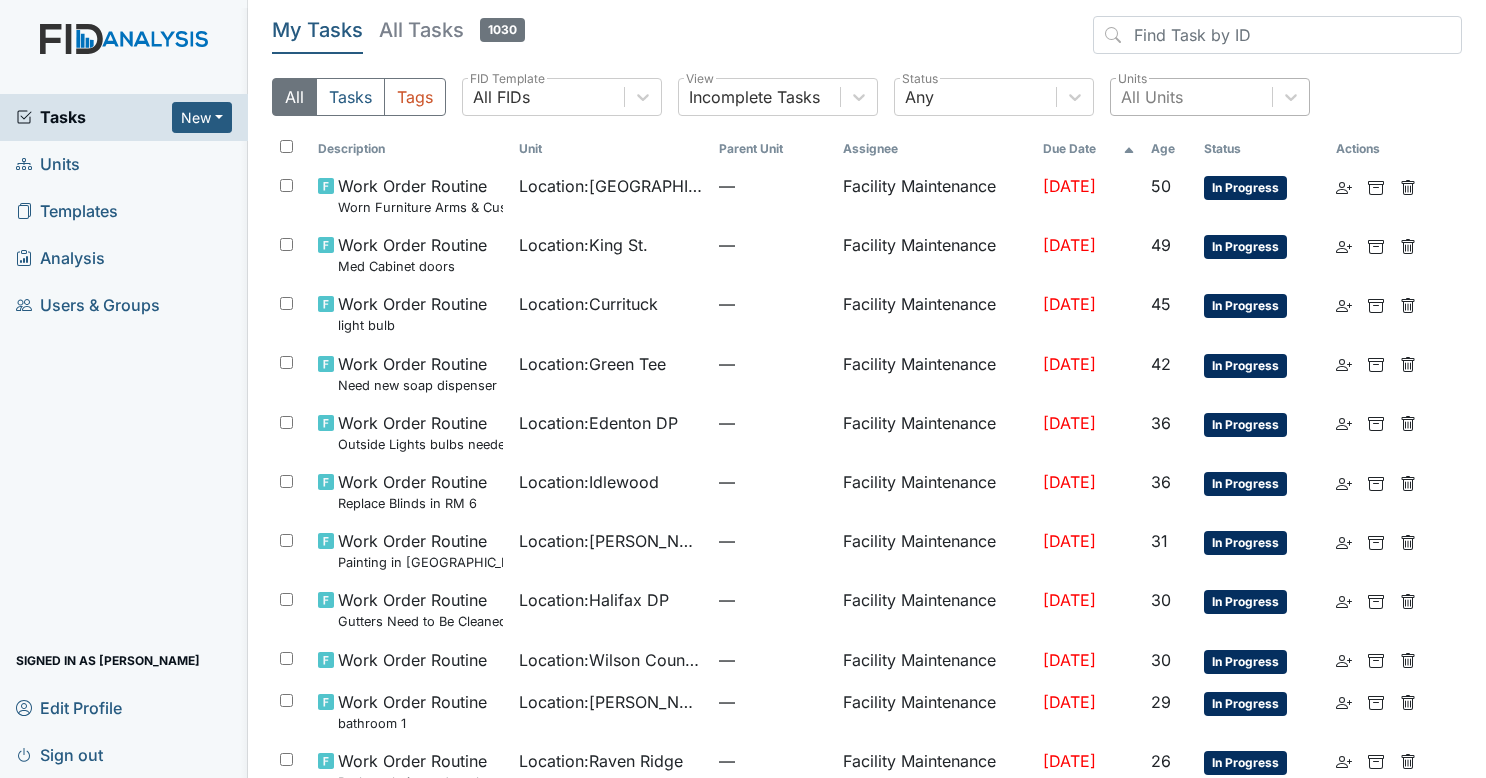 click on "All   Tasks   Tags   All FIDs FID Template Incomplete Tasks View Any Status All Units Units" at bounding box center [867, 105] 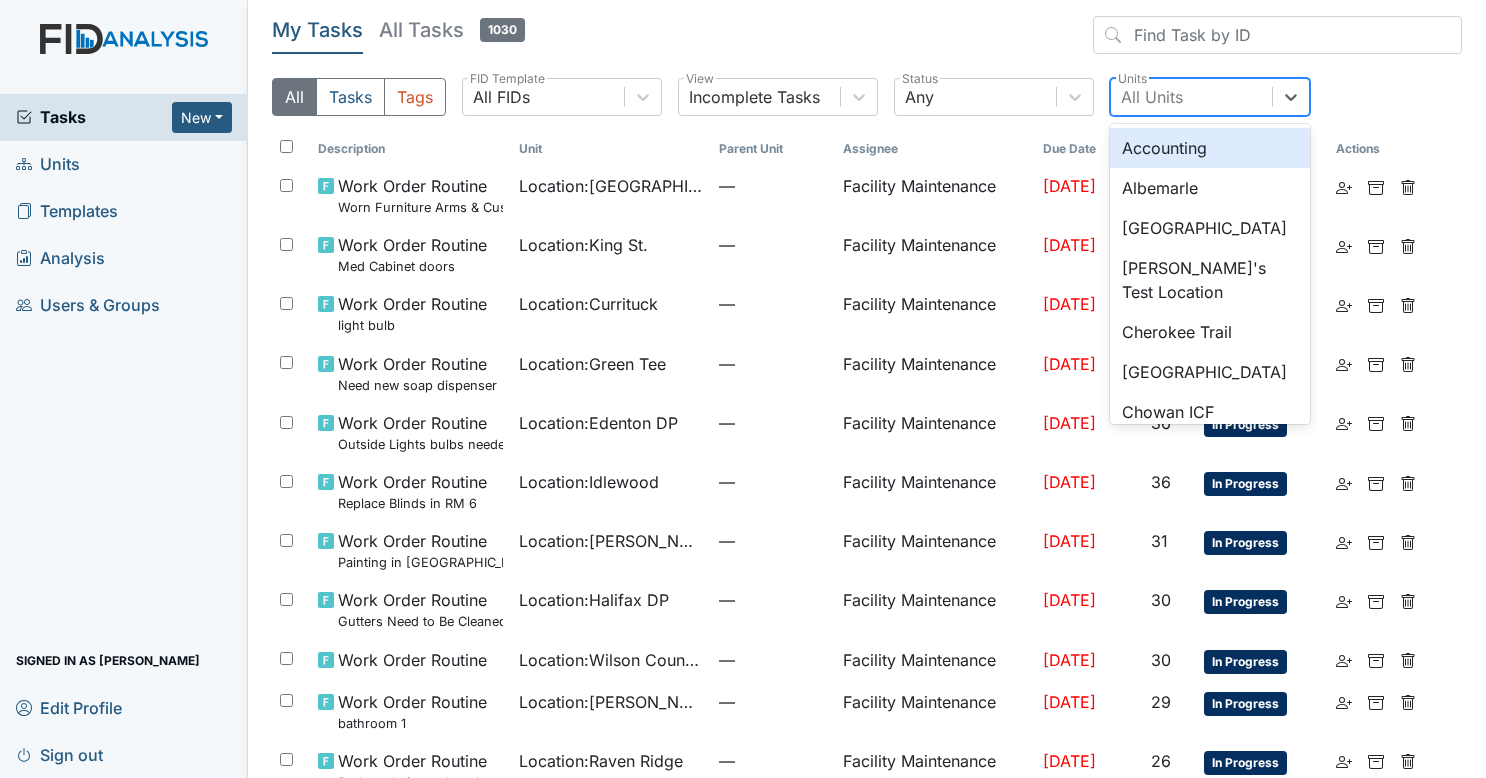 click on "All Units" at bounding box center (1191, 97) 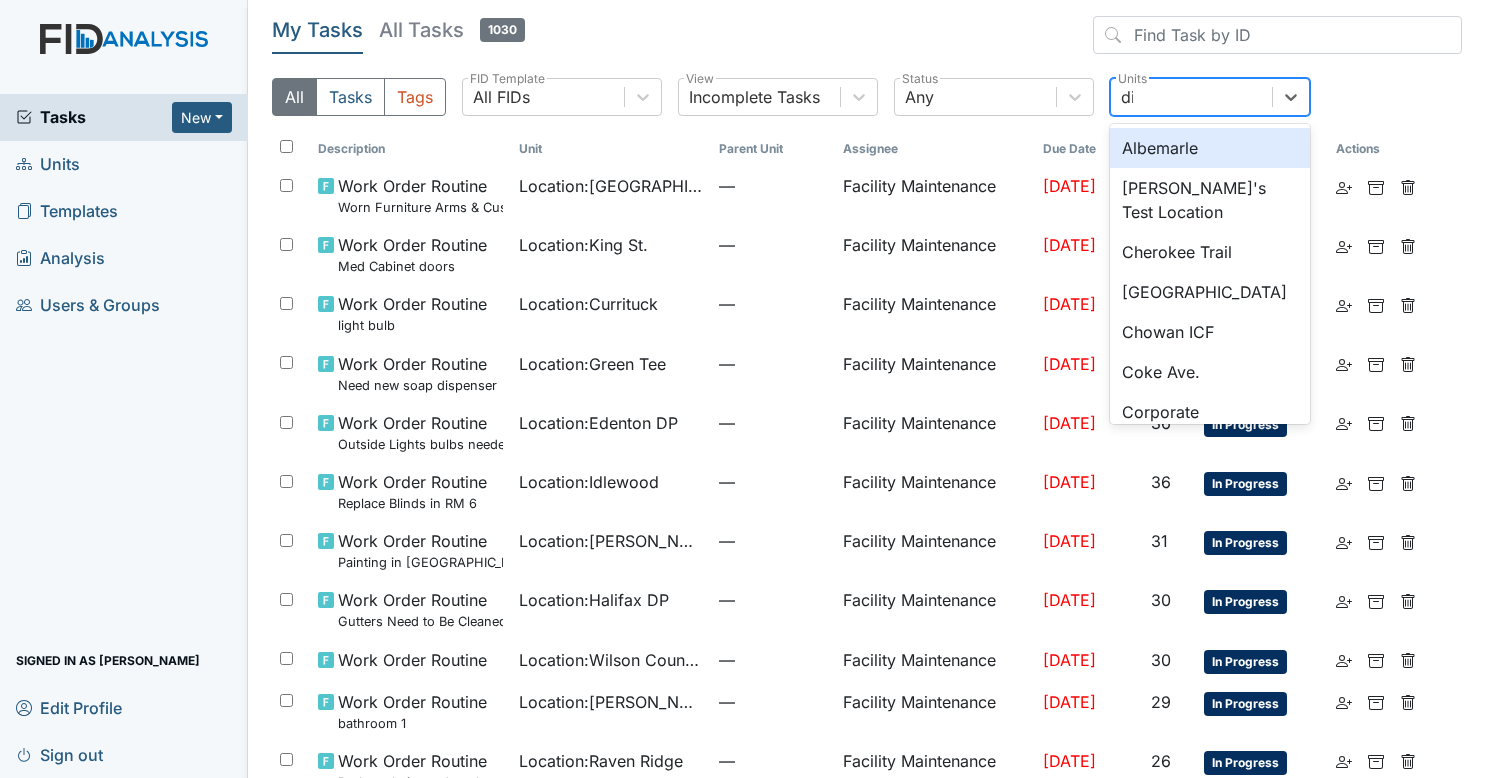 type on "dix" 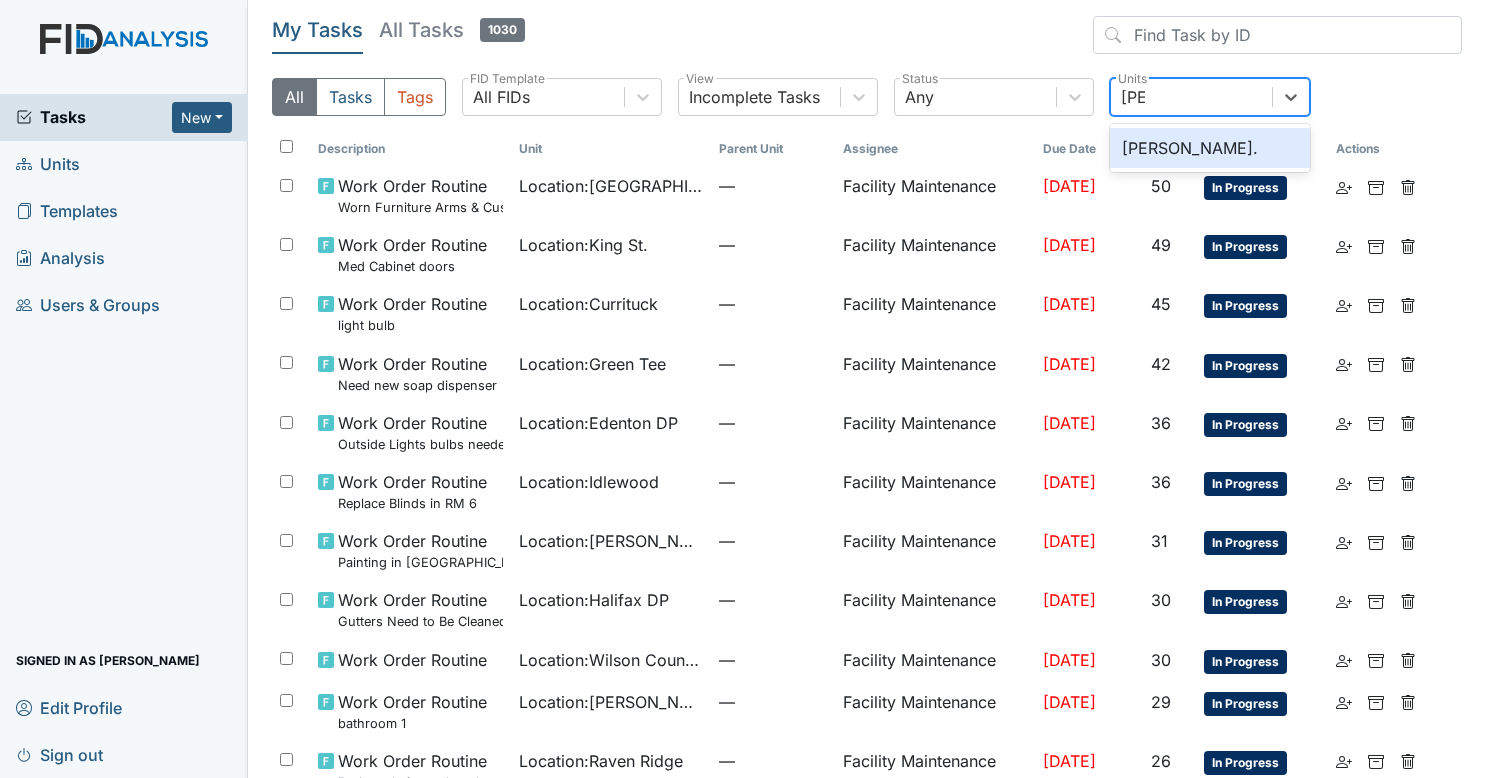 click on "[PERSON_NAME]." at bounding box center [1210, 148] 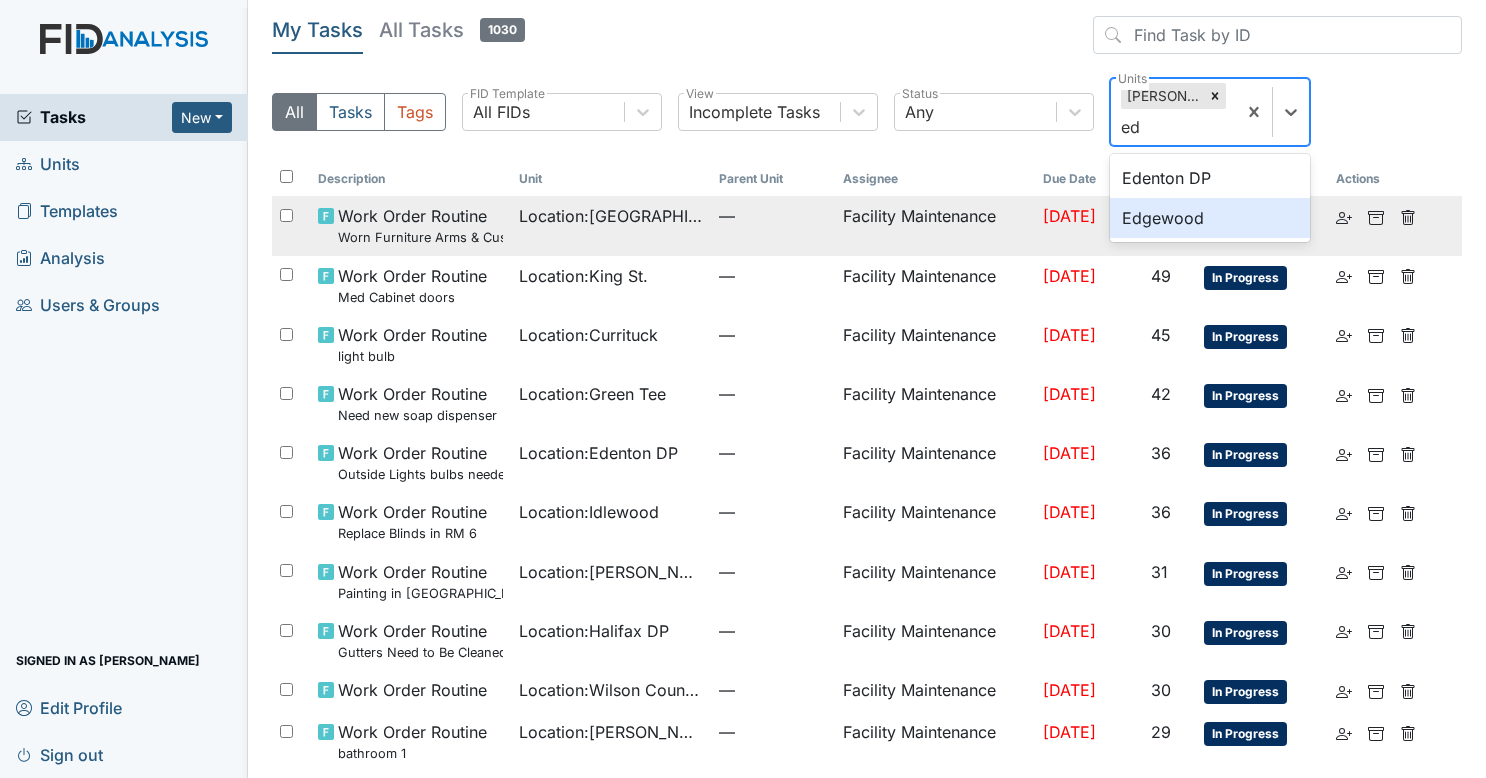 type on "ed" 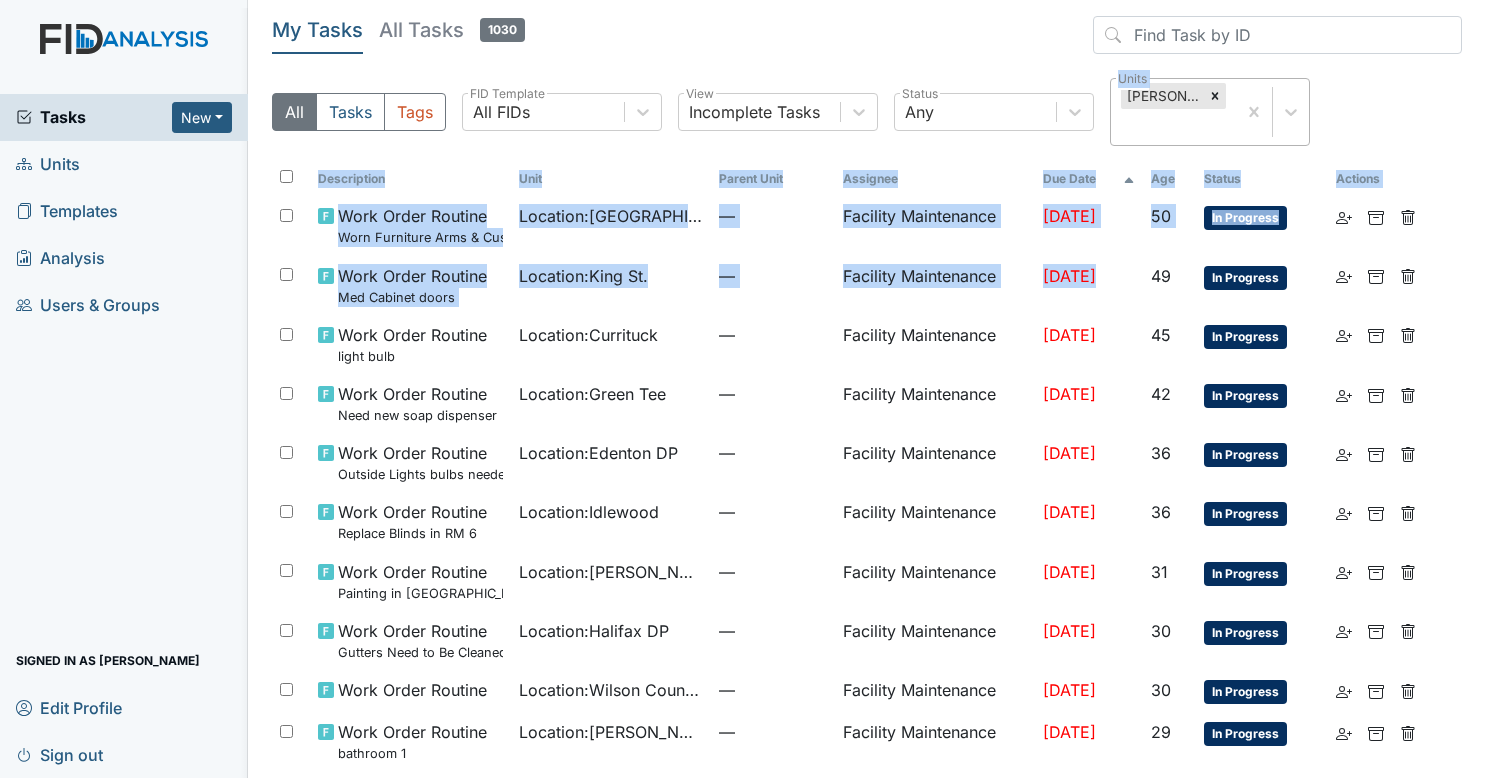 drag, startPoint x: 1153, startPoint y: 242, endPoint x: 1214, endPoint y: 109, distance: 146.32156 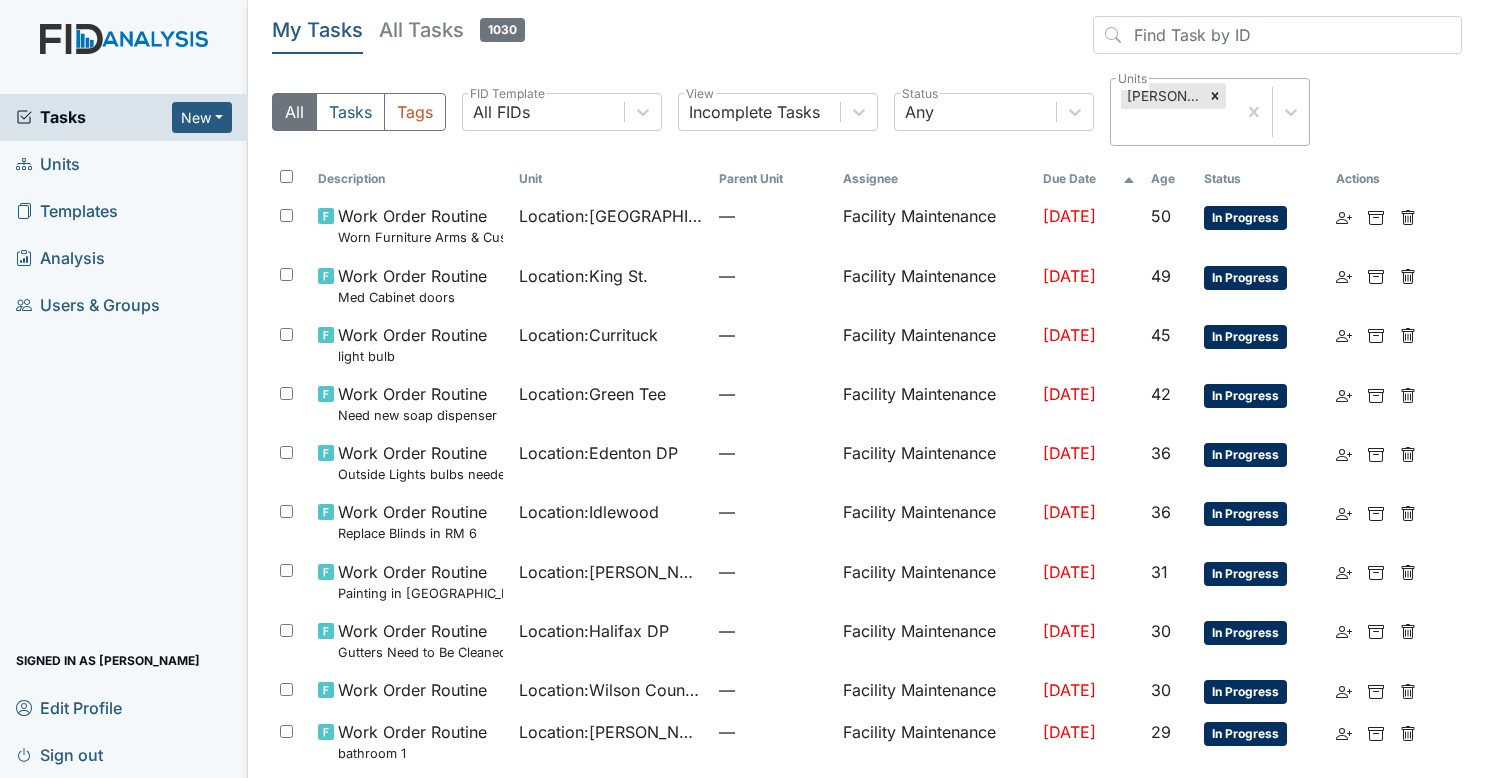 click at bounding box center (1122, 127) 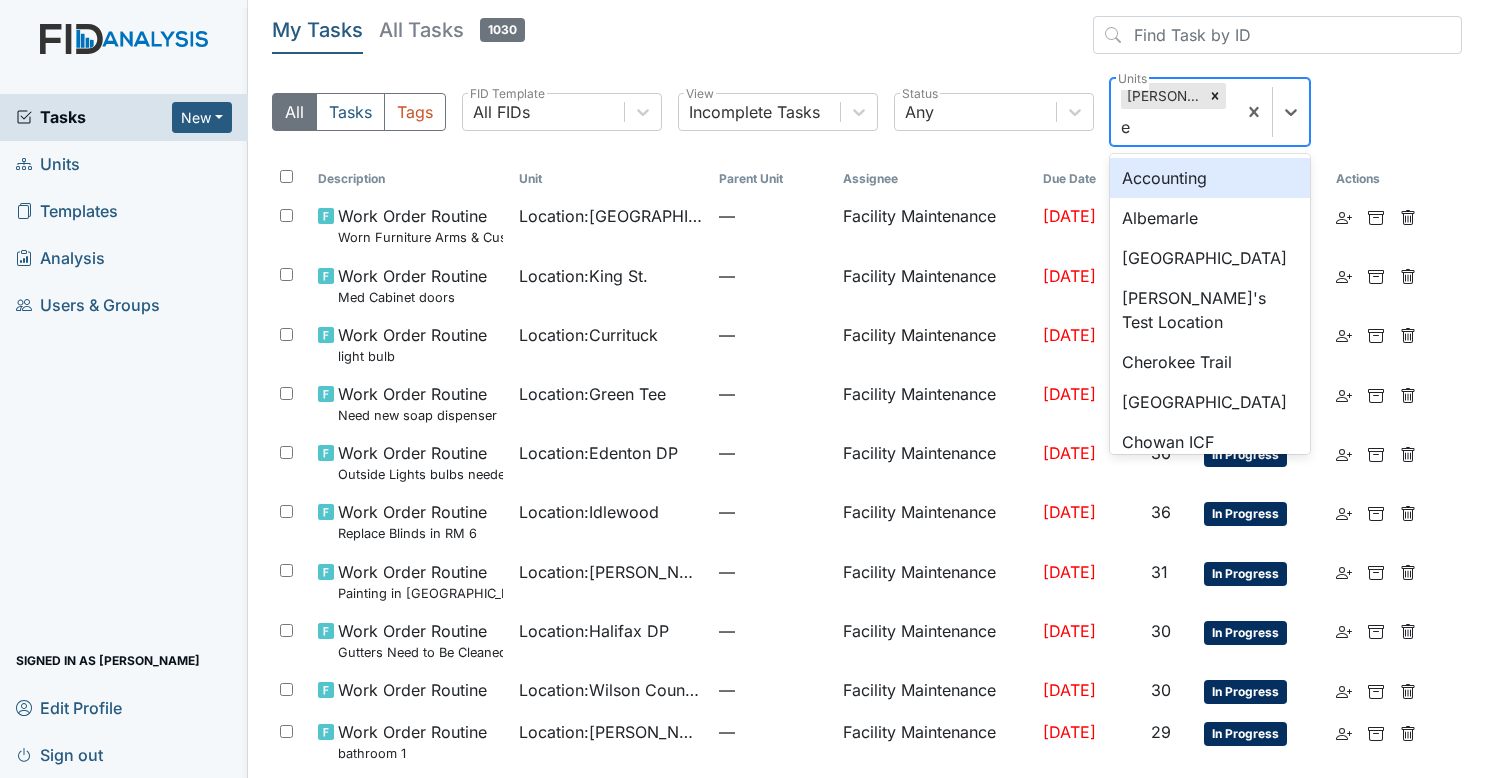type on "ed" 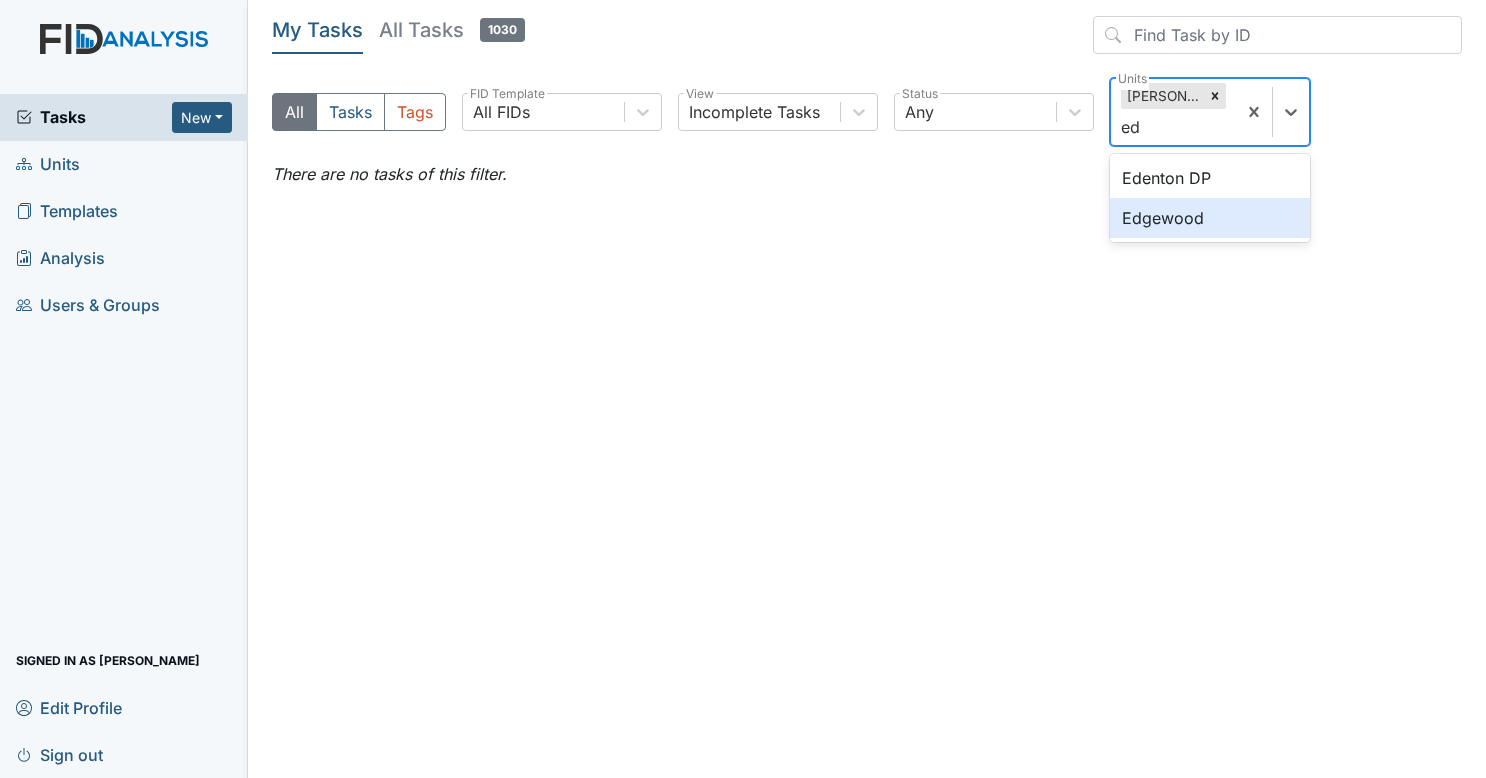 click on "Edgewood" at bounding box center [1210, 218] 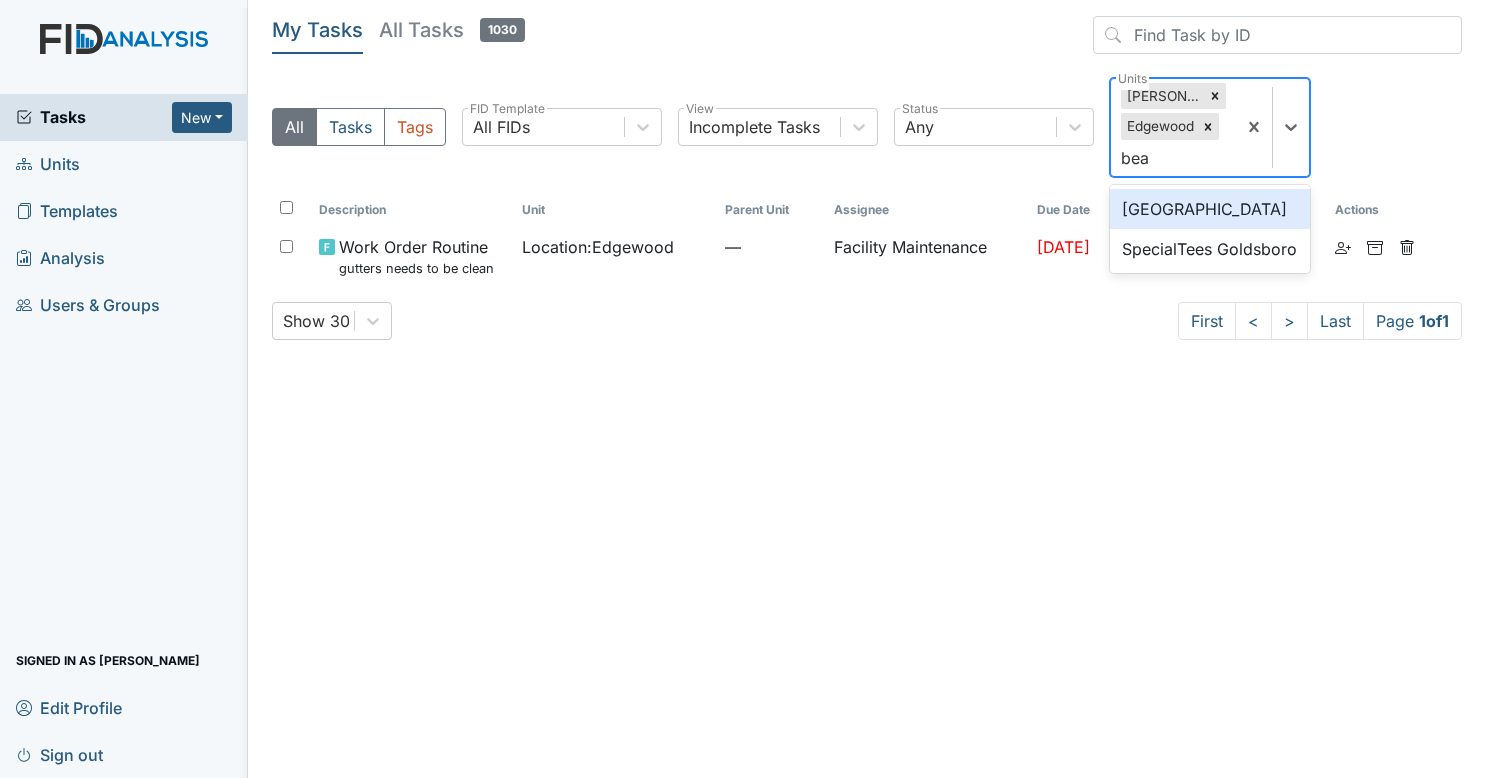 type on "beau" 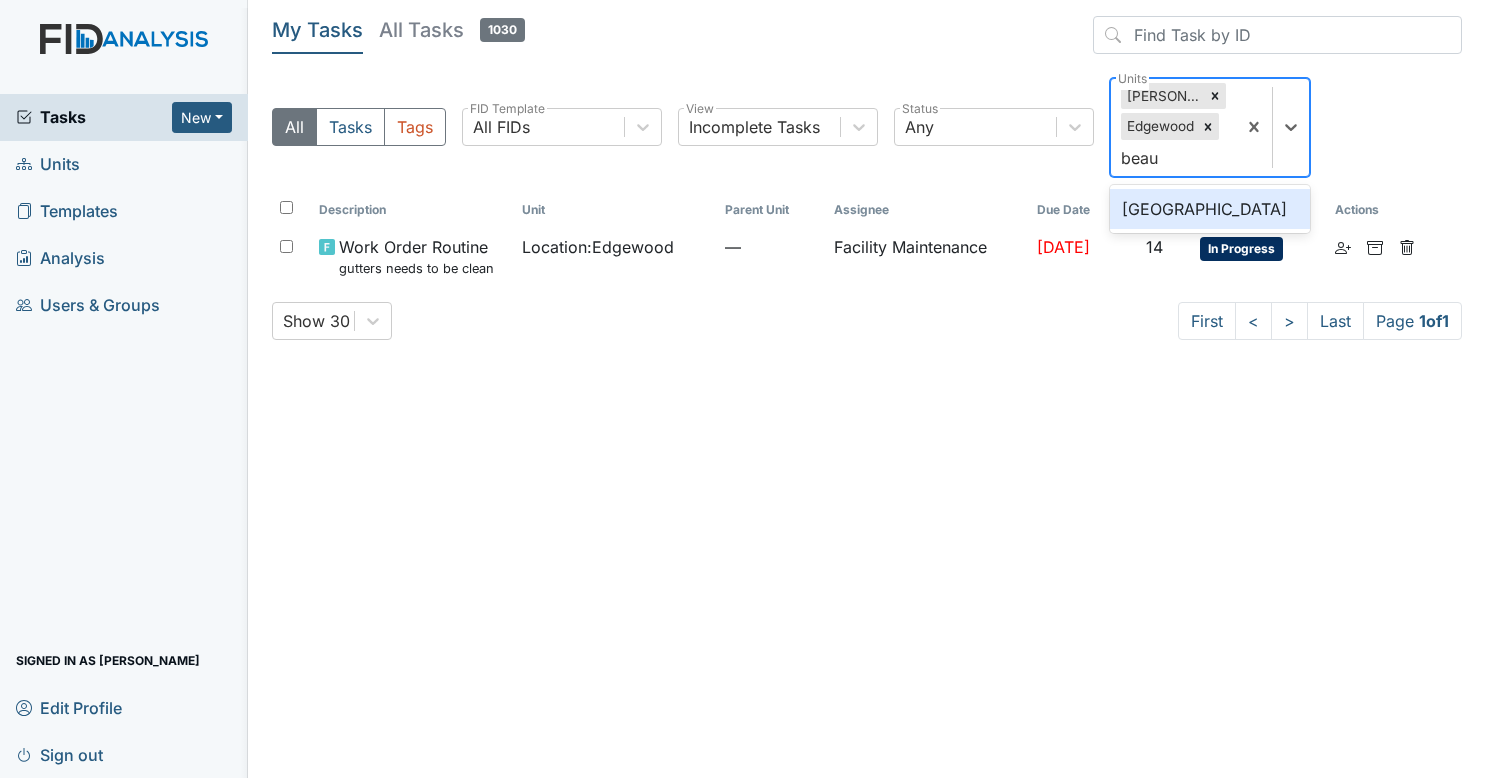 click on "Beaufort Heights" at bounding box center (1210, 209) 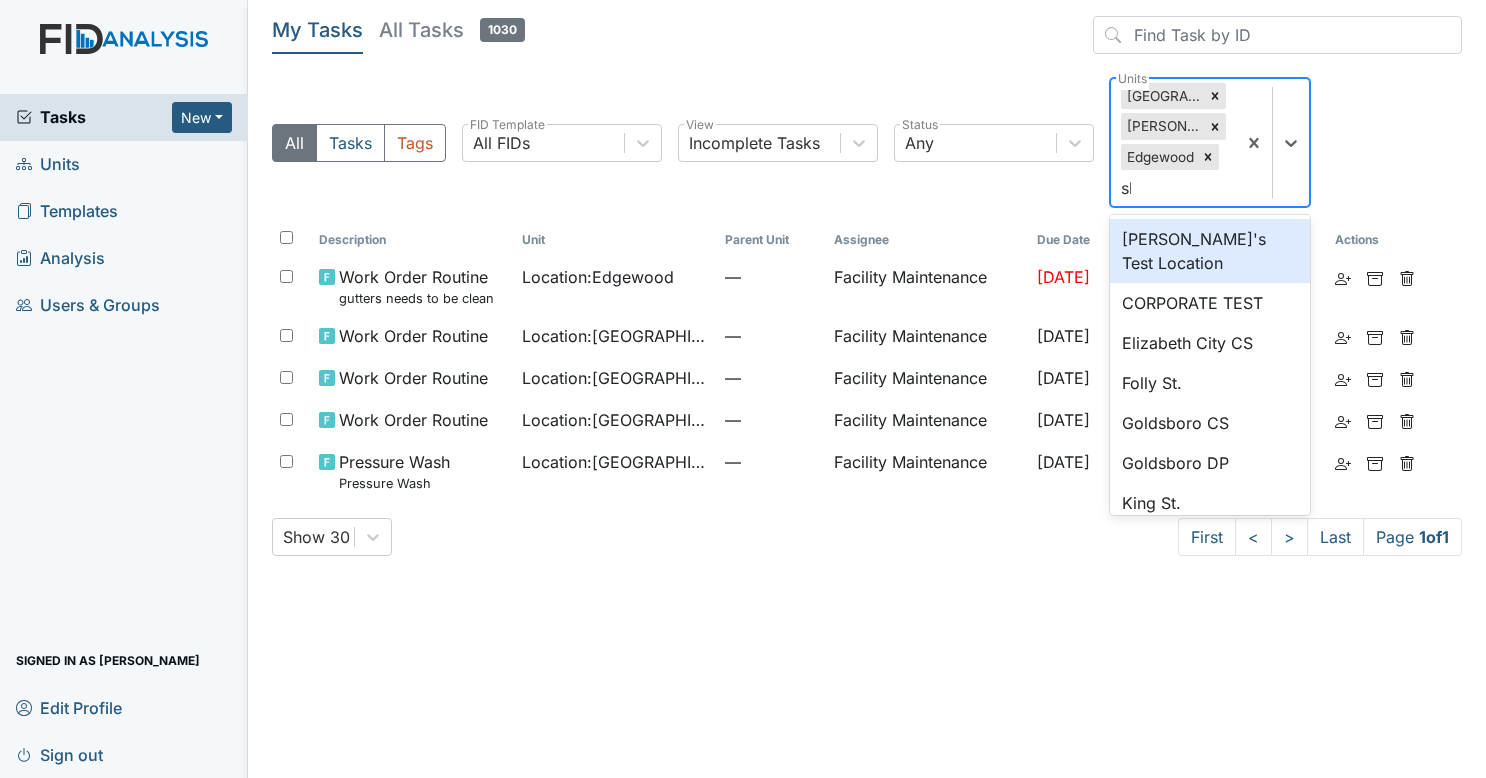 type on "sla" 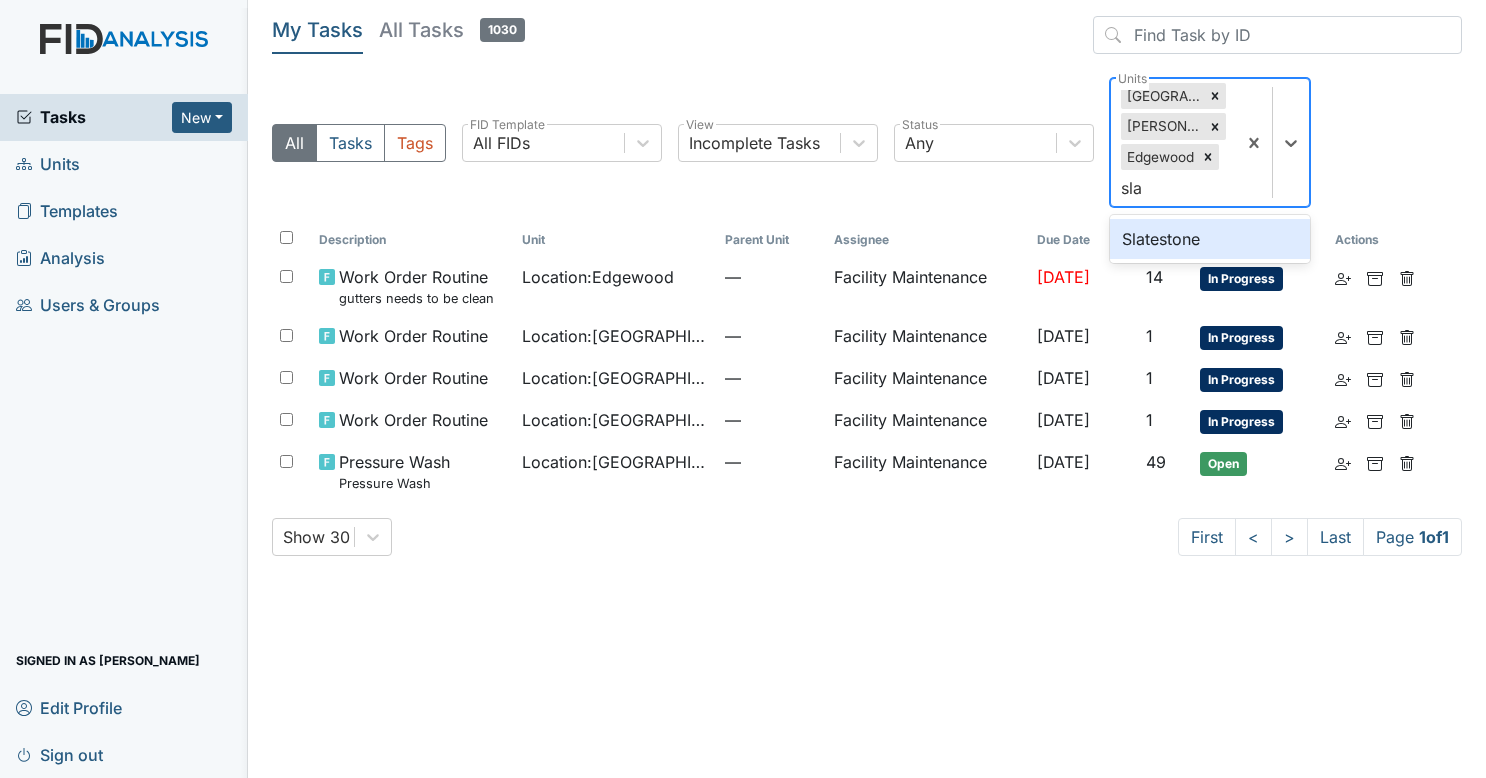 click on "Slatestone" at bounding box center (1210, 239) 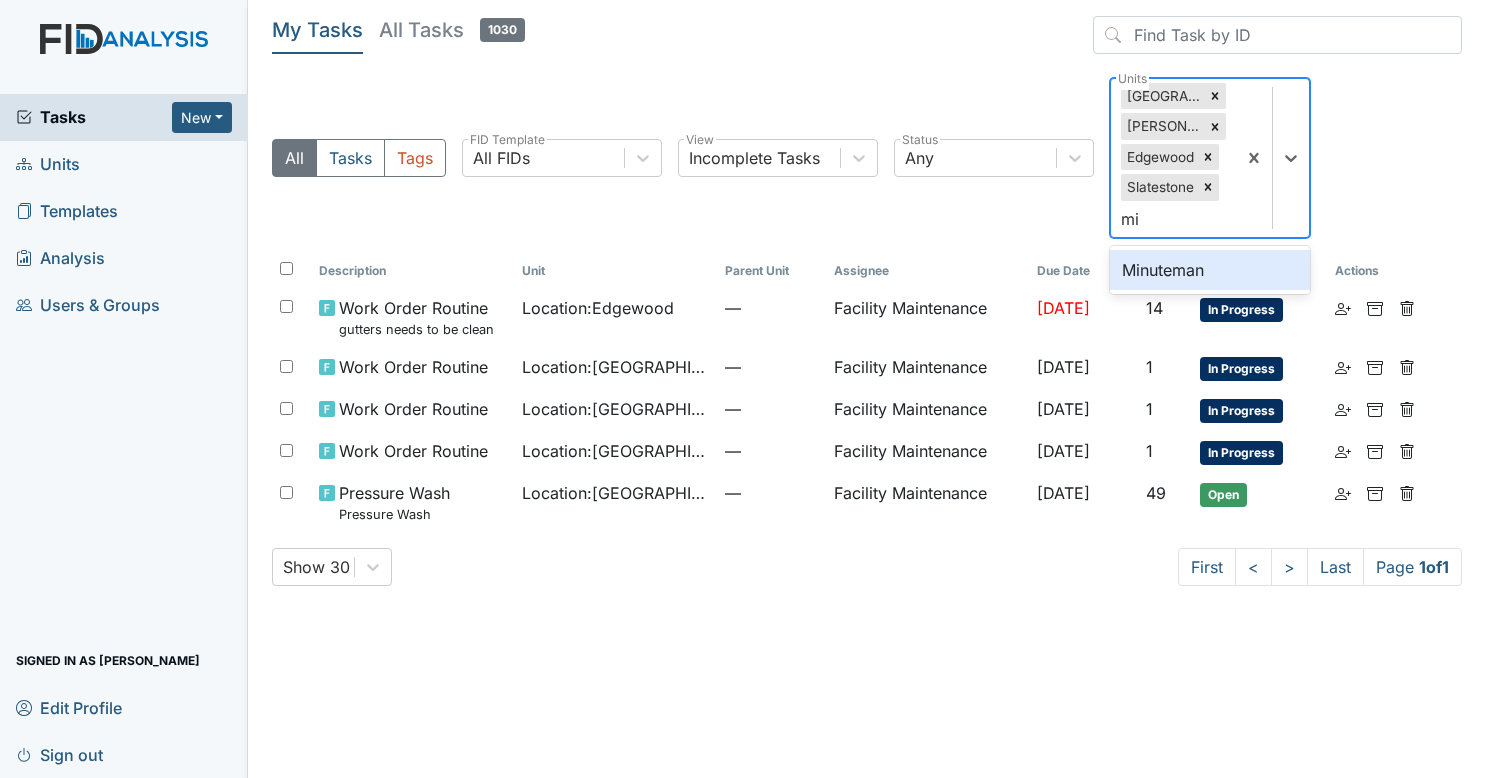 type on "min" 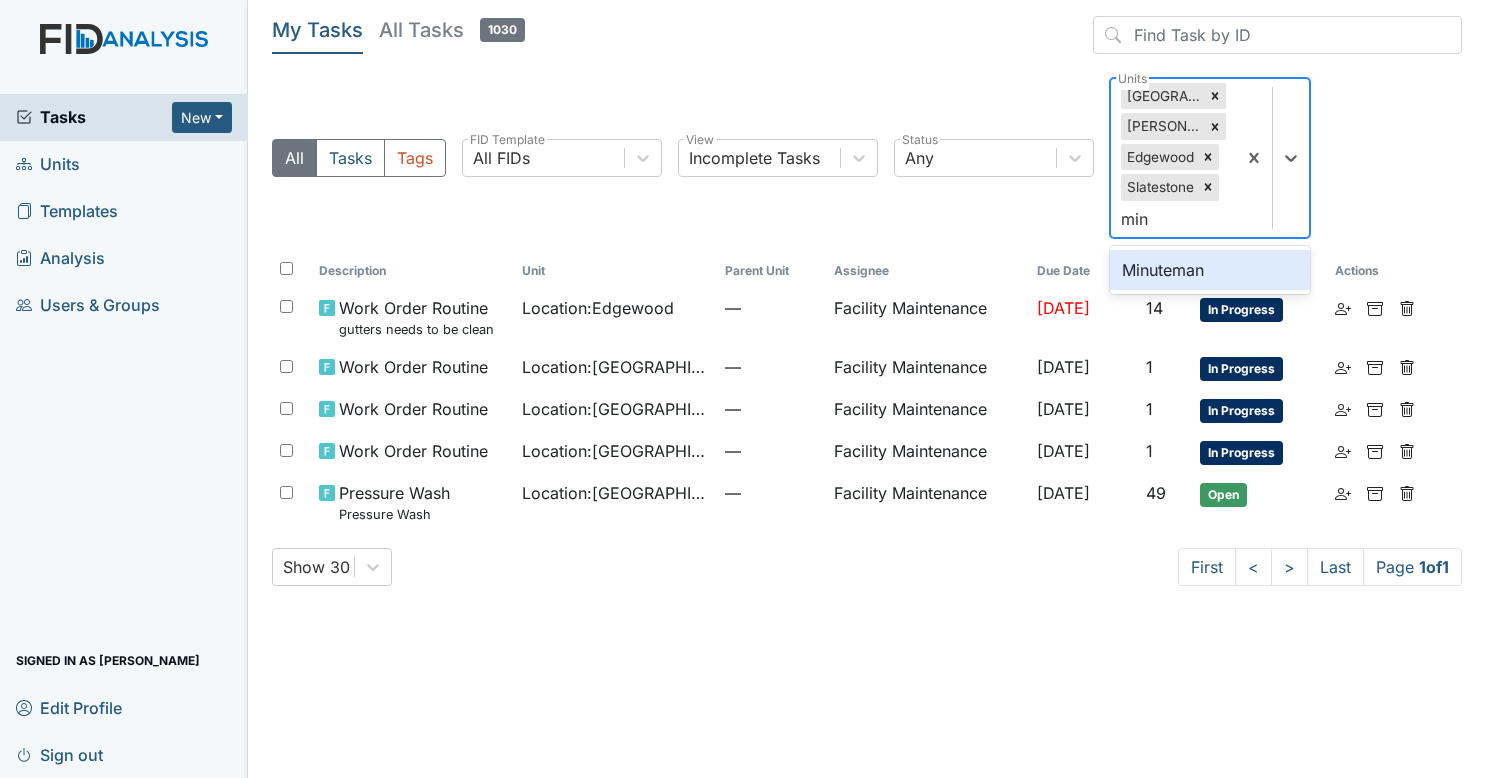 click on "Minuteman" at bounding box center (1210, 270) 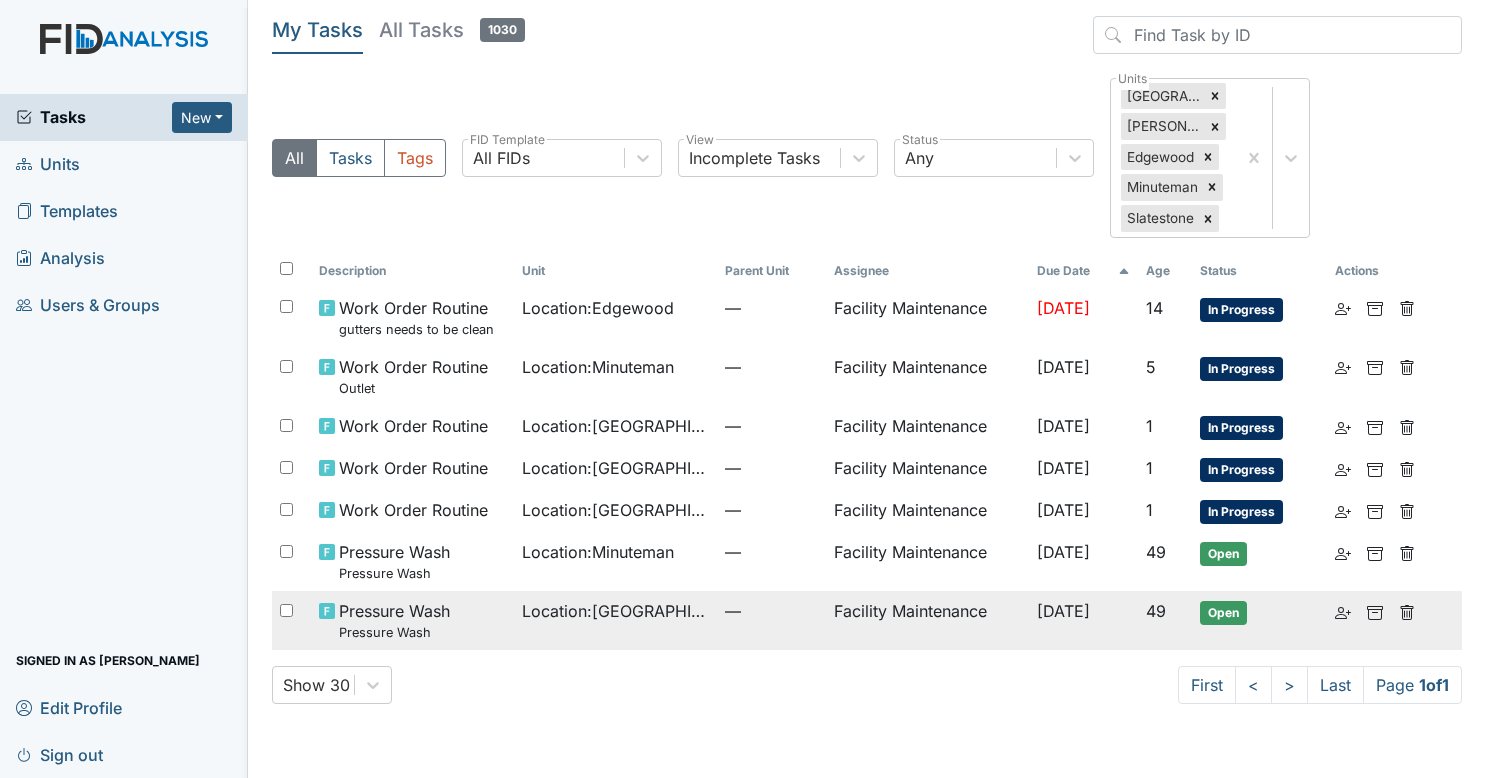 click on "—" at bounding box center [771, 611] 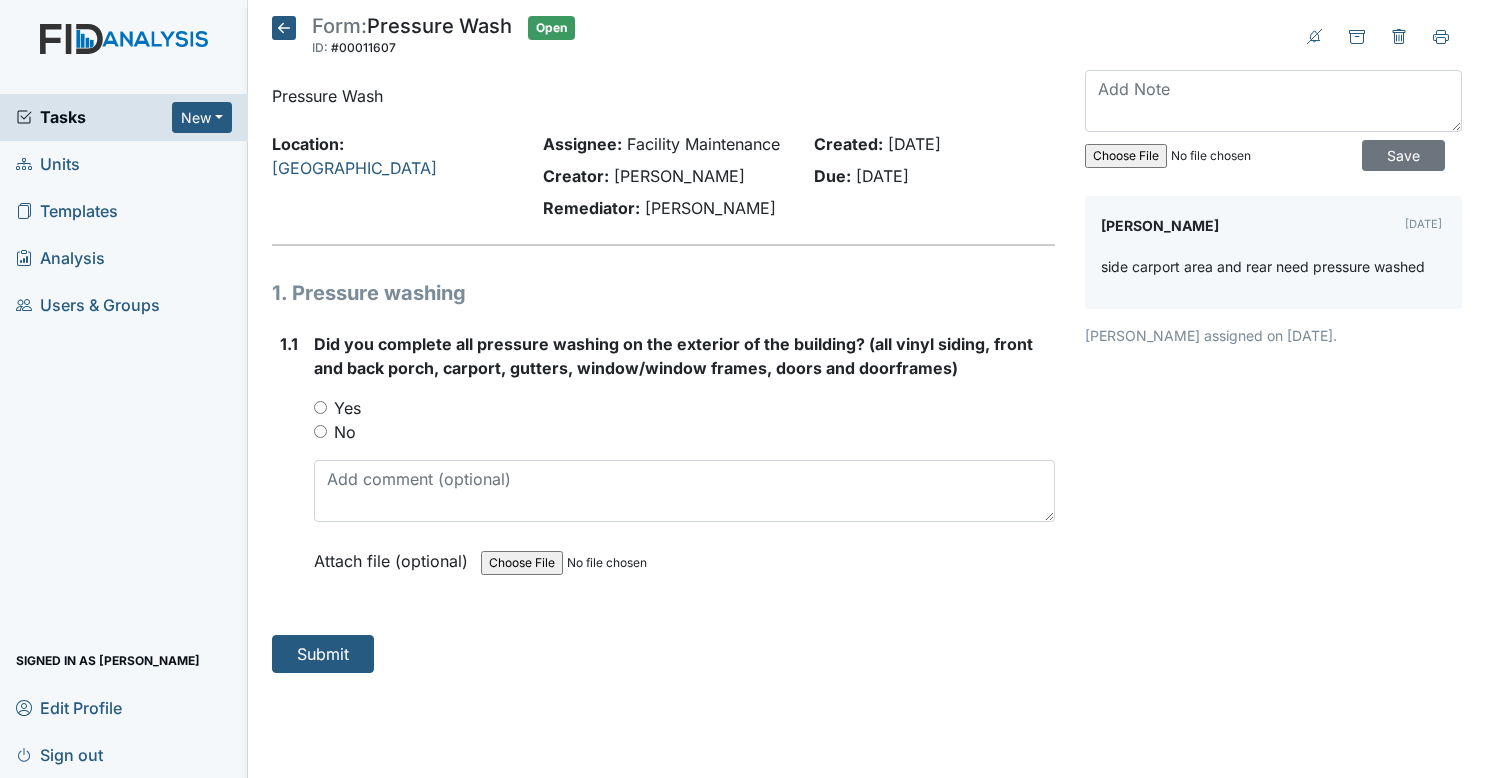 scroll, scrollTop: 0, scrollLeft: 0, axis: both 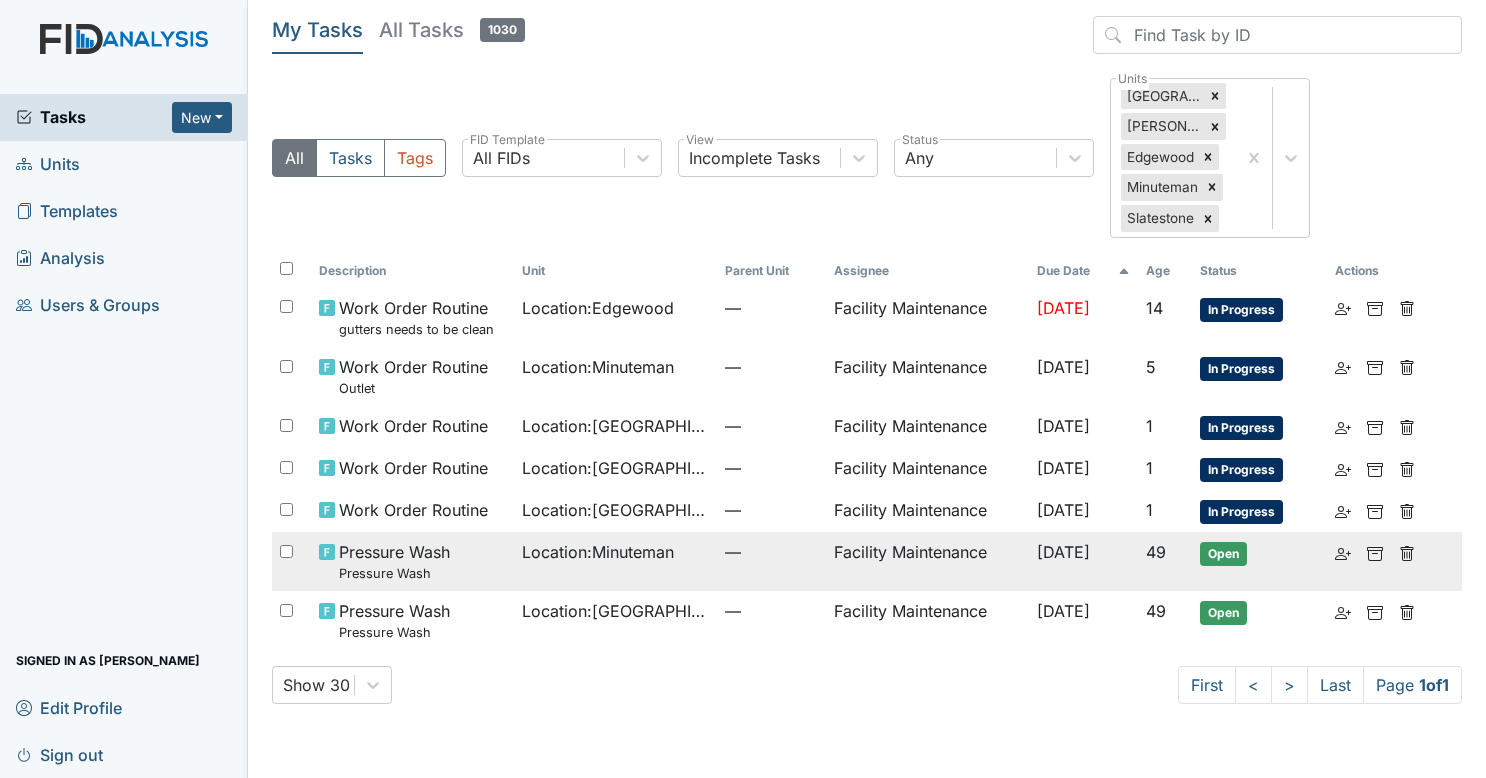 click on "—" at bounding box center (771, 561) 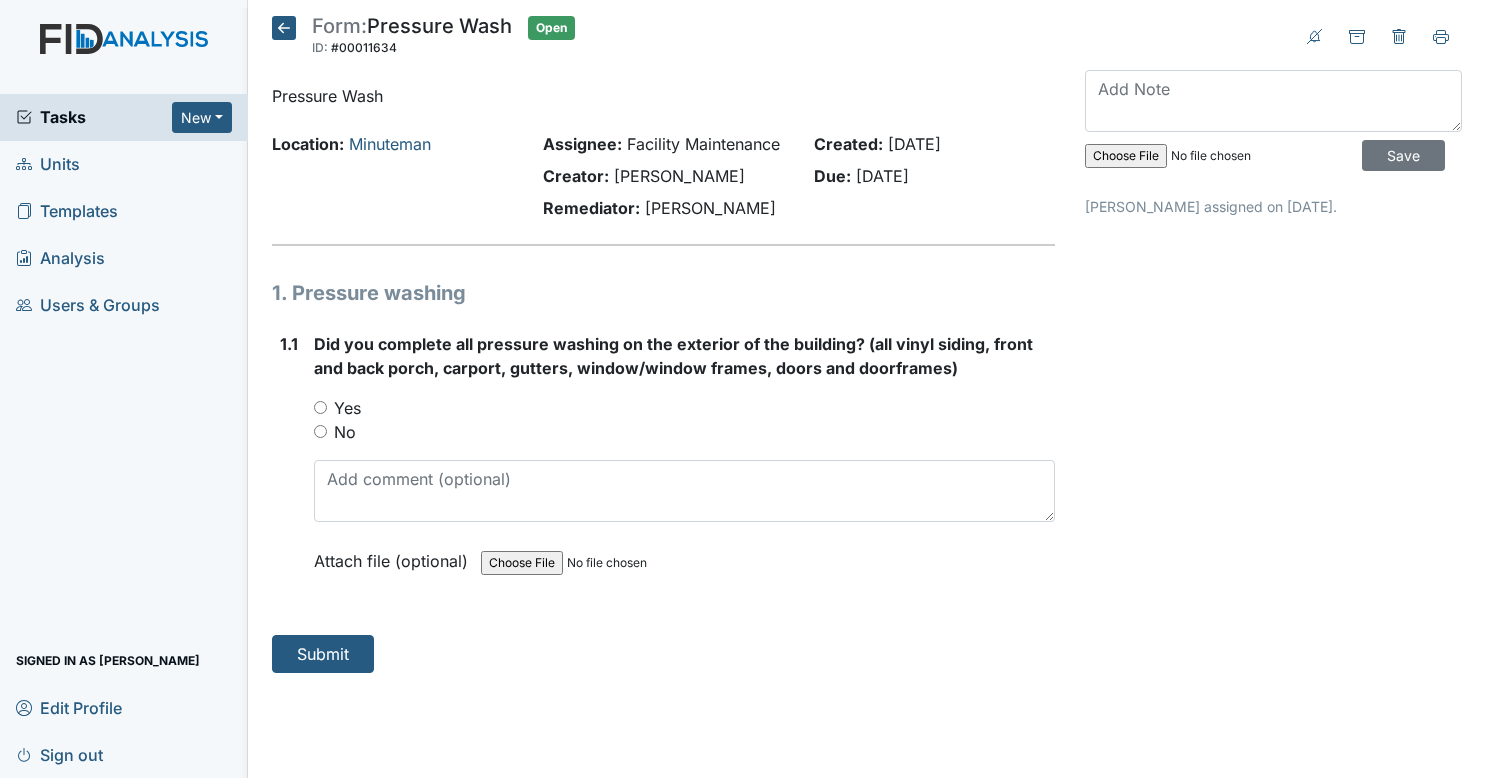 scroll, scrollTop: 0, scrollLeft: 0, axis: both 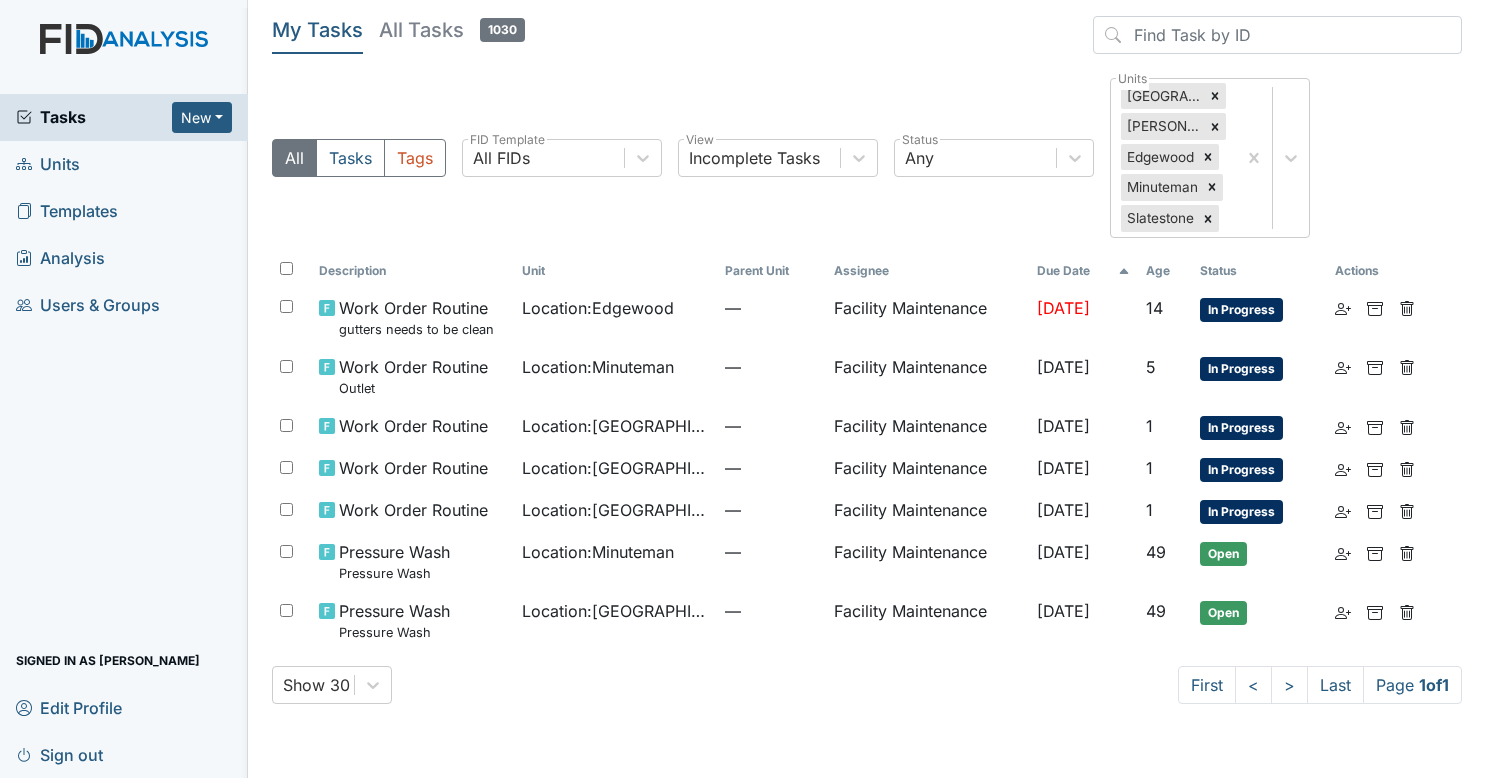 click on "Tasks" at bounding box center (94, 117) 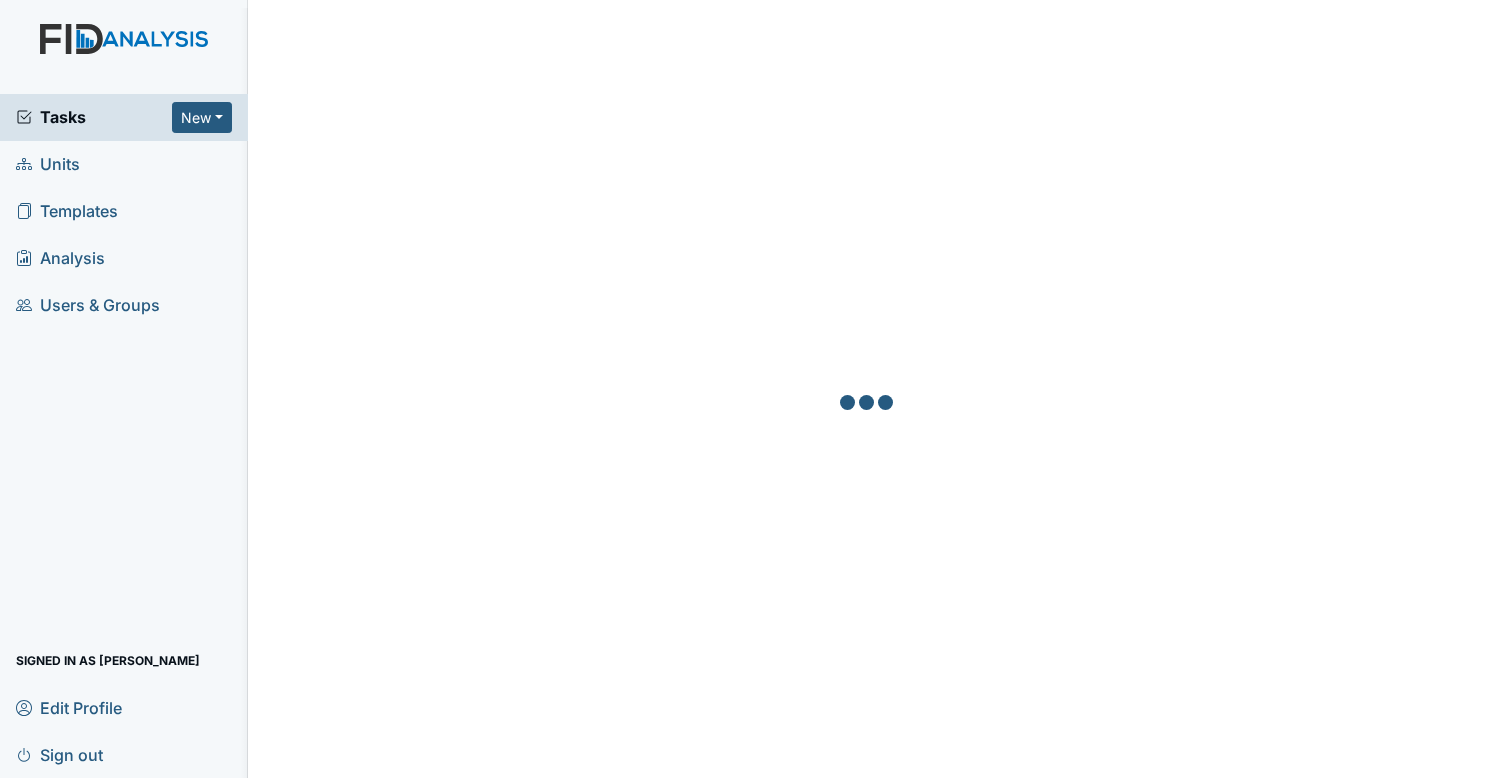 scroll, scrollTop: 0, scrollLeft: 0, axis: both 